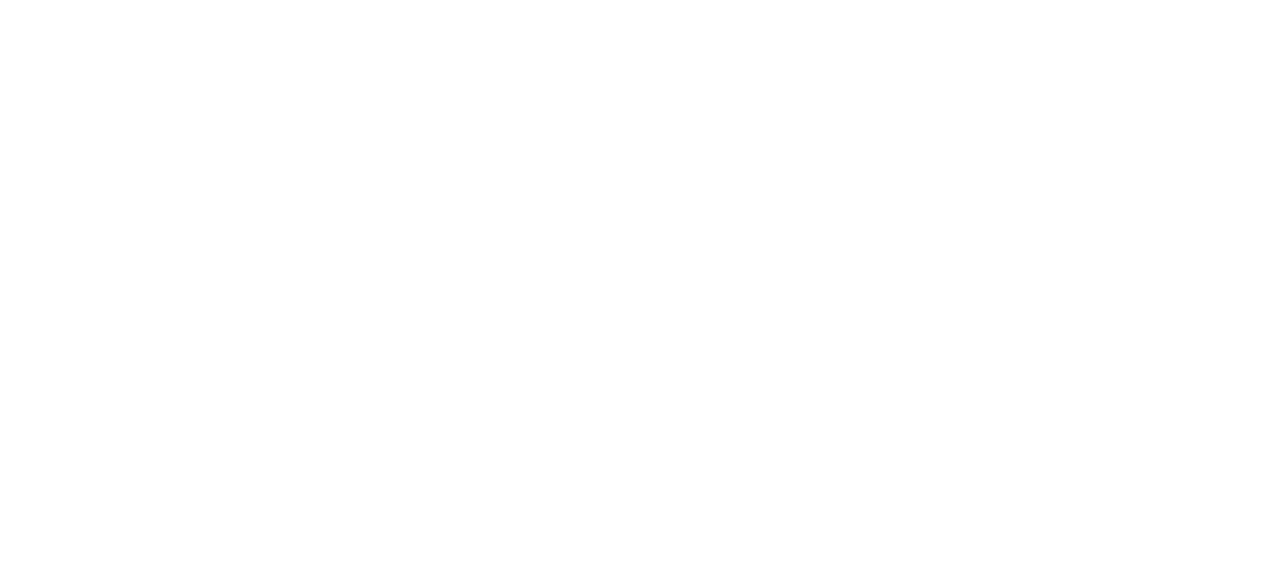 scroll, scrollTop: 0, scrollLeft: 0, axis: both 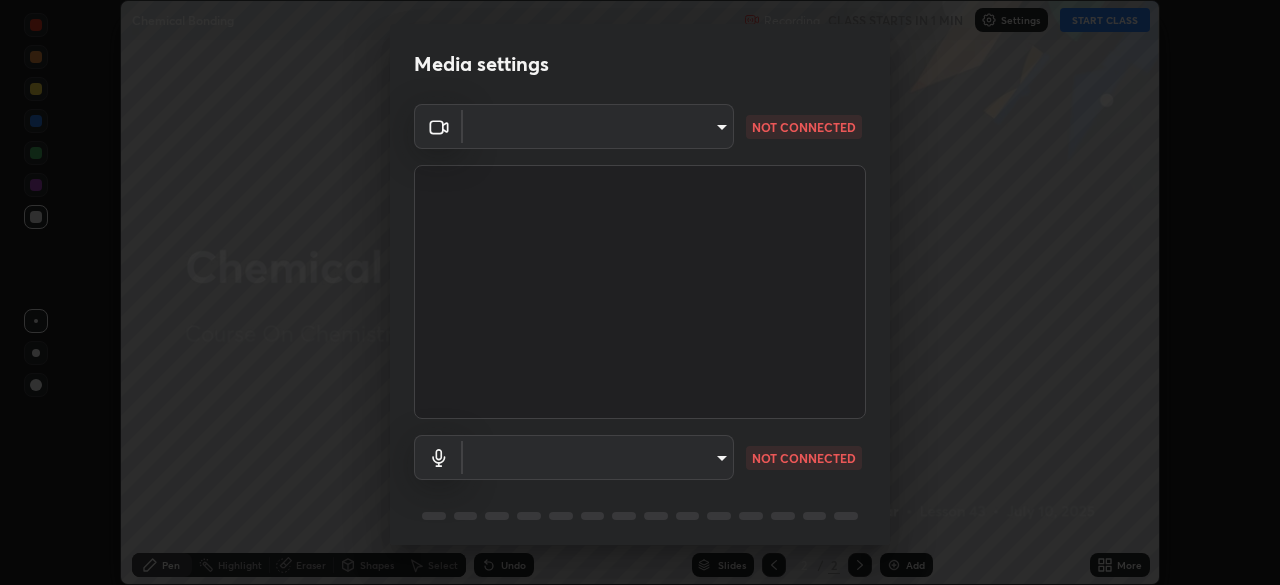 type on "2e9b027d6a4255688e554df818383ce9ed5f881db366686a8468352ce6a31e43" 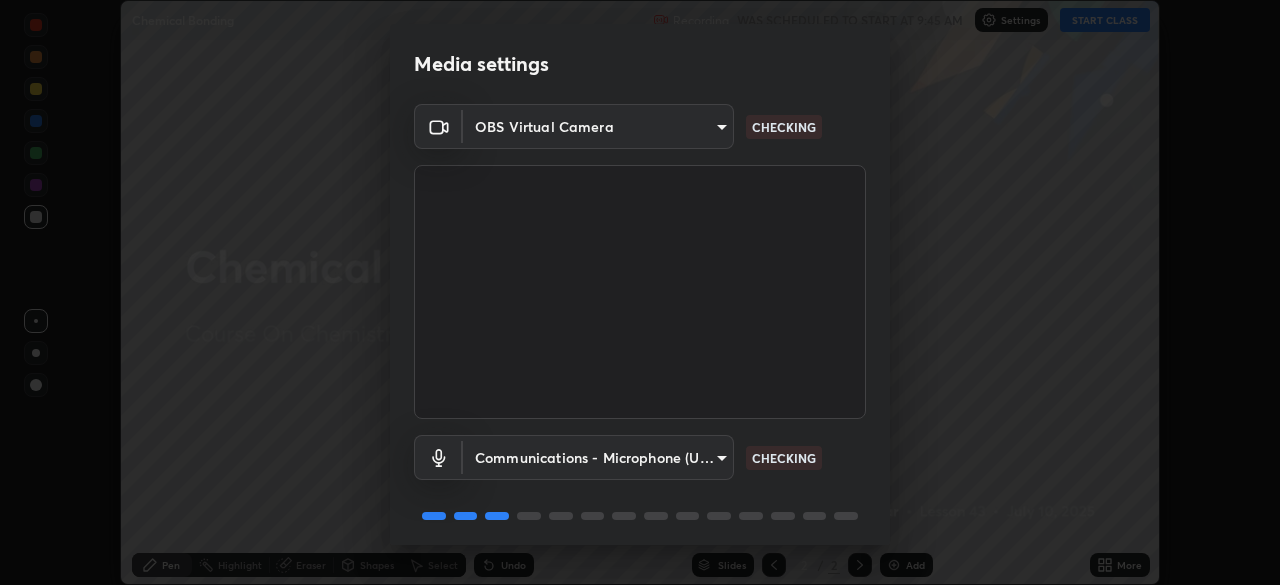 click on "Erase all Chemical Bonding Recording WAS SCHEDULED TO START AT  9:45 AM Settings START CLASS Setting up your live class Chemical Bonding • L43 of Course On Chemistry for JEE Growth 1 2027 [PERSON_NAME] Pen Highlight Eraser Shapes Select Undo Slides 2 / 2 Add More No doubts shared Encourage your learners to ask a doubt for better clarity Report an issue Reason for reporting Buffering Chat not working Audio - Video sync issue Educator video quality low ​ Attach an image Report Media settings OBS Virtual Camera 2e9b027d6a4255688e554df818383ce9ed5f881db366686a8468352ce6a31e43 CHECKING Communications - Microphone (USB PnP Sound Device) communications CHECKING 1 / 5 Next" at bounding box center [640, 292] 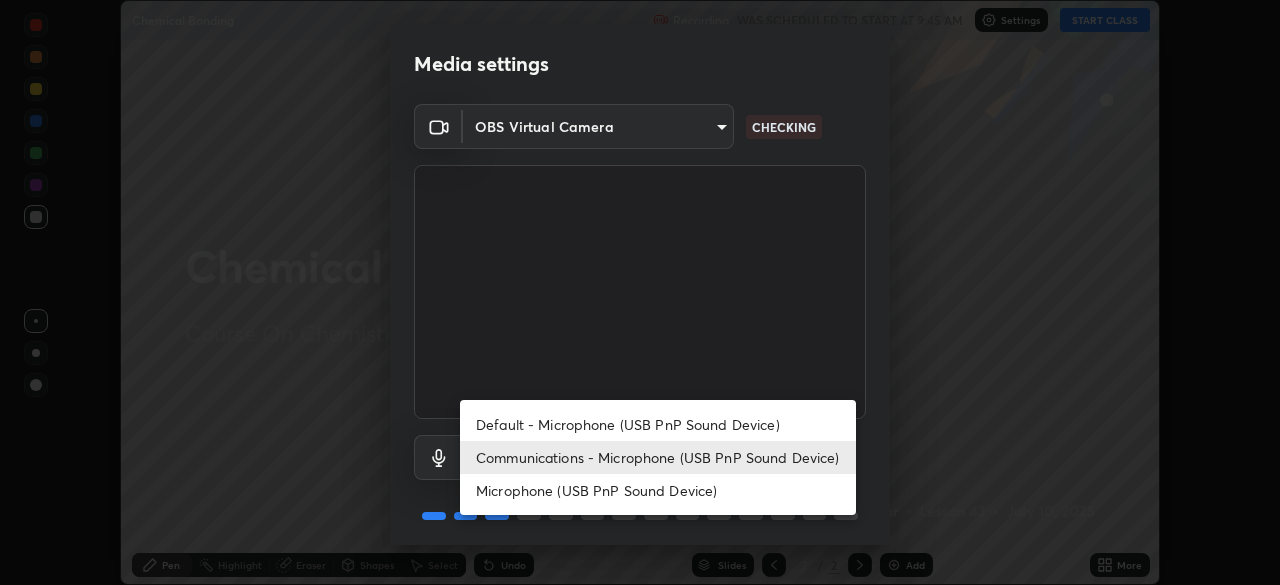 click on "Default - Microphone (USB PnP Sound Device)" at bounding box center (658, 424) 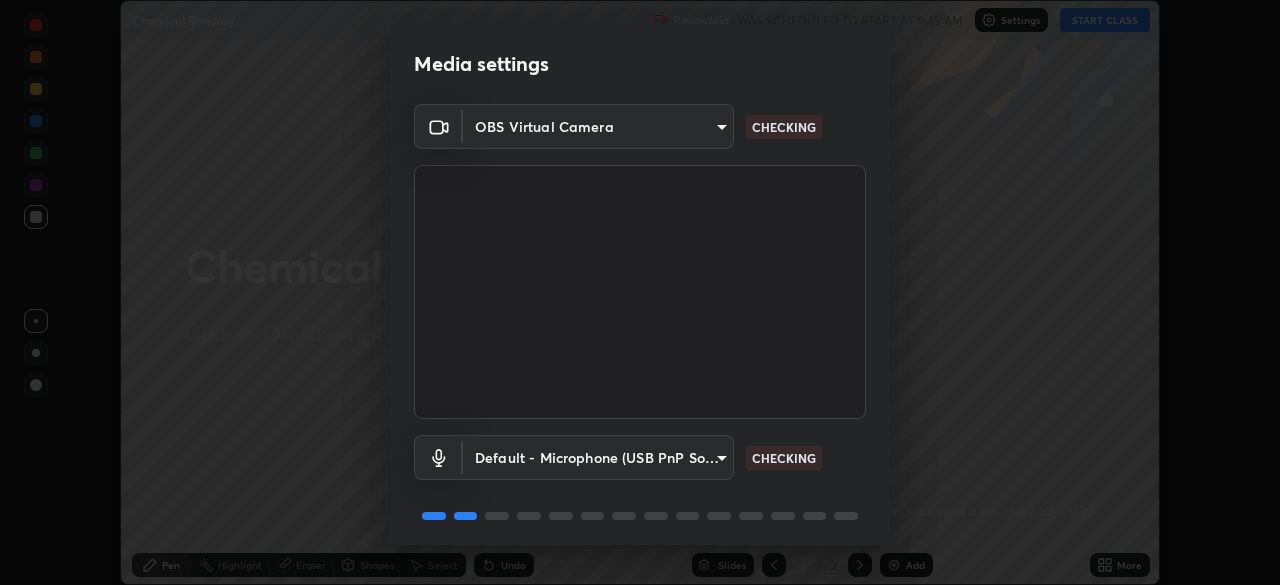 click on "Erase all Chemical Bonding Recording WAS SCHEDULED TO START AT  9:45 AM Settings START CLASS Setting up your live class Chemical Bonding • L43 of Course On Chemistry for JEE Growth 1 2027 [PERSON_NAME] Pen Highlight Eraser Shapes Select Undo Slides 2 / 2 Add More No doubts shared Encourage your learners to ask a doubt for better clarity Report an issue Reason for reporting Buffering Chat not working Audio - Video sync issue Educator video quality low ​ Attach an image Report Media settings OBS Virtual Camera 2e9b027d6a4255688e554df818383ce9ed5f881db366686a8468352ce6a31e43 CHECKING Default - Microphone (USB PnP Sound Device) default CHECKING 1 / 5 Next" at bounding box center [640, 292] 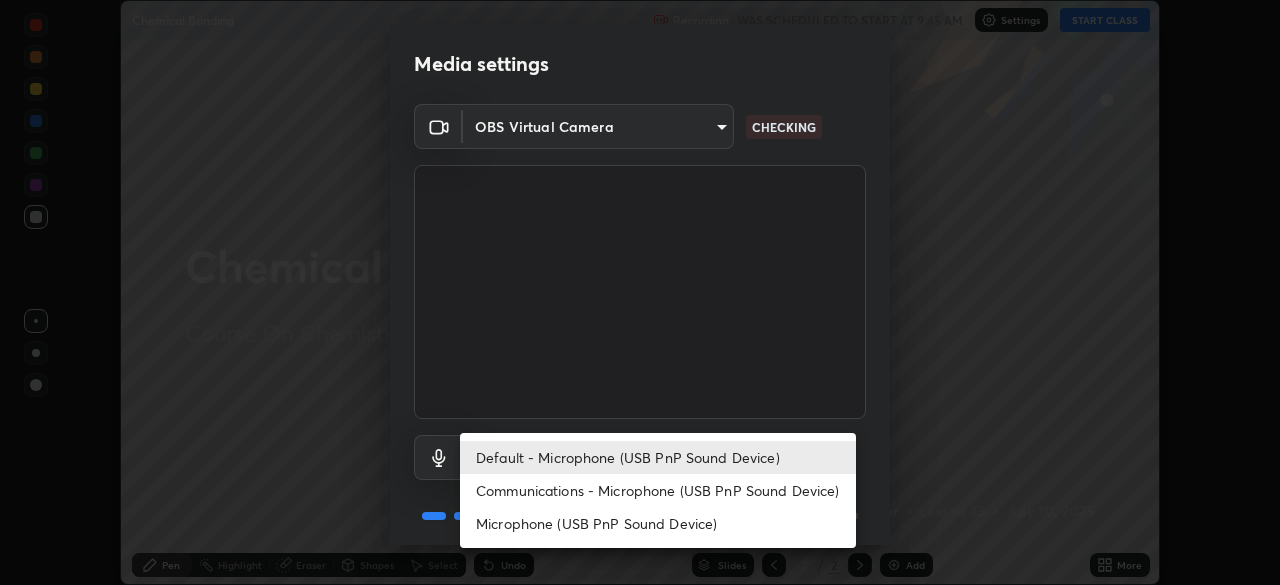 click on "Communications - Microphone (USB PnP Sound Device)" at bounding box center [658, 490] 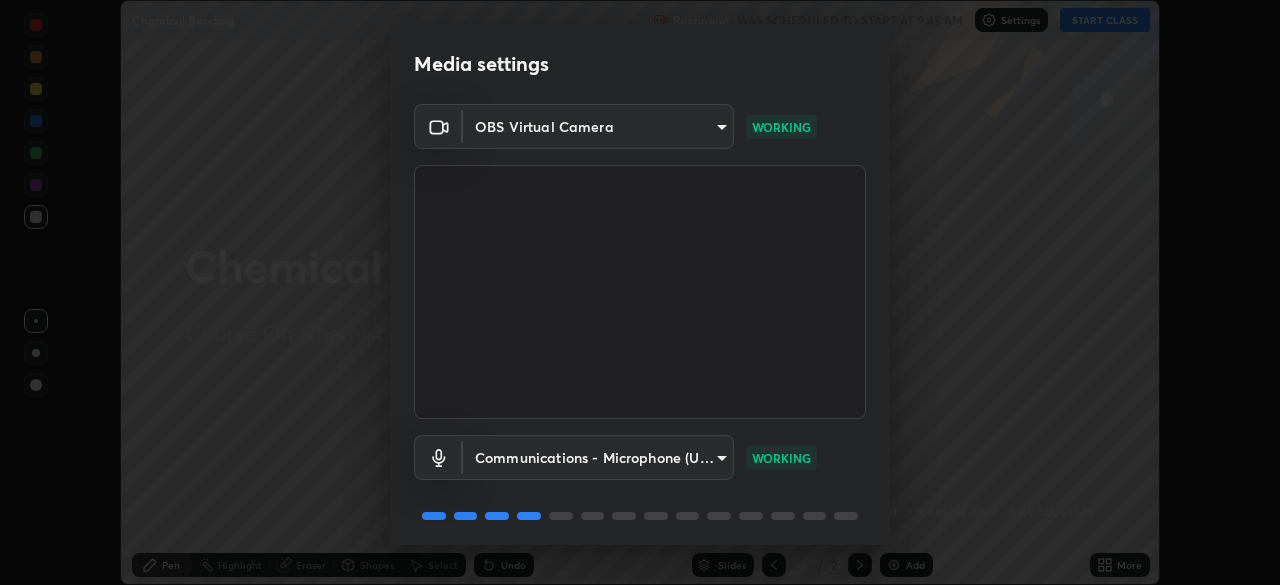 scroll, scrollTop: 71, scrollLeft: 0, axis: vertical 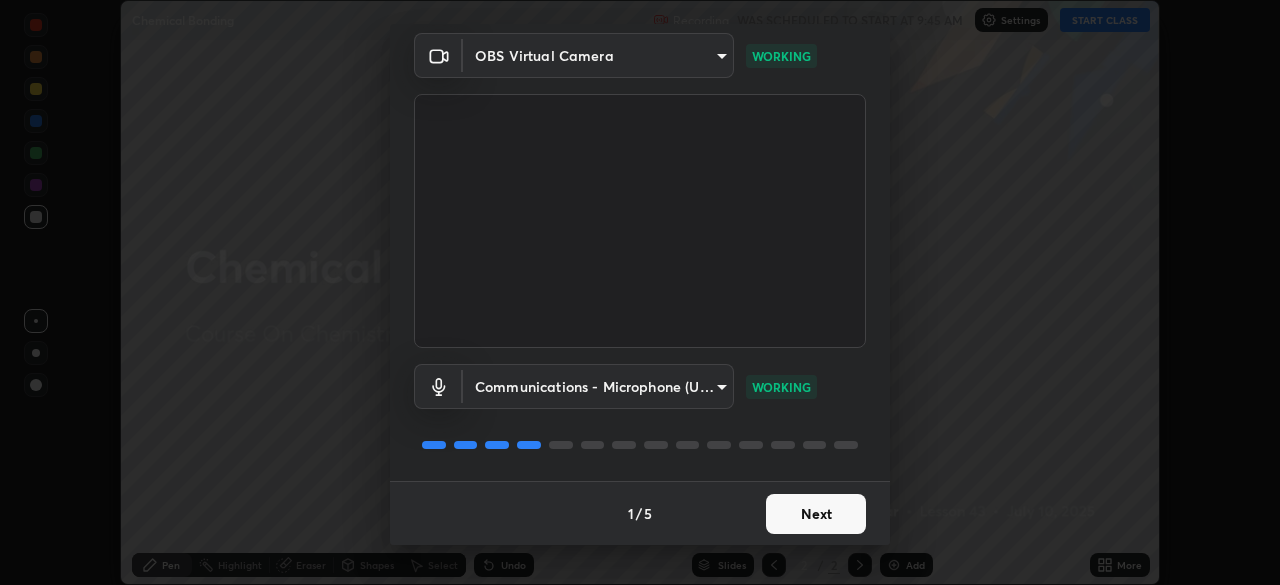click on "Next" at bounding box center (816, 514) 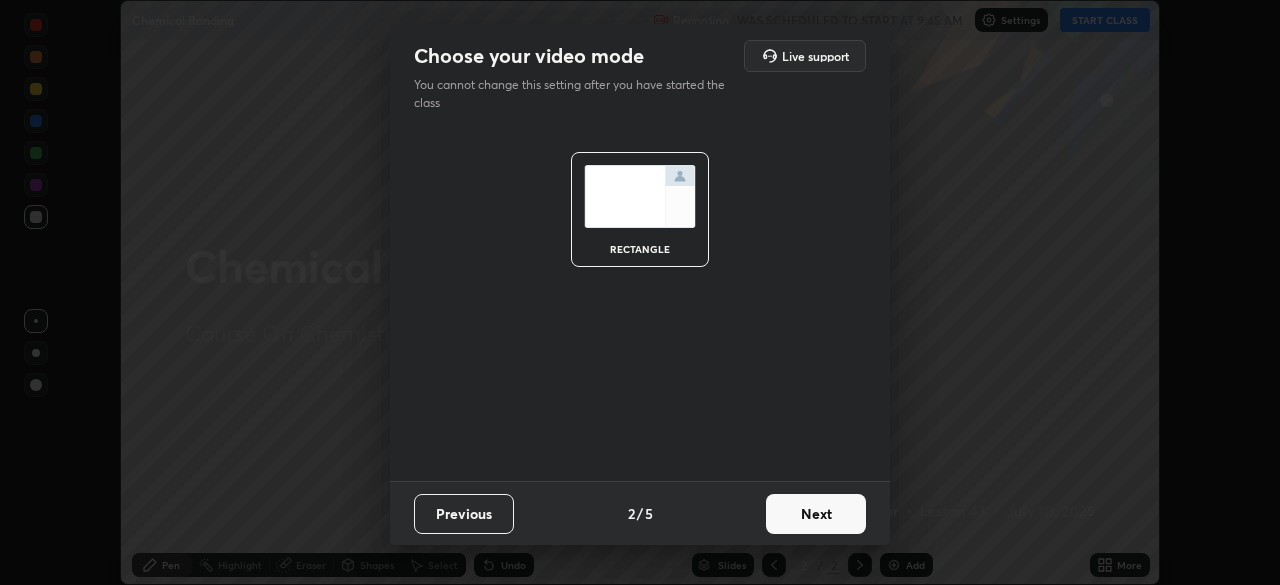 click on "Next" at bounding box center (816, 514) 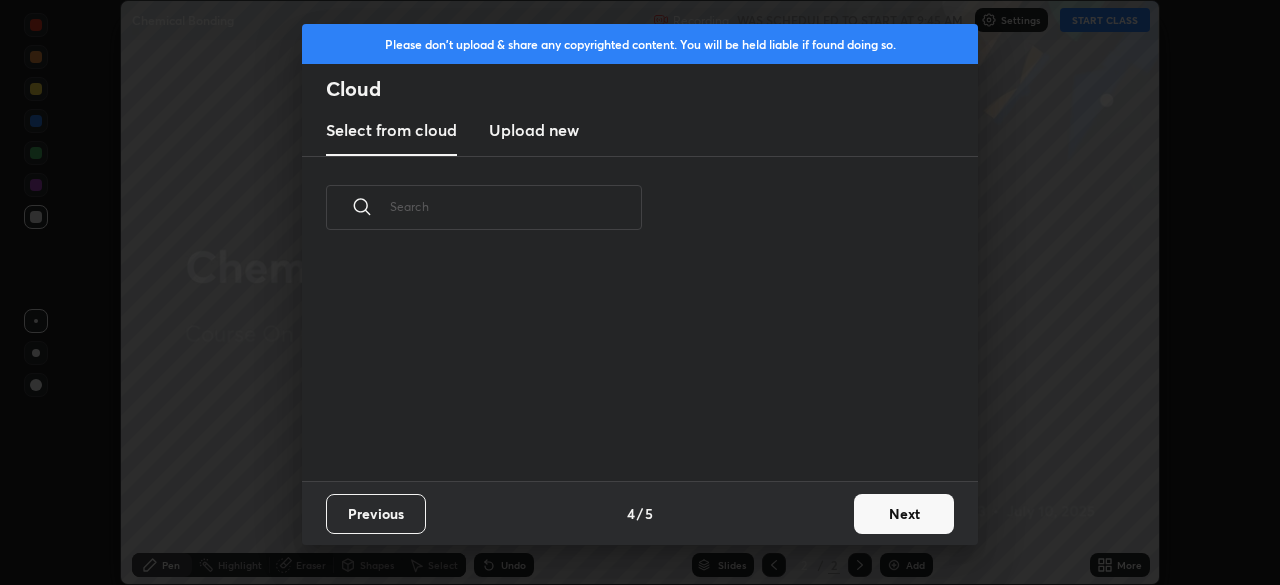 click on "Next" at bounding box center [904, 514] 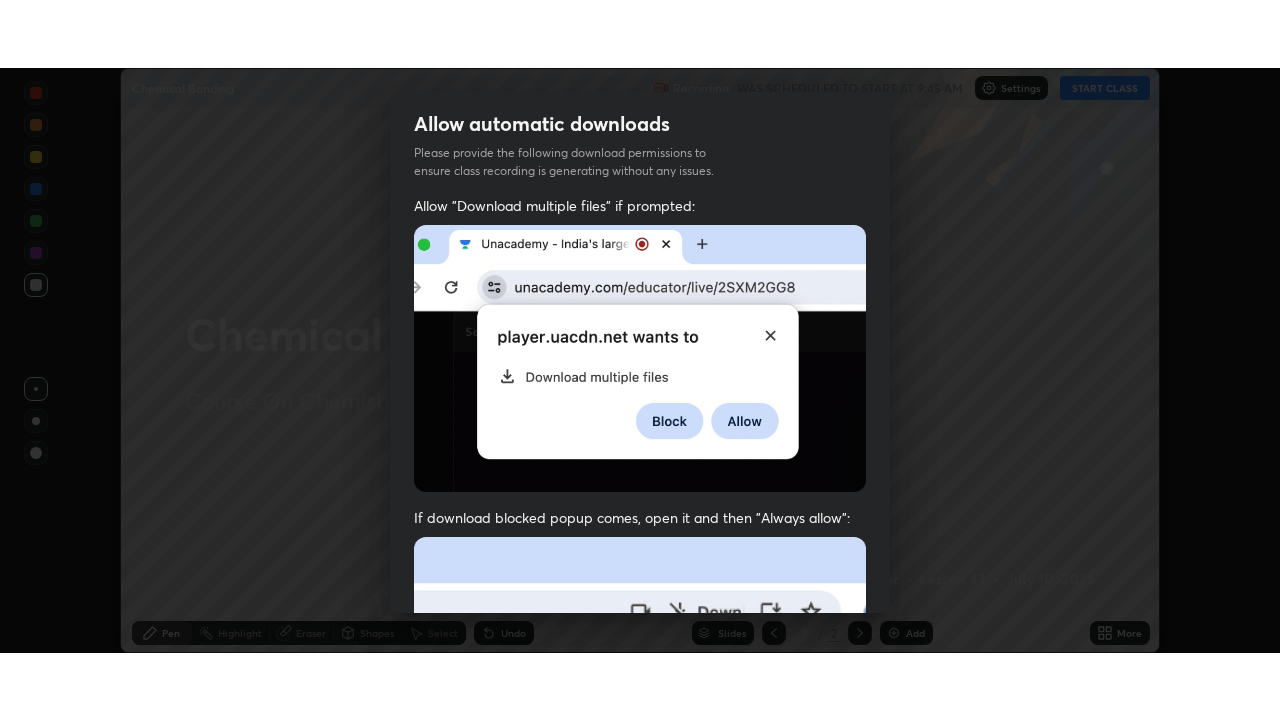 scroll, scrollTop: 479, scrollLeft: 0, axis: vertical 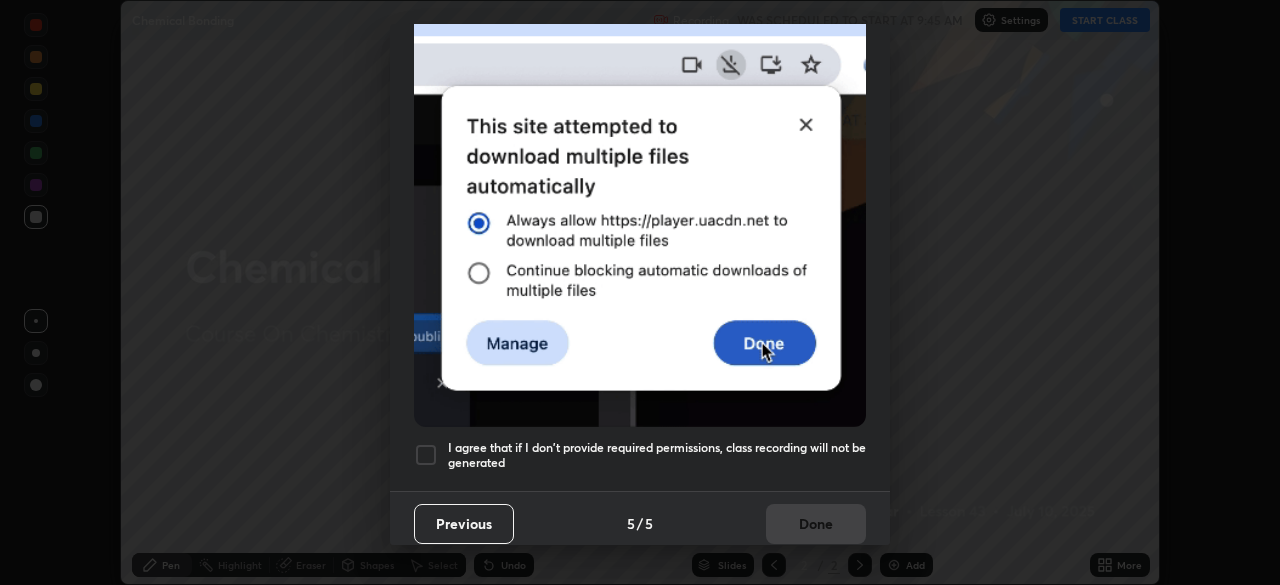 click at bounding box center [426, 455] 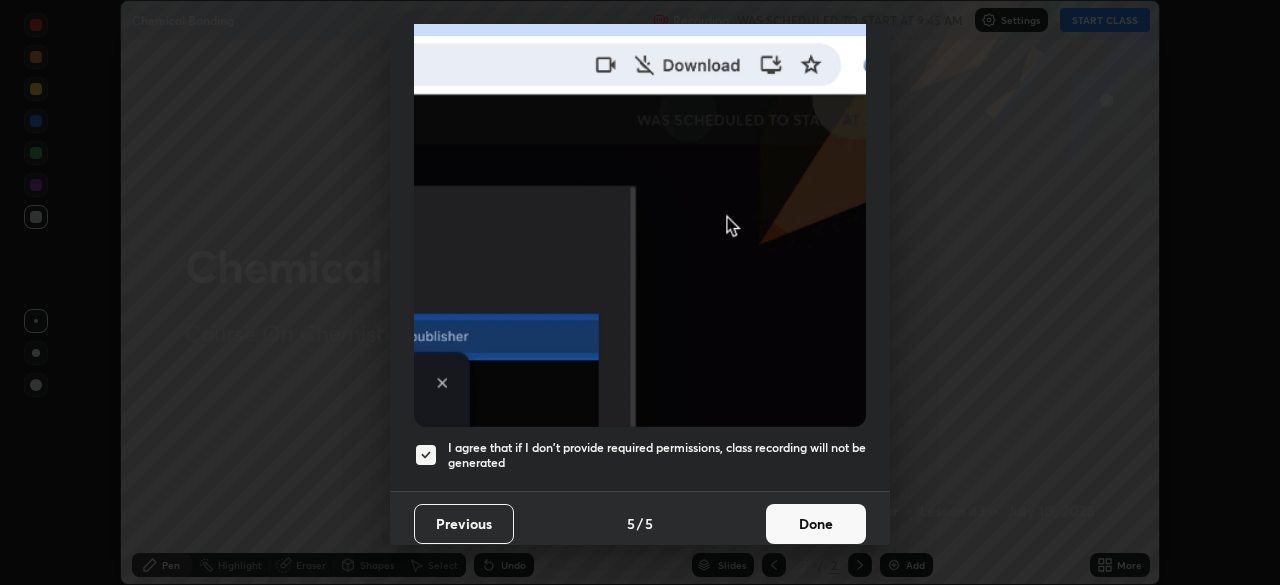 click on "Done" at bounding box center [816, 524] 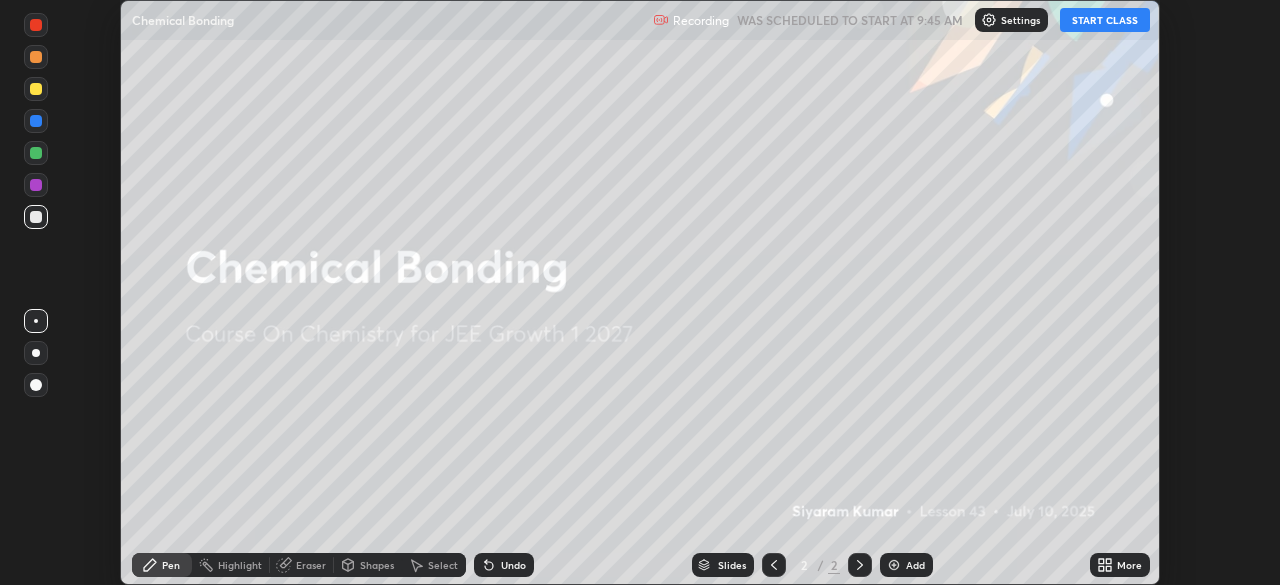 click on "START CLASS" at bounding box center (1105, 20) 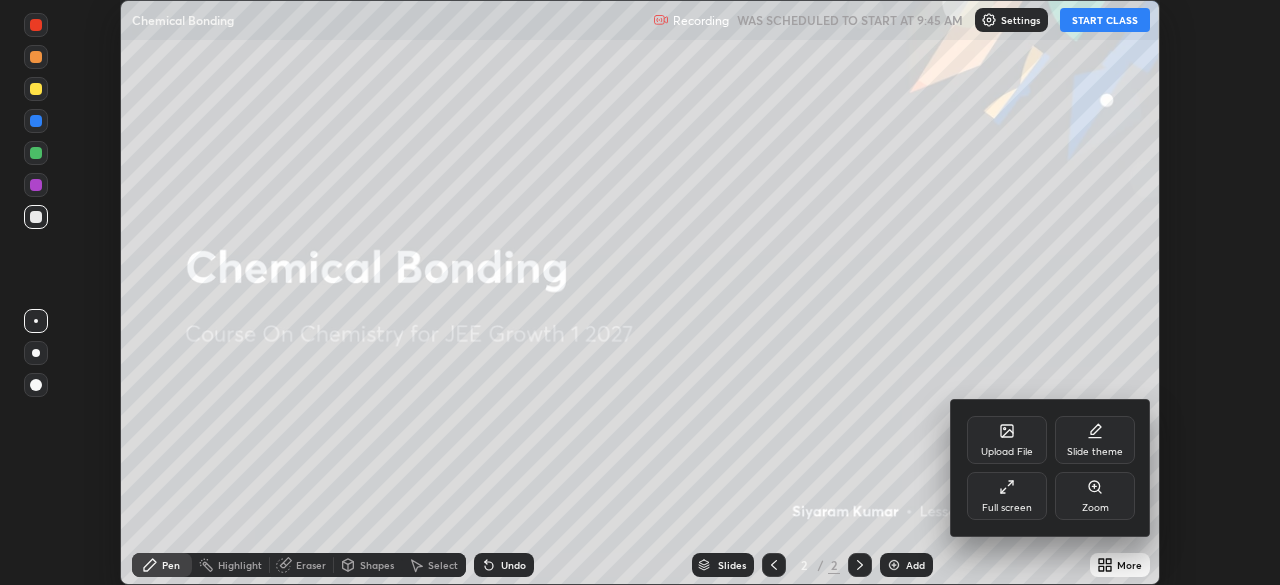 click on "Full screen" at bounding box center (1007, 496) 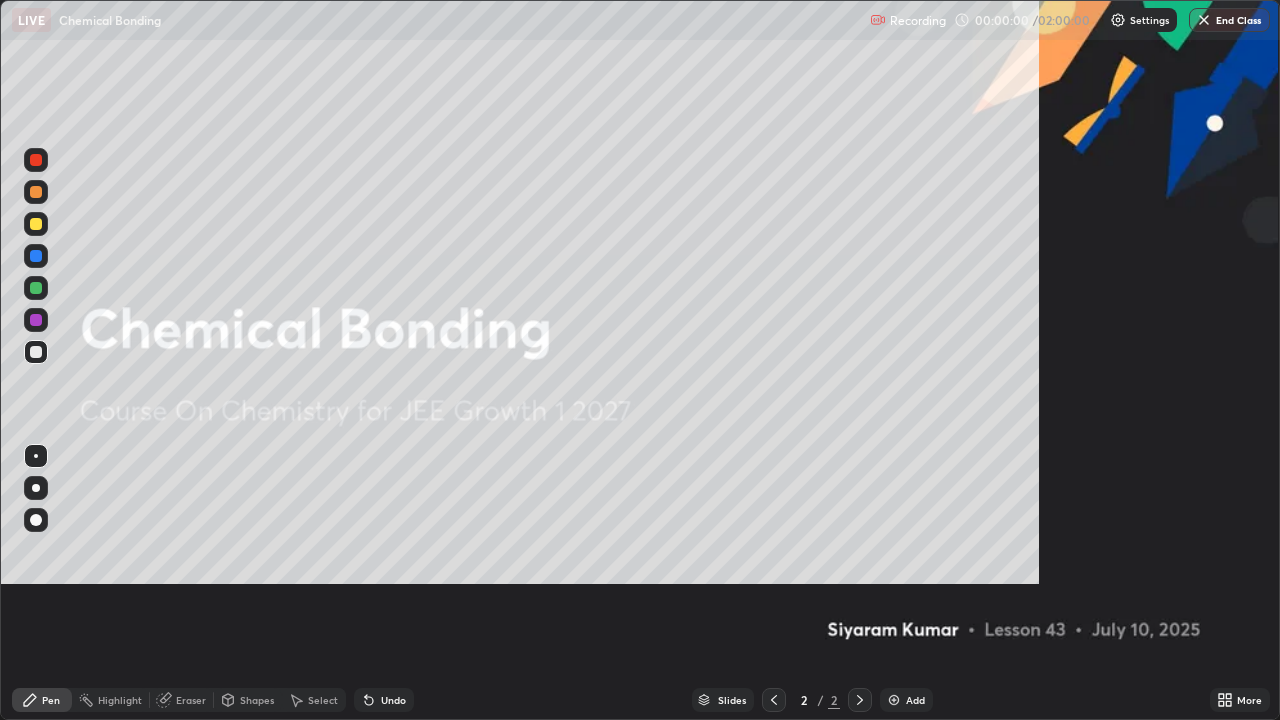 scroll, scrollTop: 99280, scrollLeft: 98720, axis: both 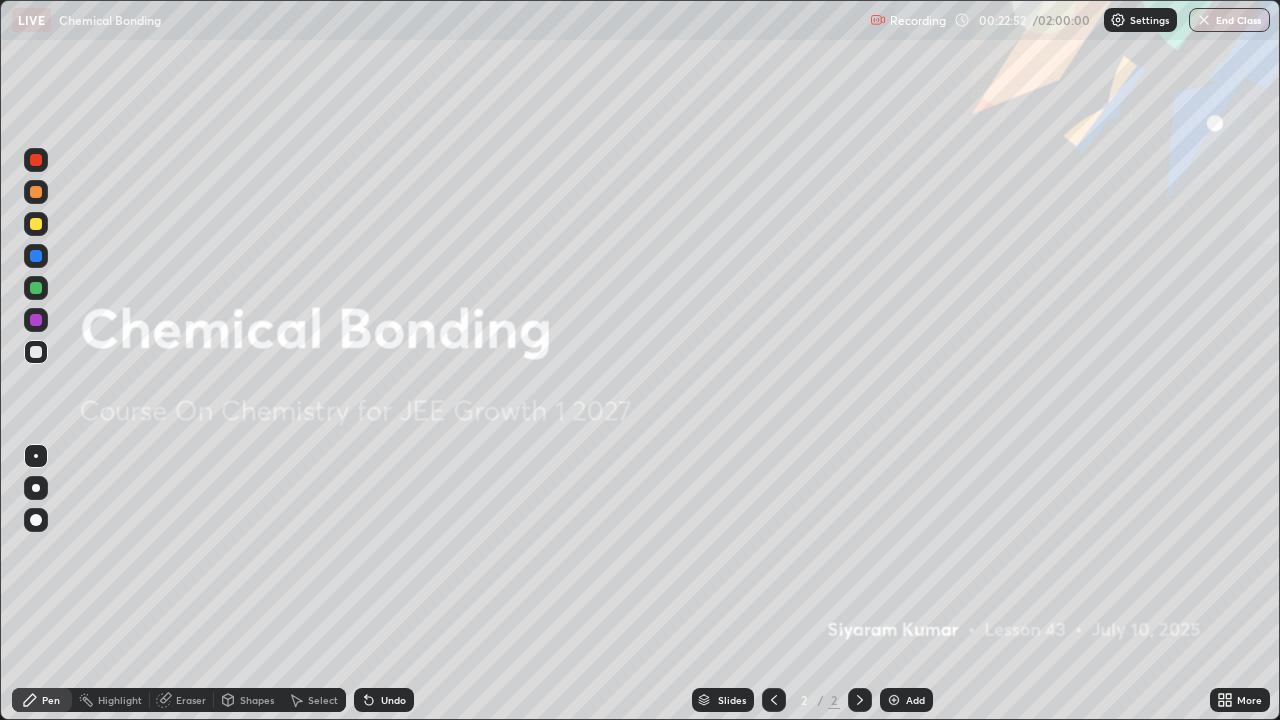 click on "Add" at bounding box center [915, 700] 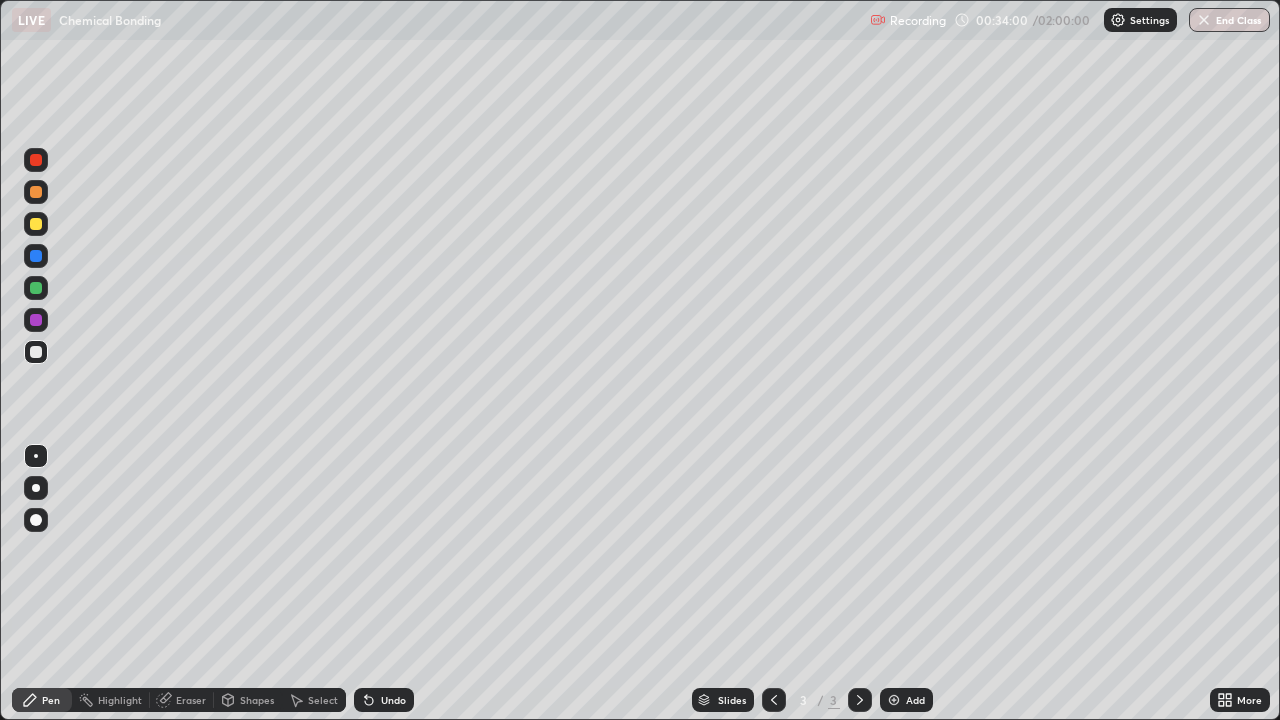 click on "Undo" at bounding box center [384, 700] 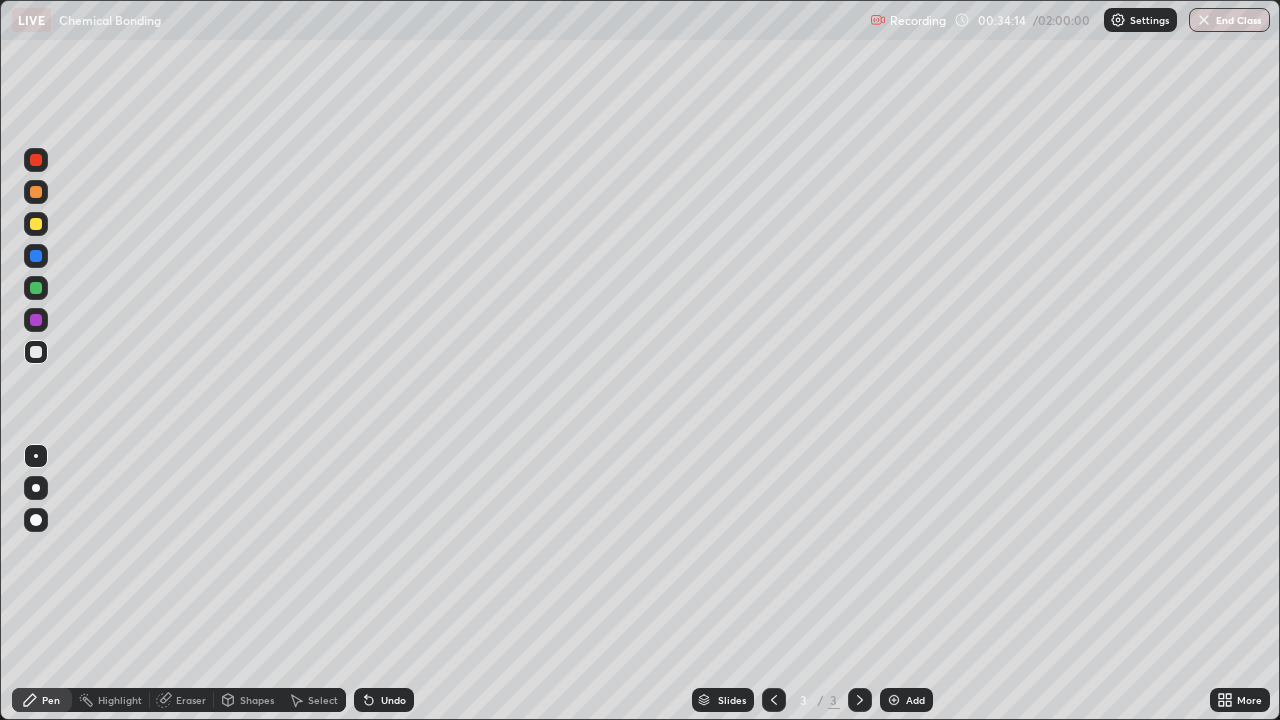 click at bounding box center [36, 224] 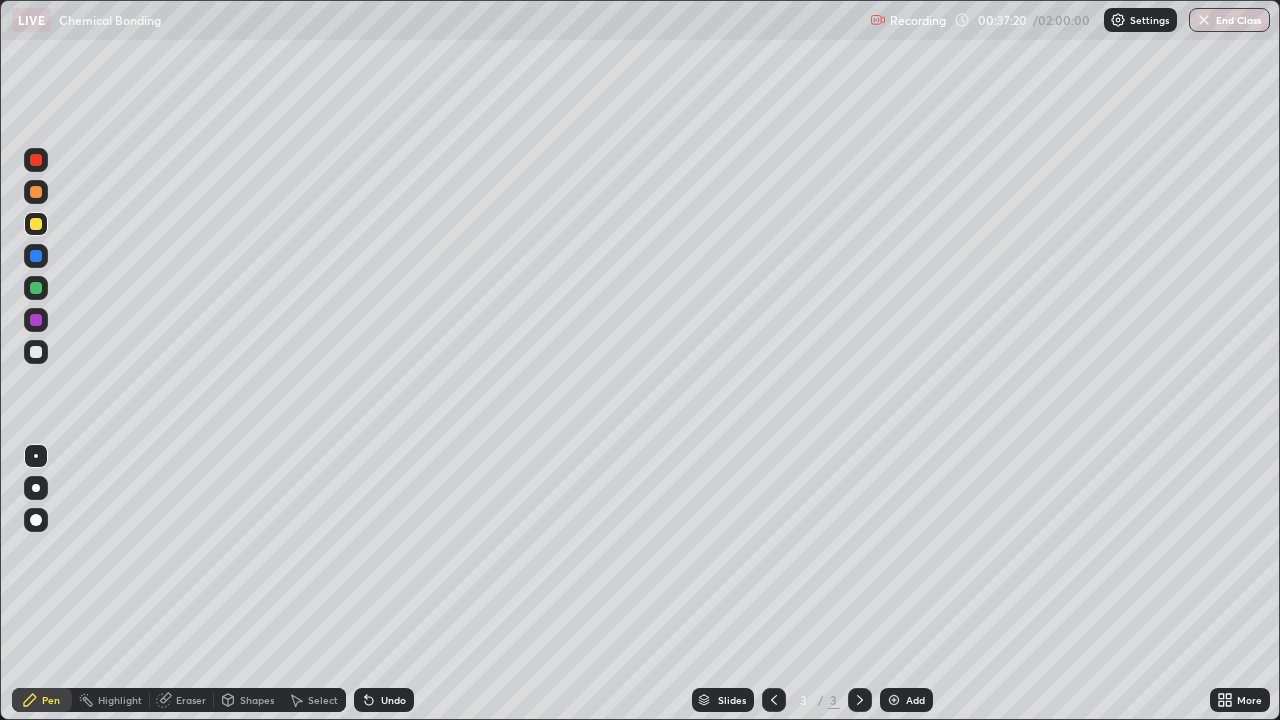click 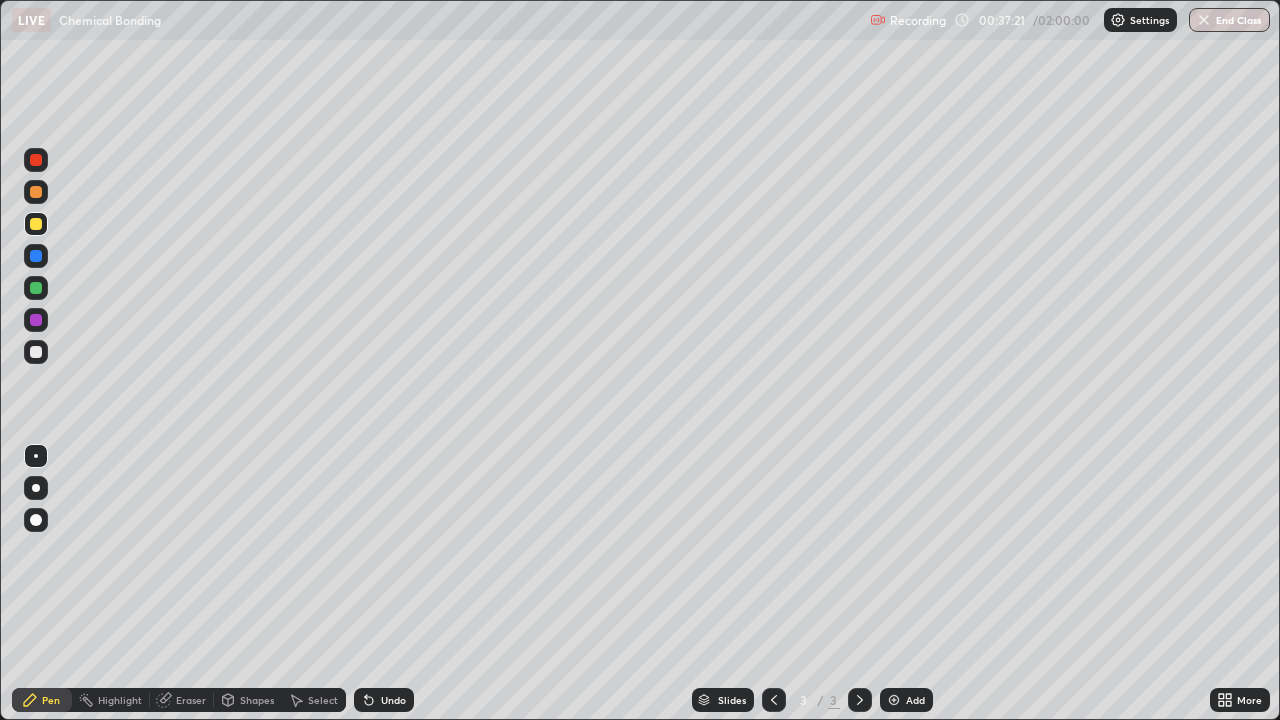 click on "Add" at bounding box center (915, 700) 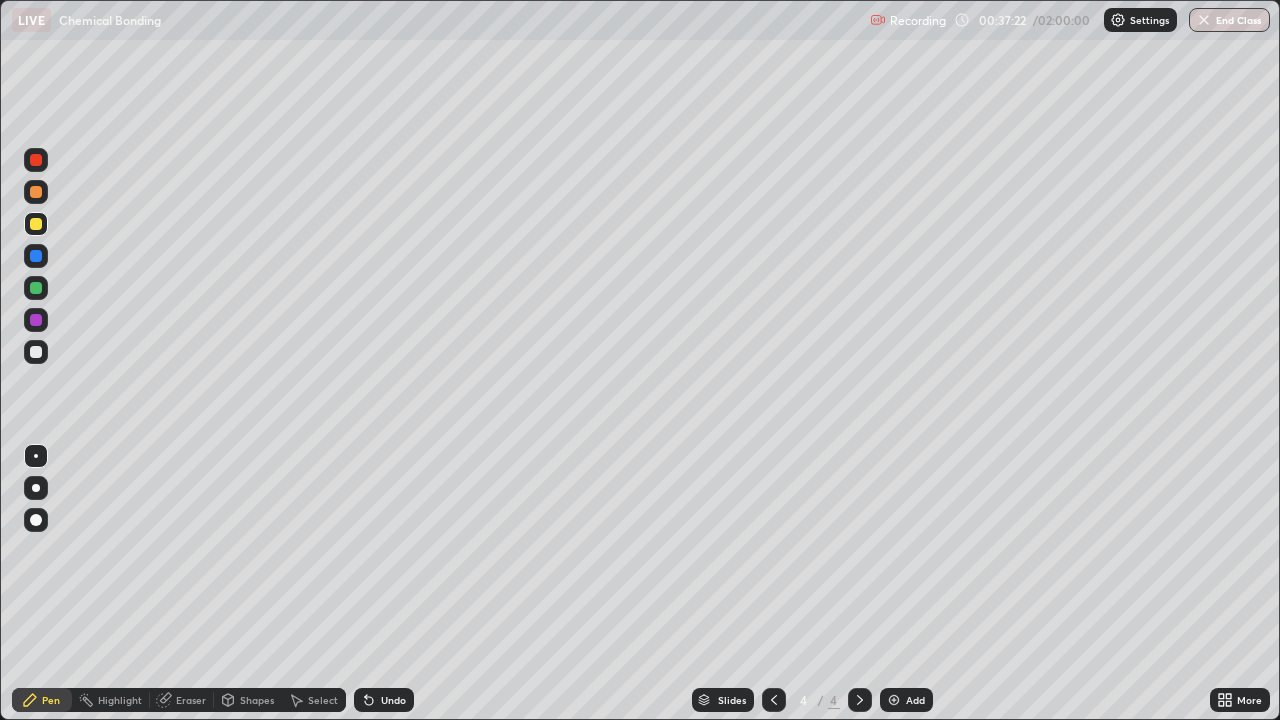 click at bounding box center [36, 352] 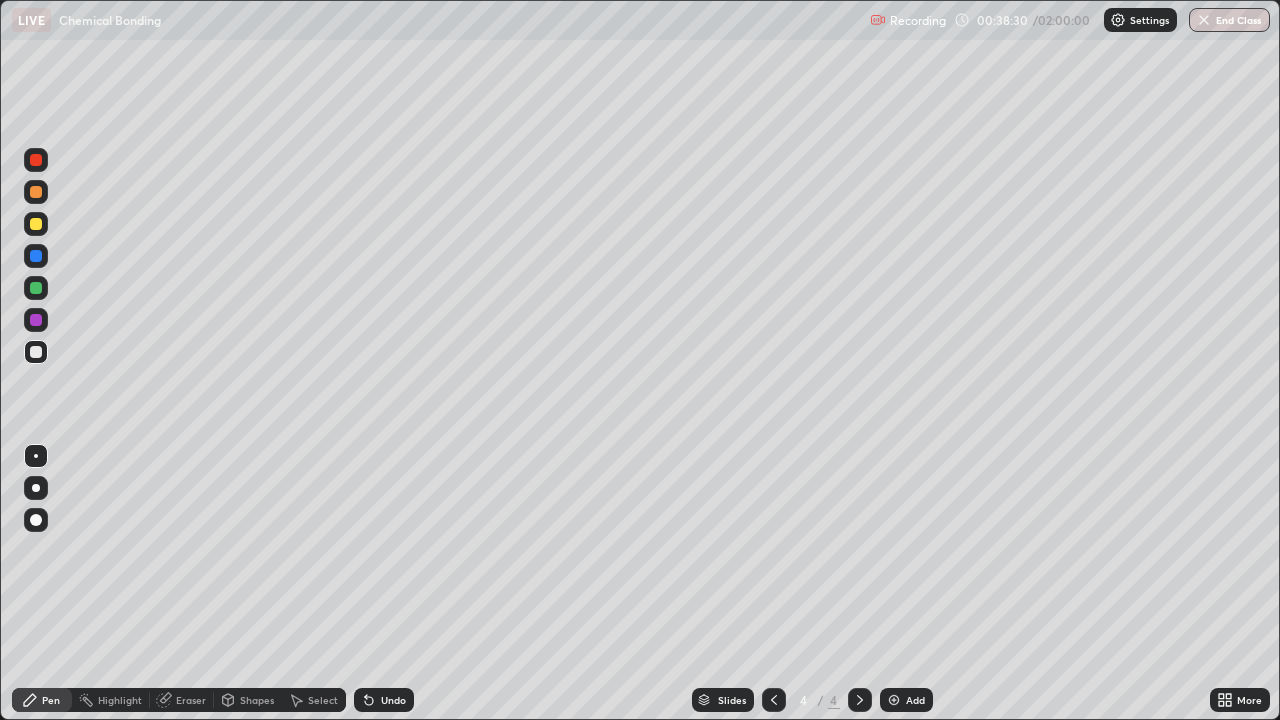 click at bounding box center (36, 224) 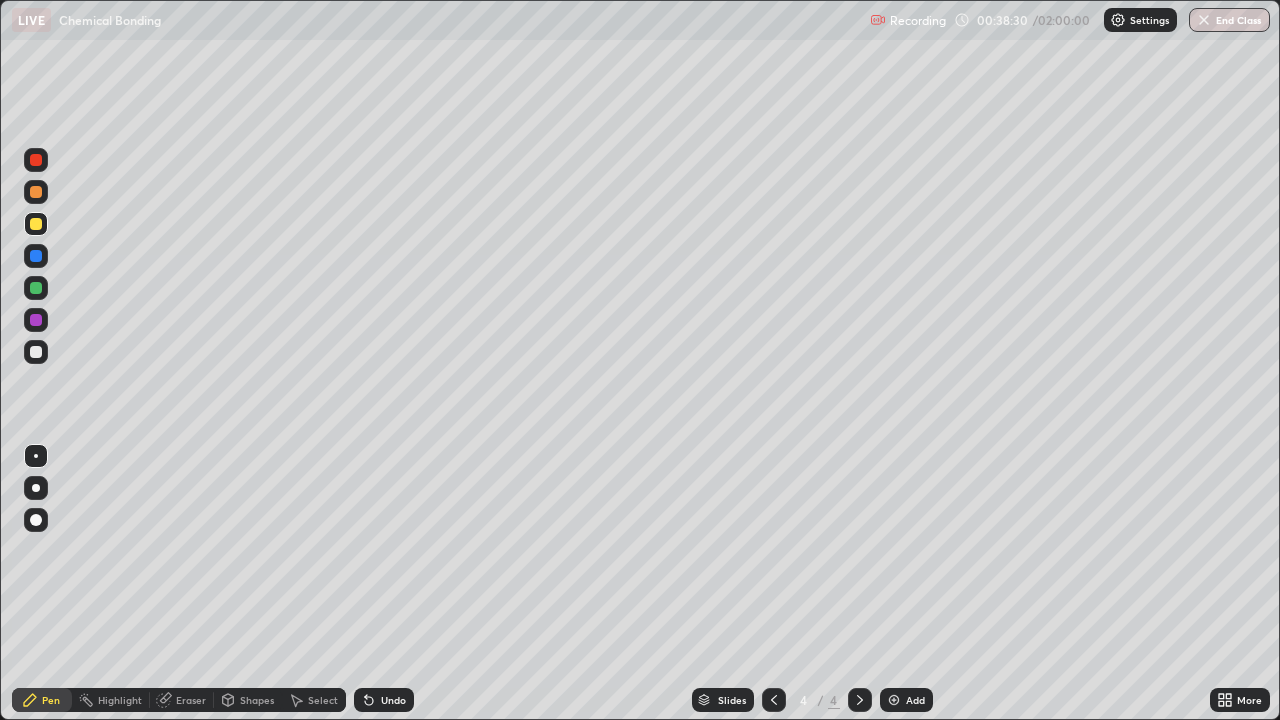 click at bounding box center [36, 224] 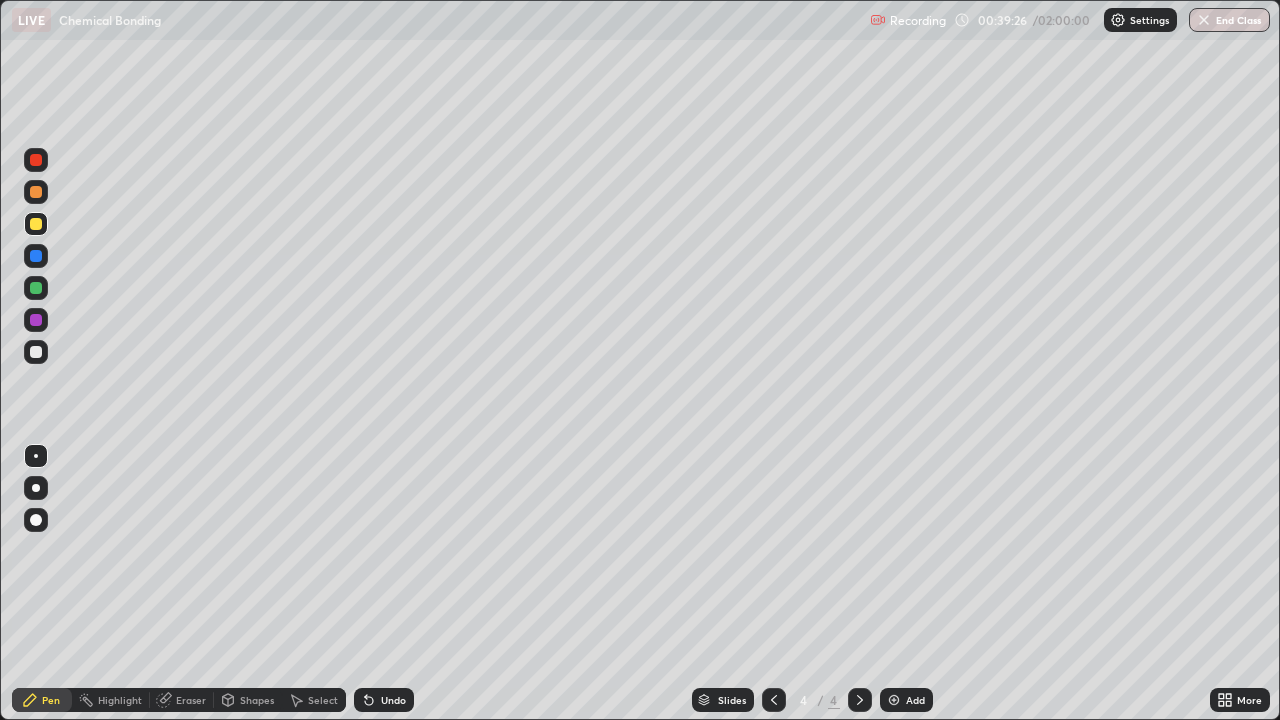 click at bounding box center [774, 700] 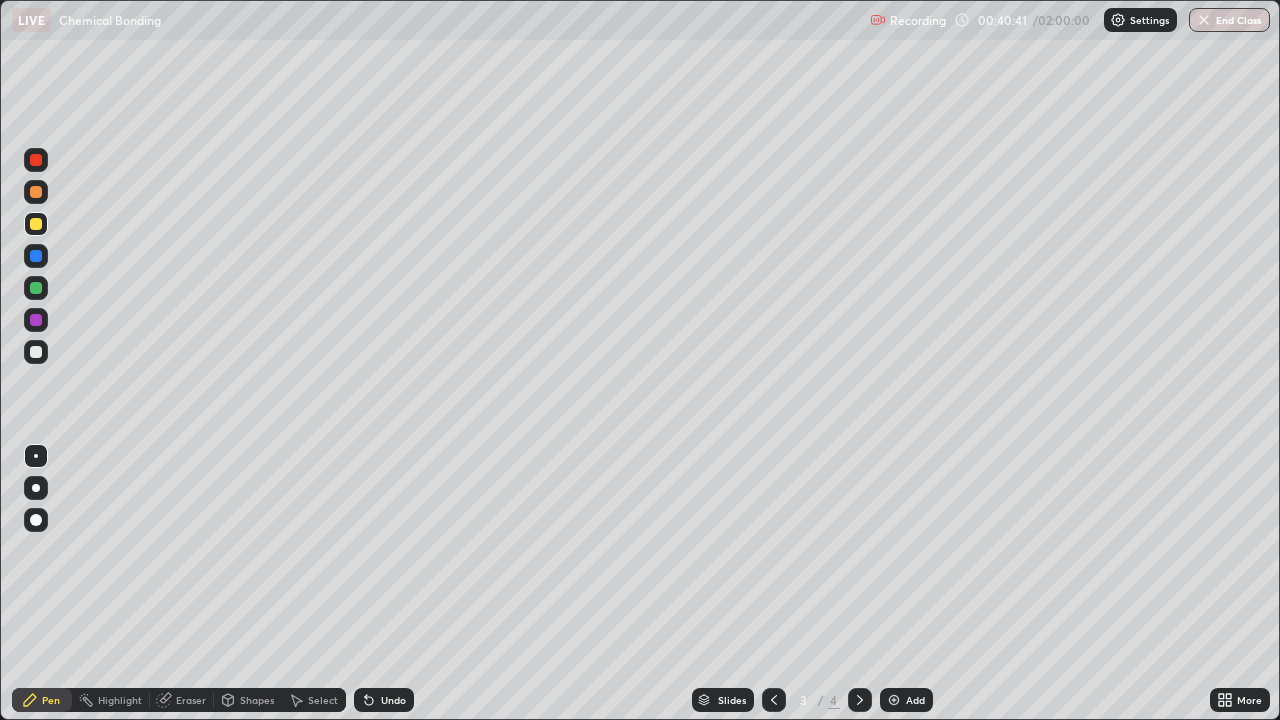 click 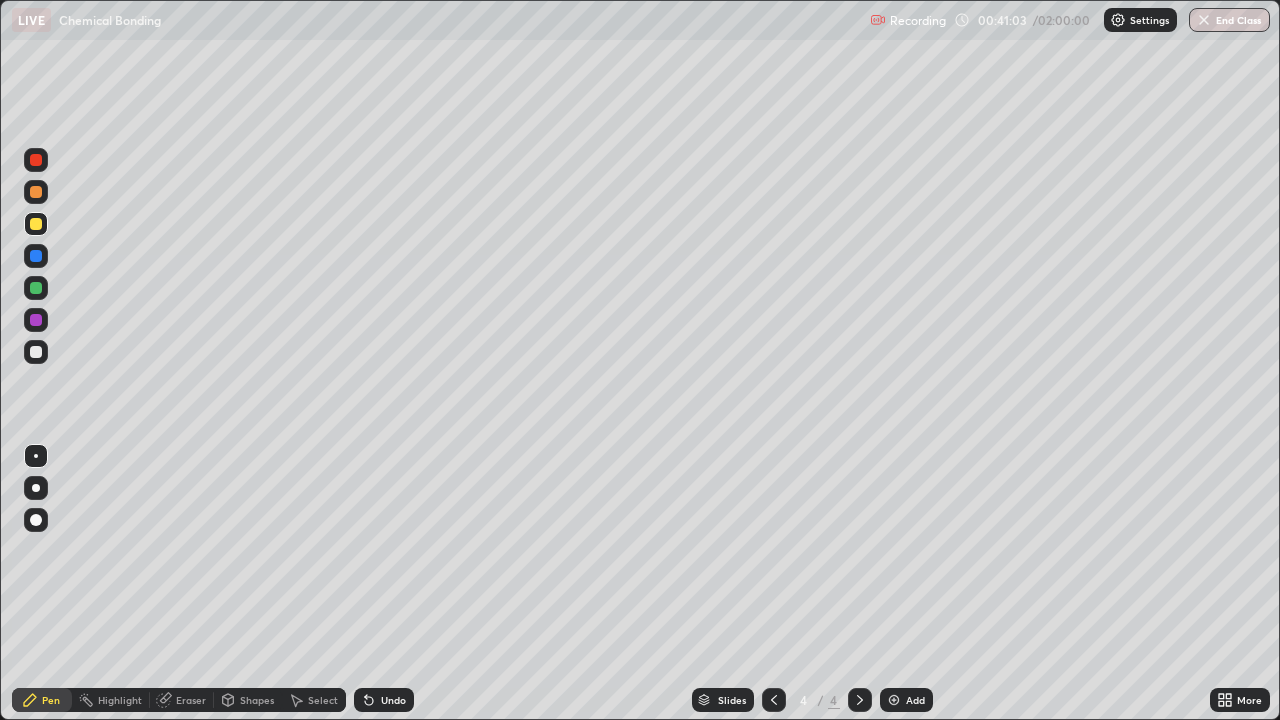 click 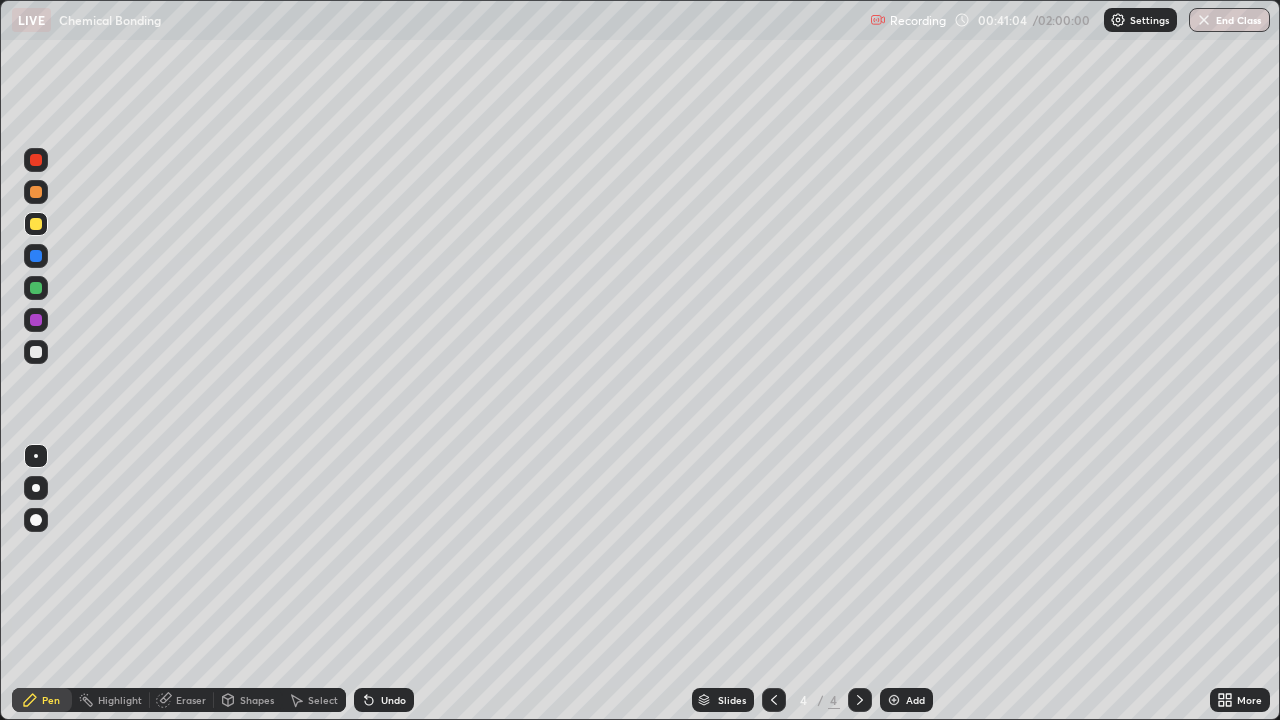 click on "Add" at bounding box center [915, 700] 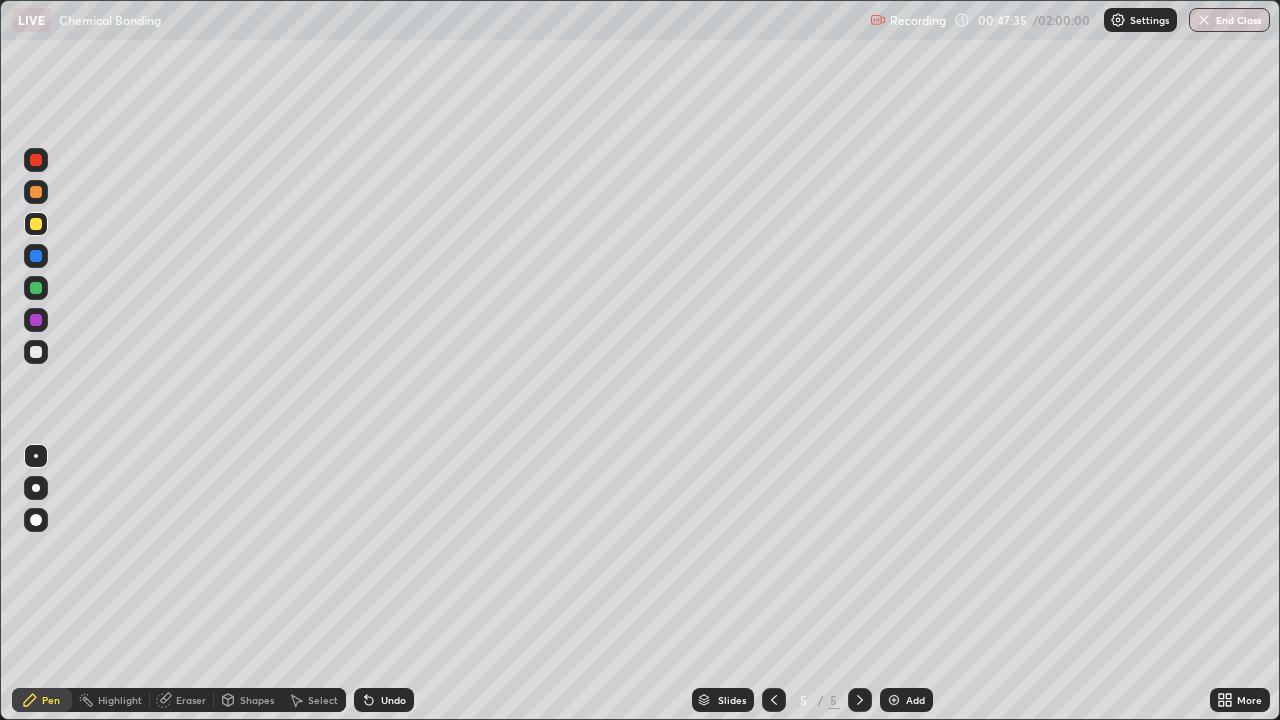 click on "Add" at bounding box center [915, 700] 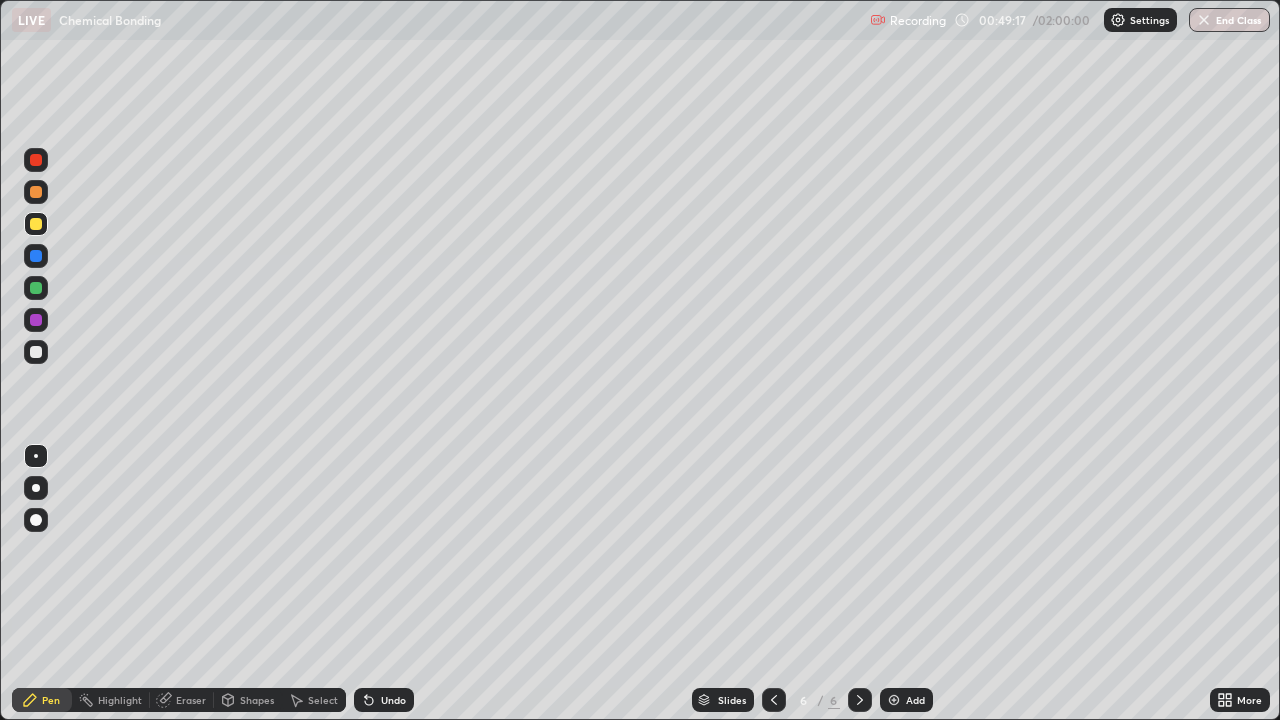 click at bounding box center [36, 352] 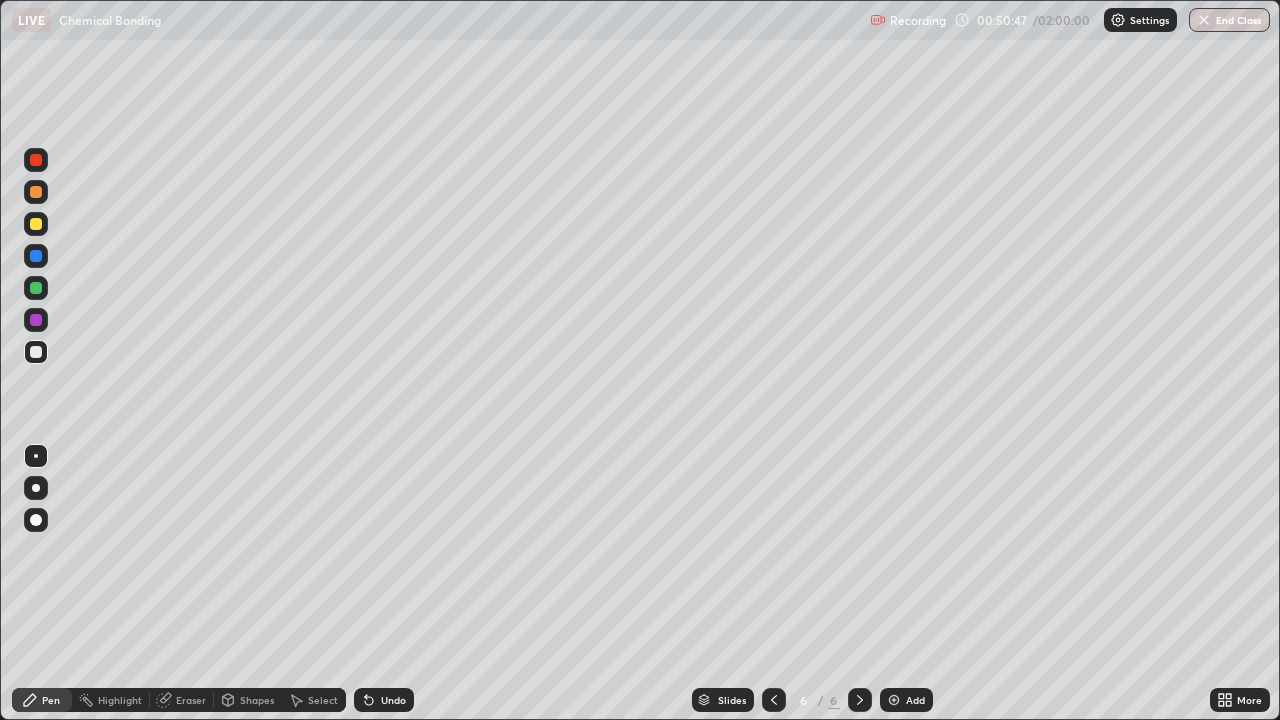 click at bounding box center [36, 224] 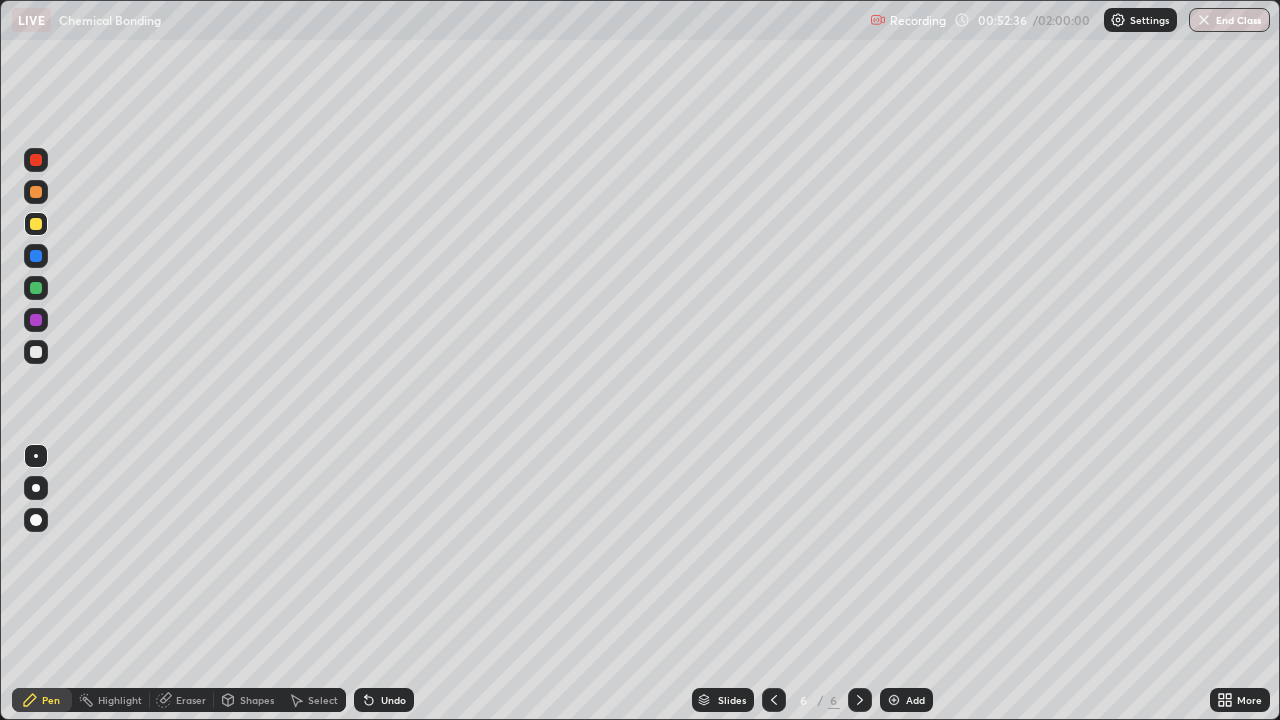 click at bounding box center [36, 352] 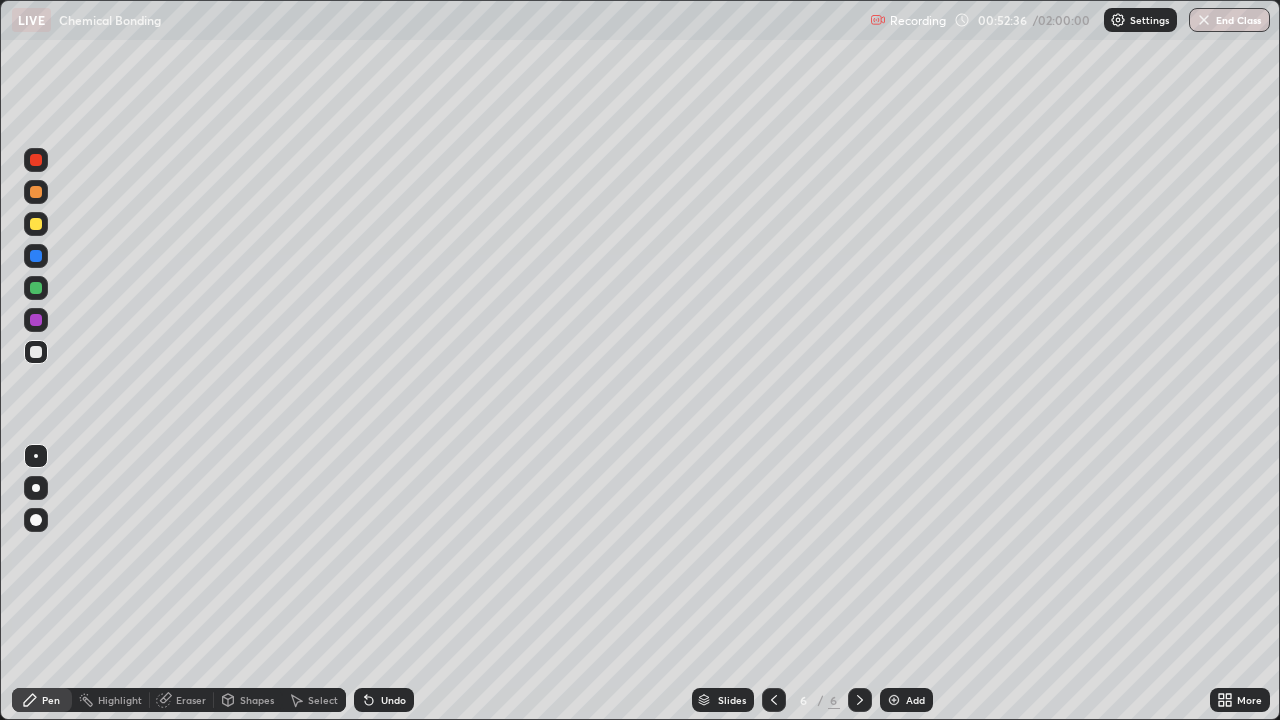 click at bounding box center [36, 352] 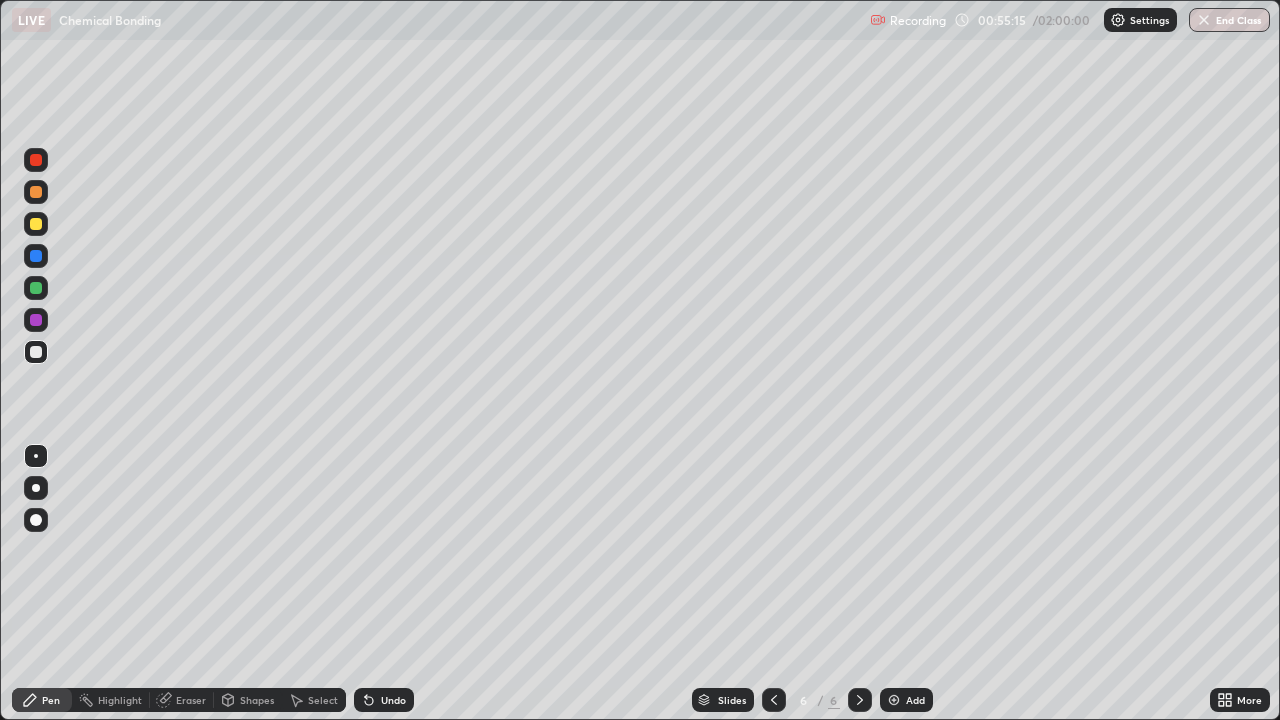 click at bounding box center (36, 224) 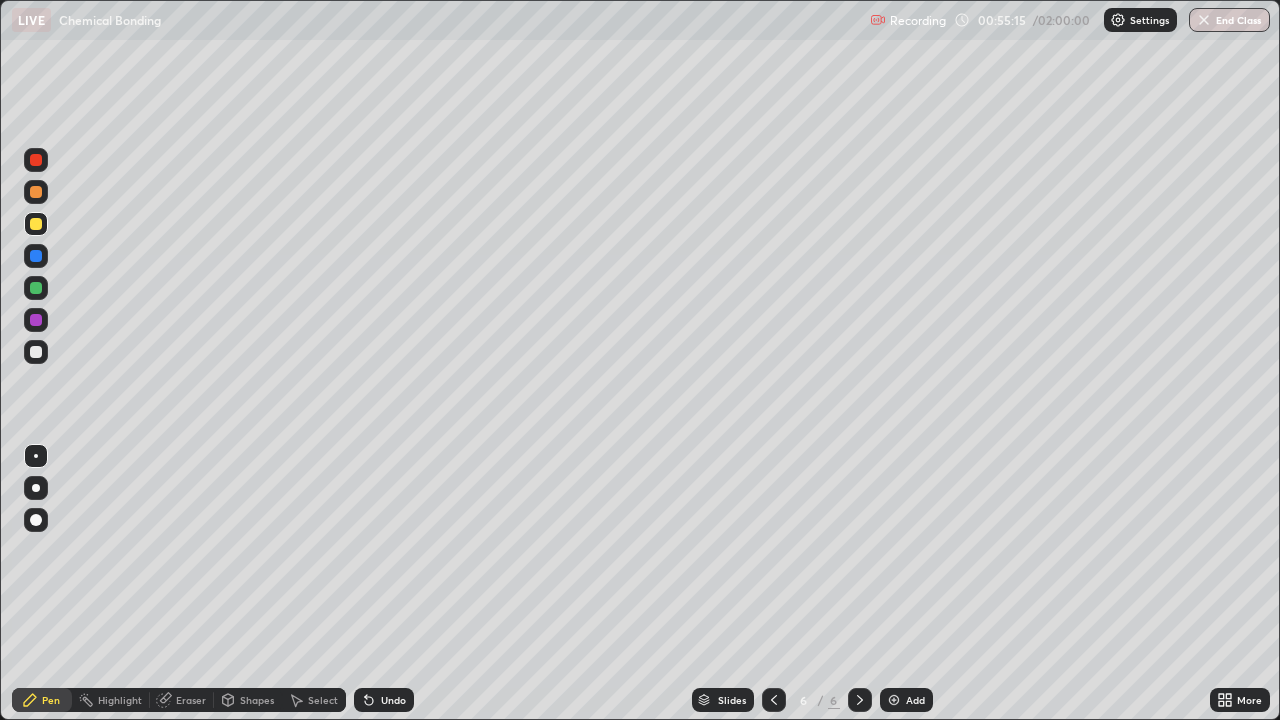 click at bounding box center (36, 224) 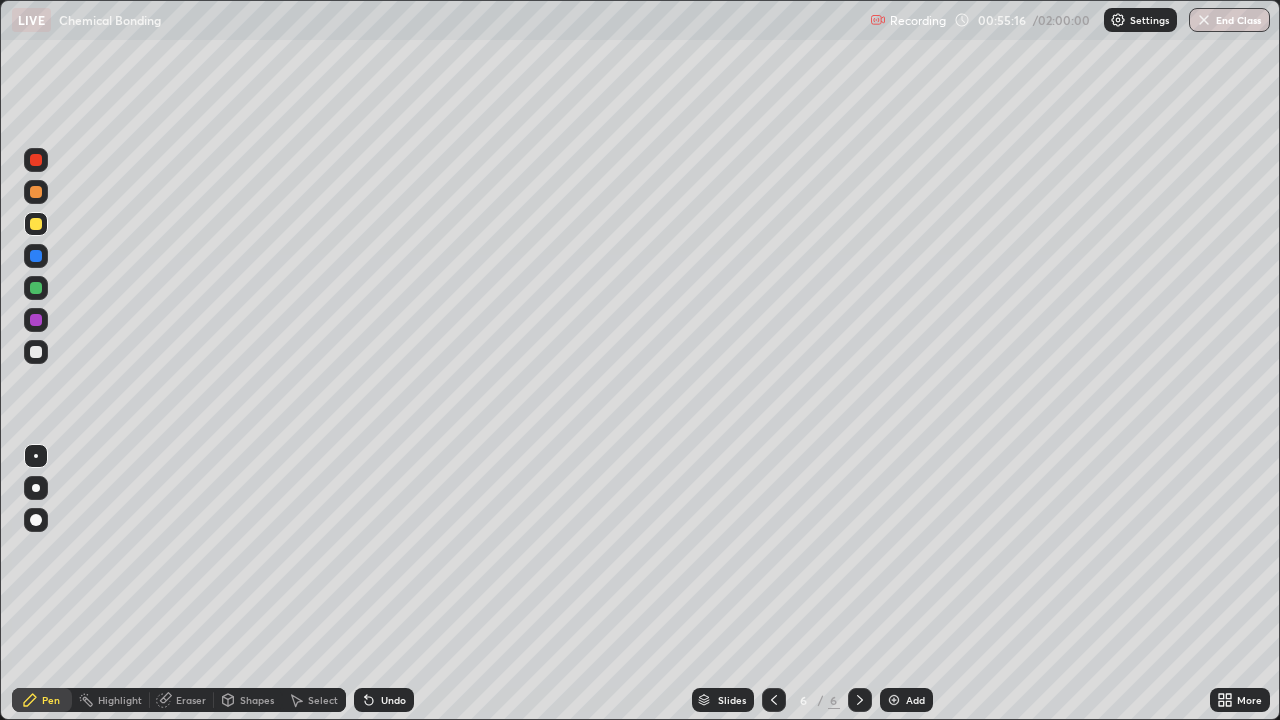 click at bounding box center [36, 160] 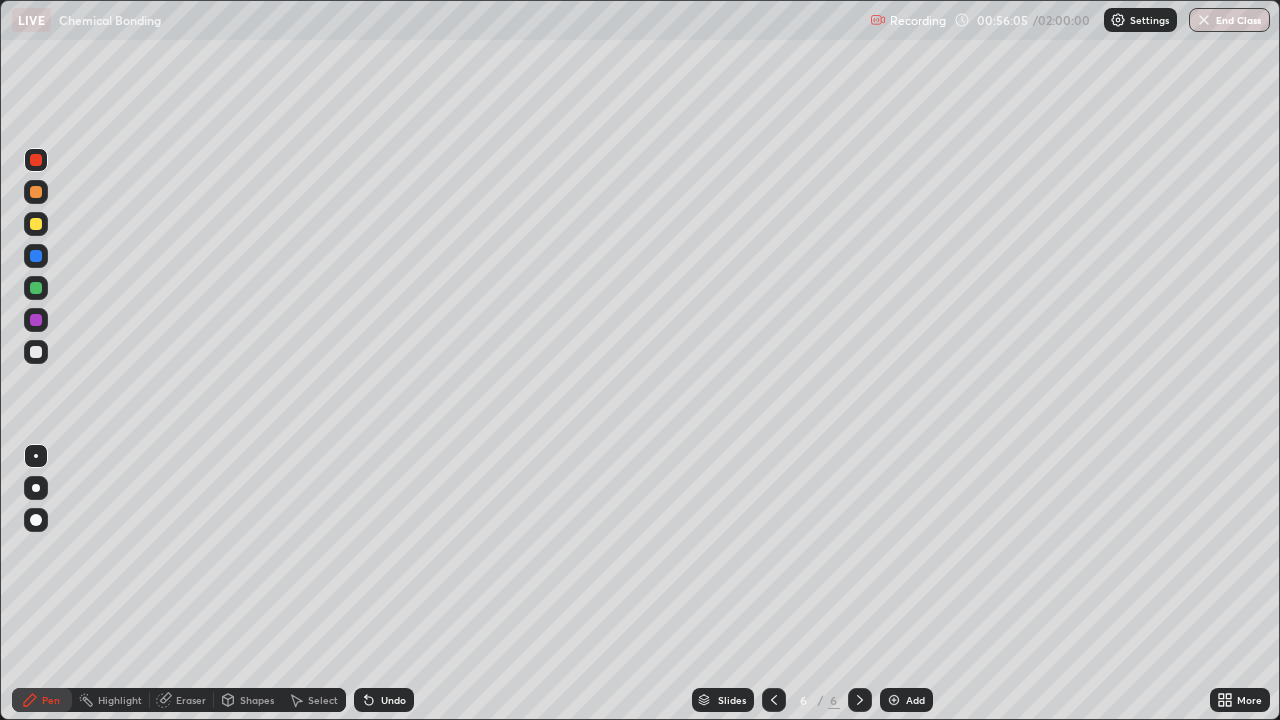 click on "Add" at bounding box center [906, 700] 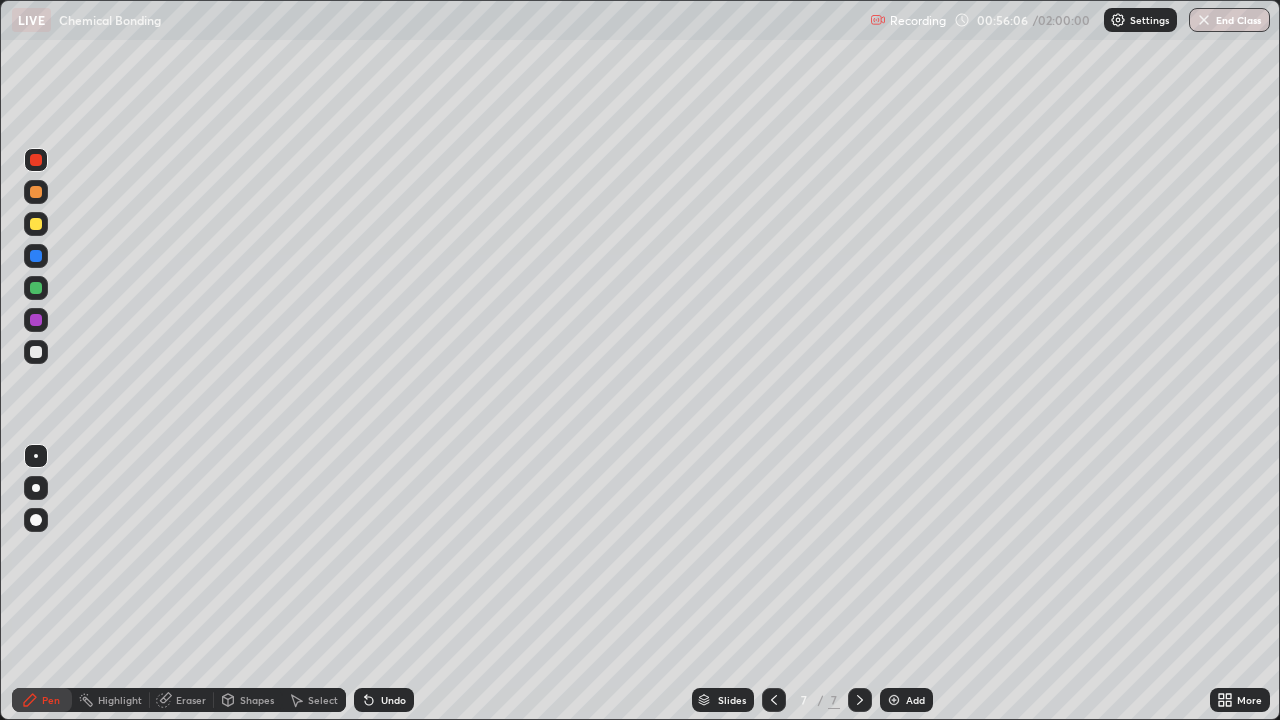 click 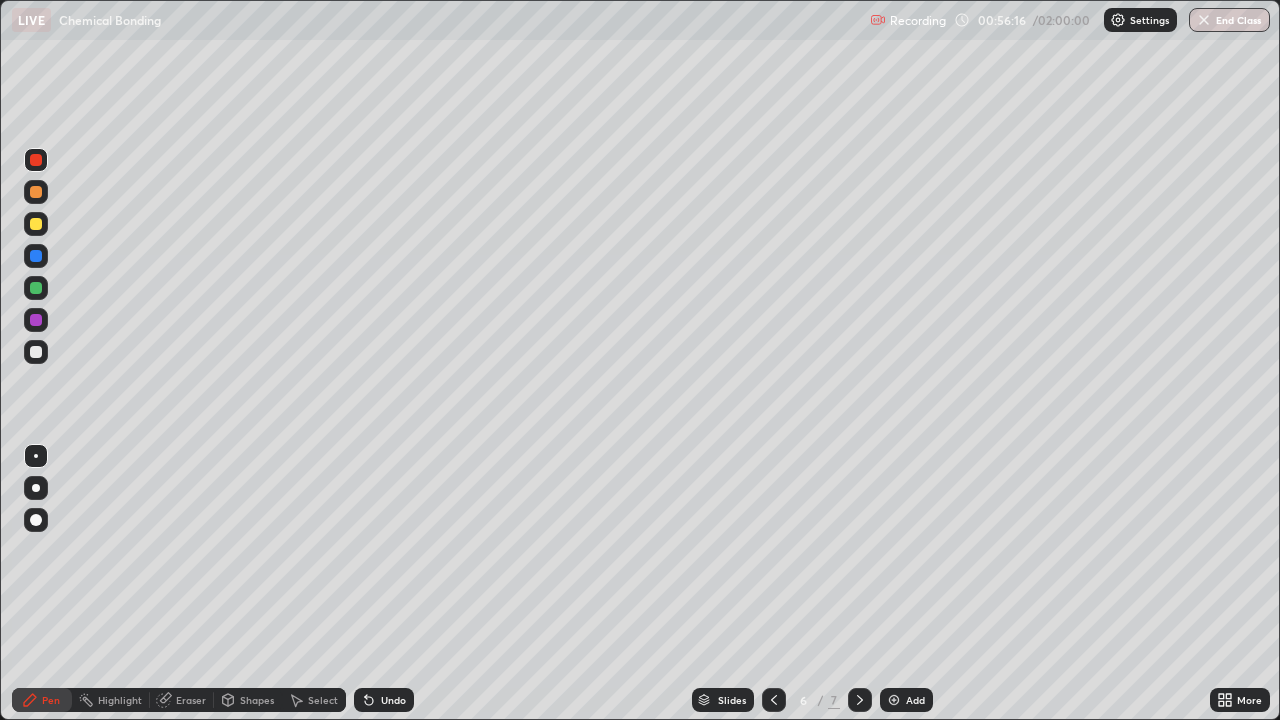 click at bounding box center (36, 224) 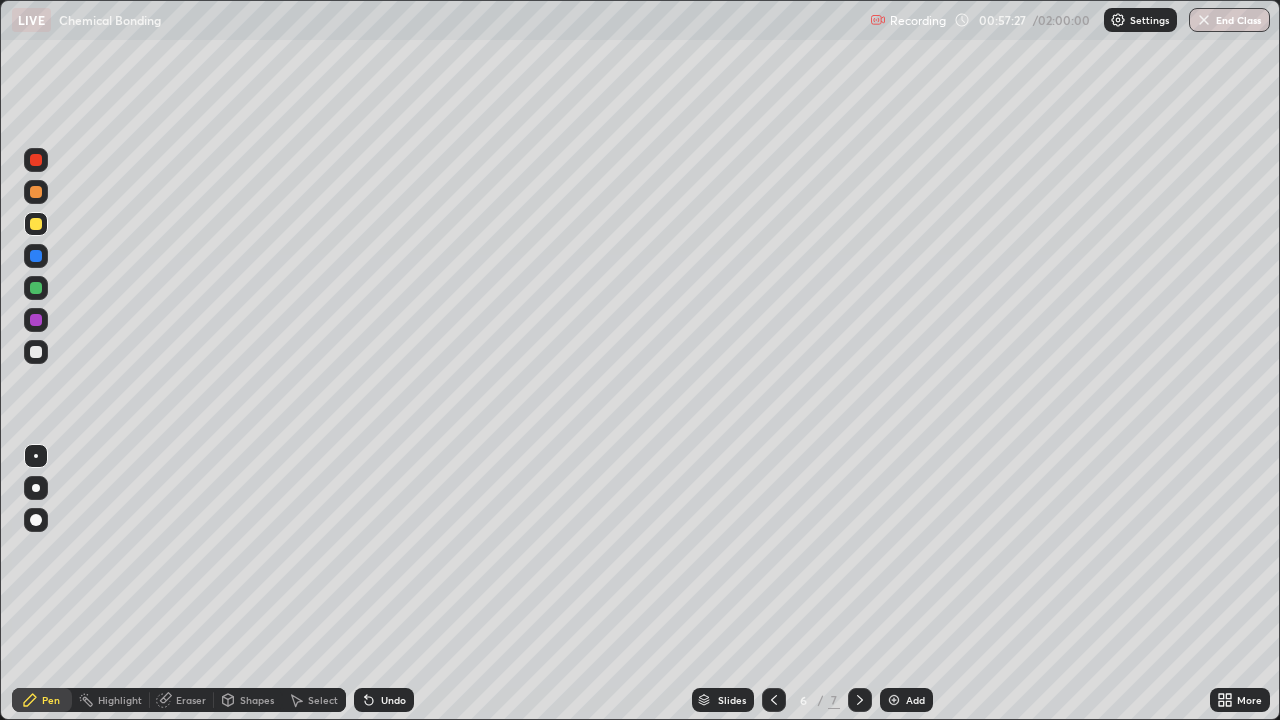 click on "Add" at bounding box center (915, 700) 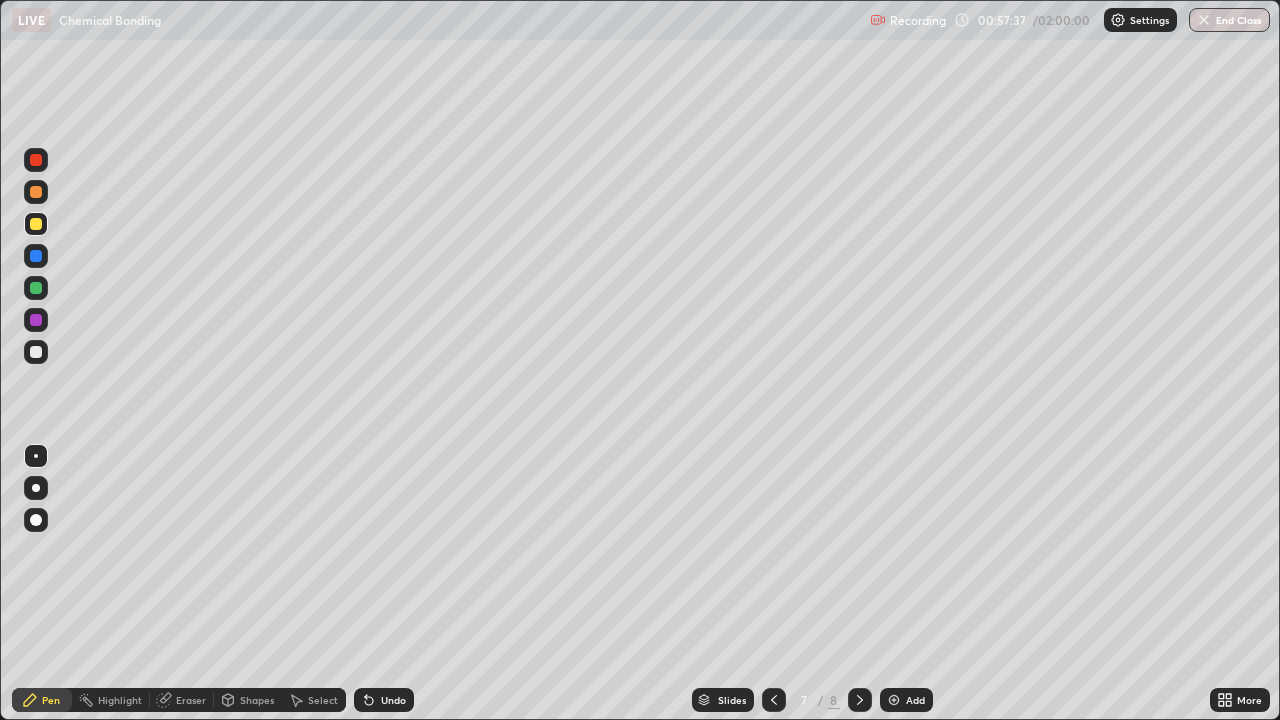 click at bounding box center [36, 352] 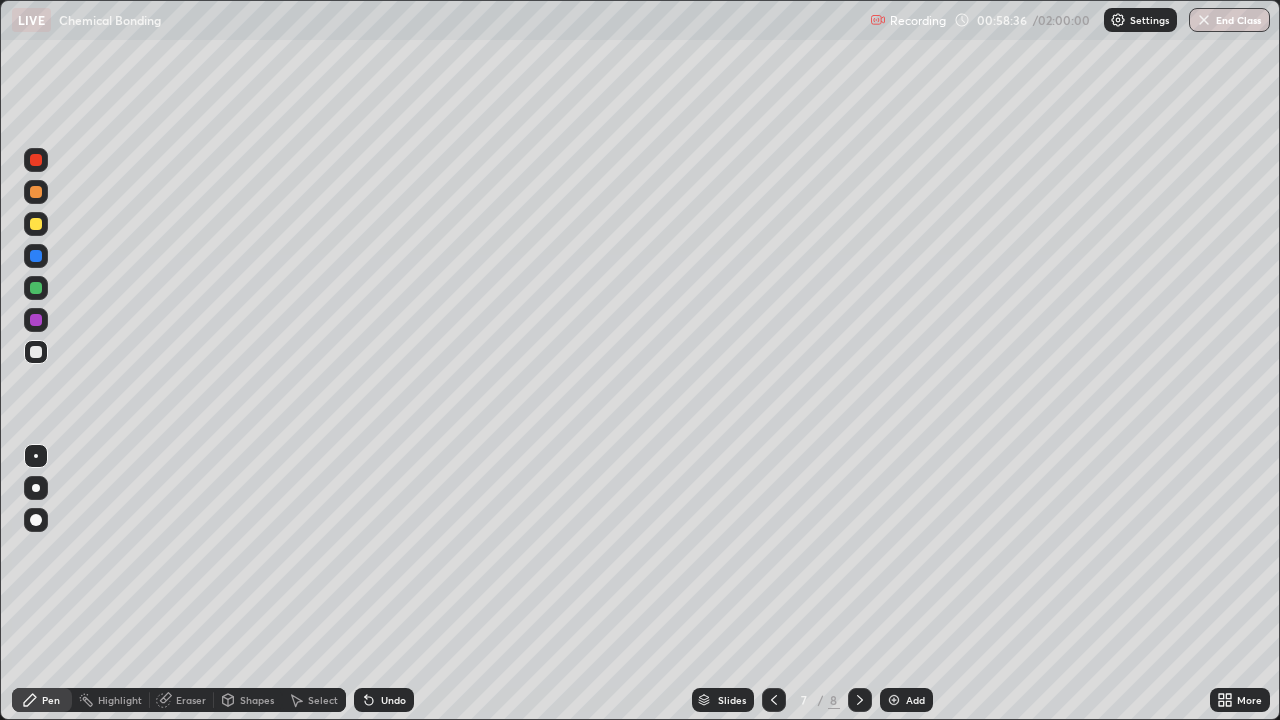 click 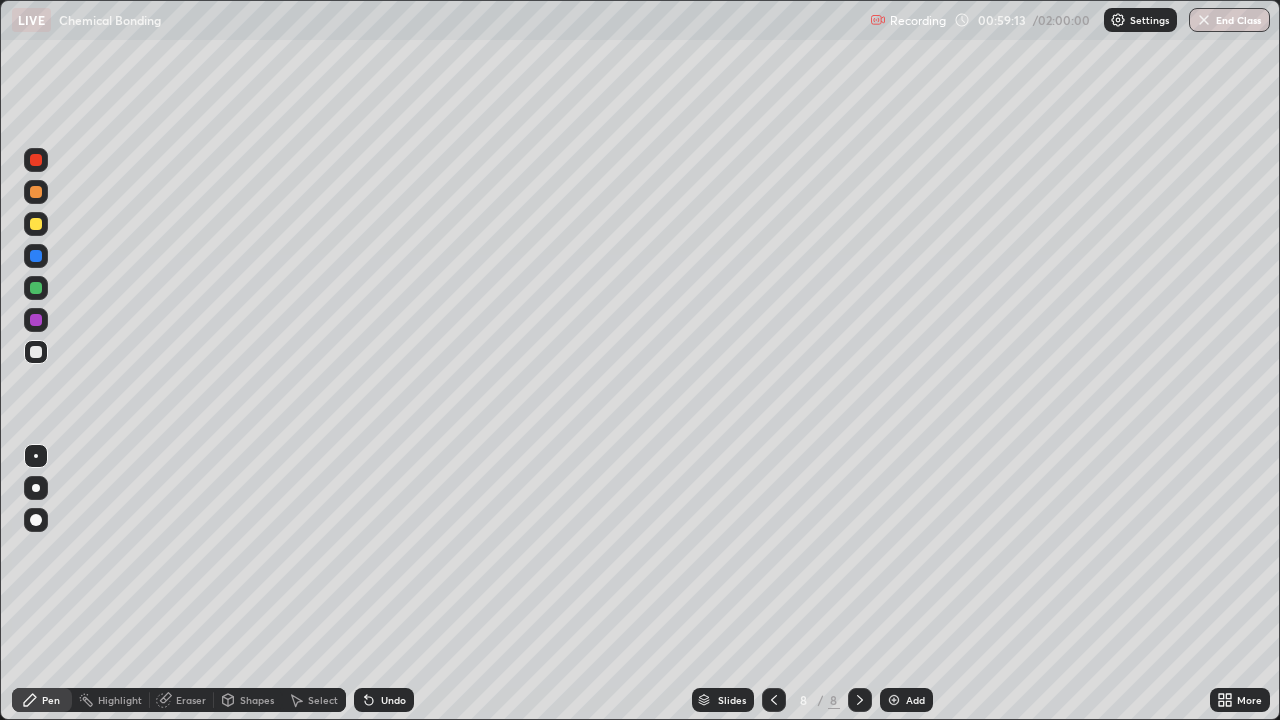 click at bounding box center [36, 224] 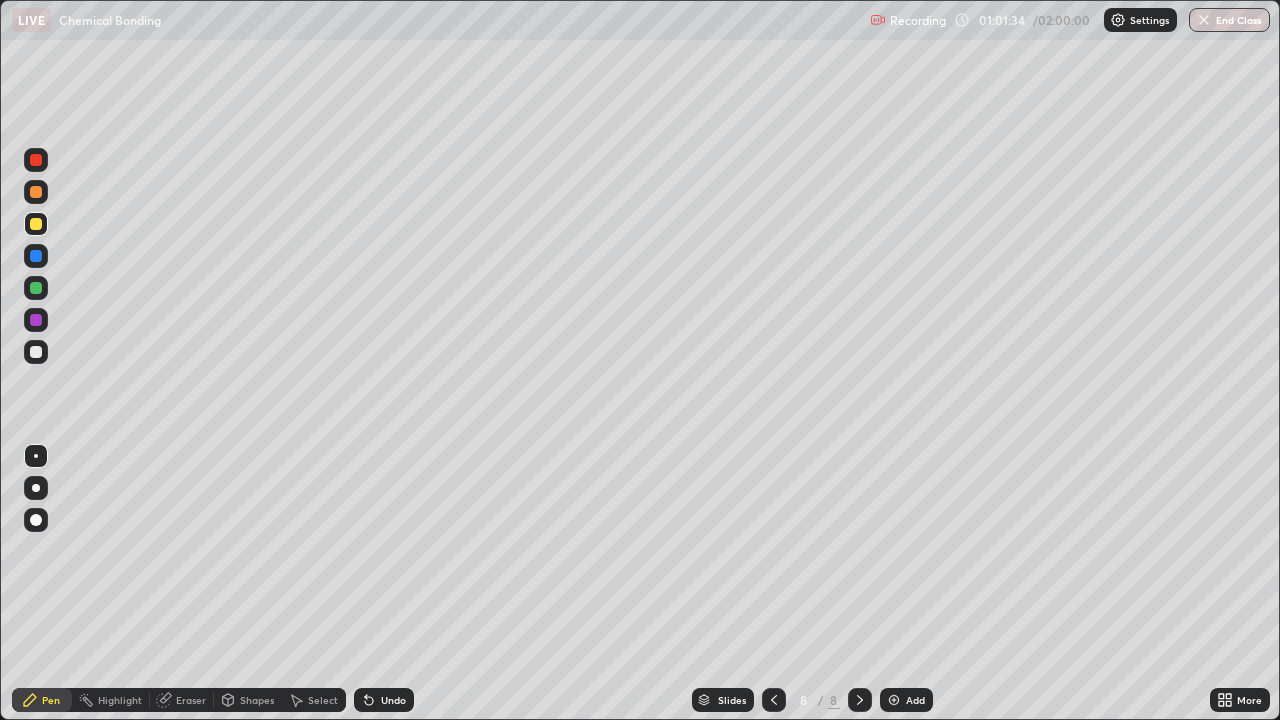 click on "Add" at bounding box center (906, 700) 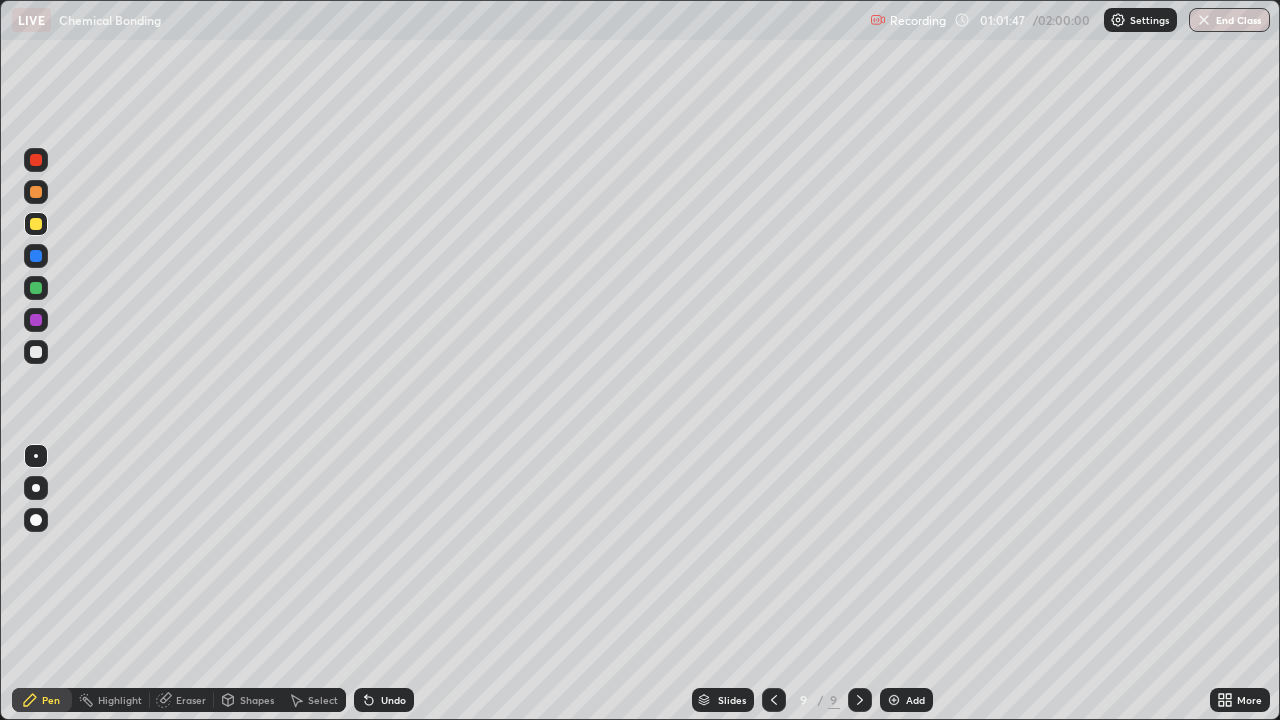 click at bounding box center (36, 352) 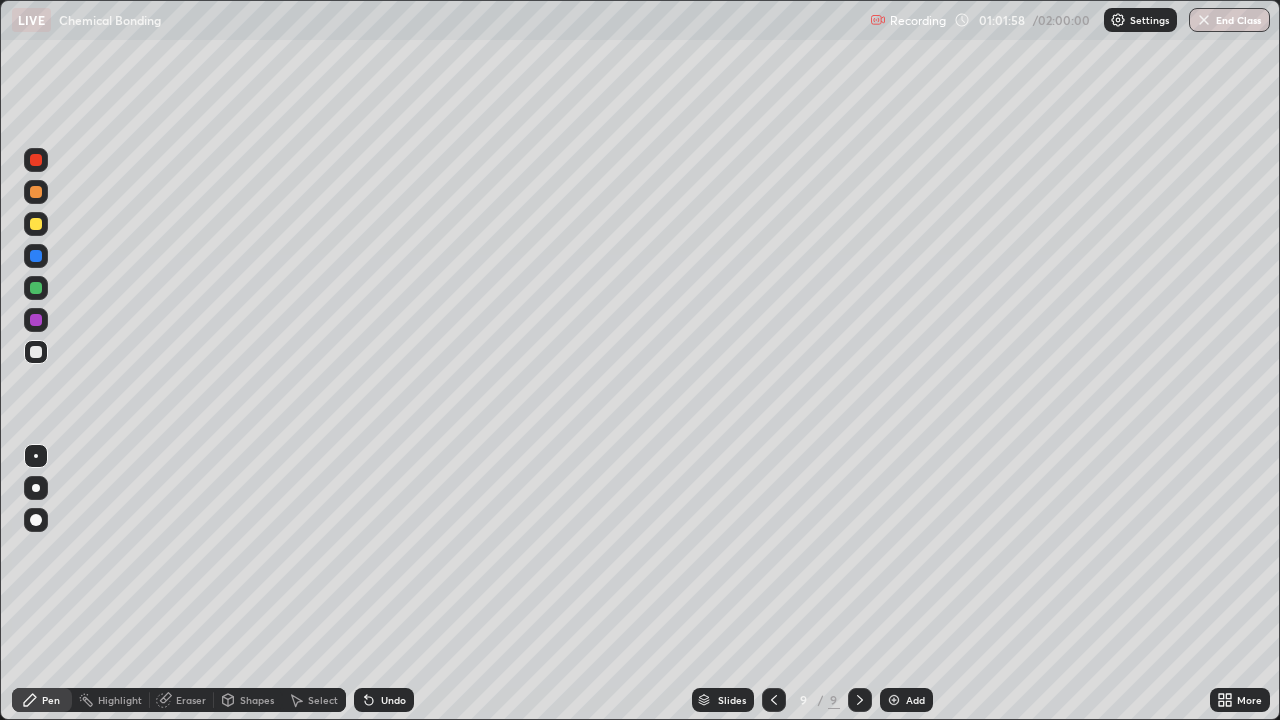click on "Undo" at bounding box center [393, 700] 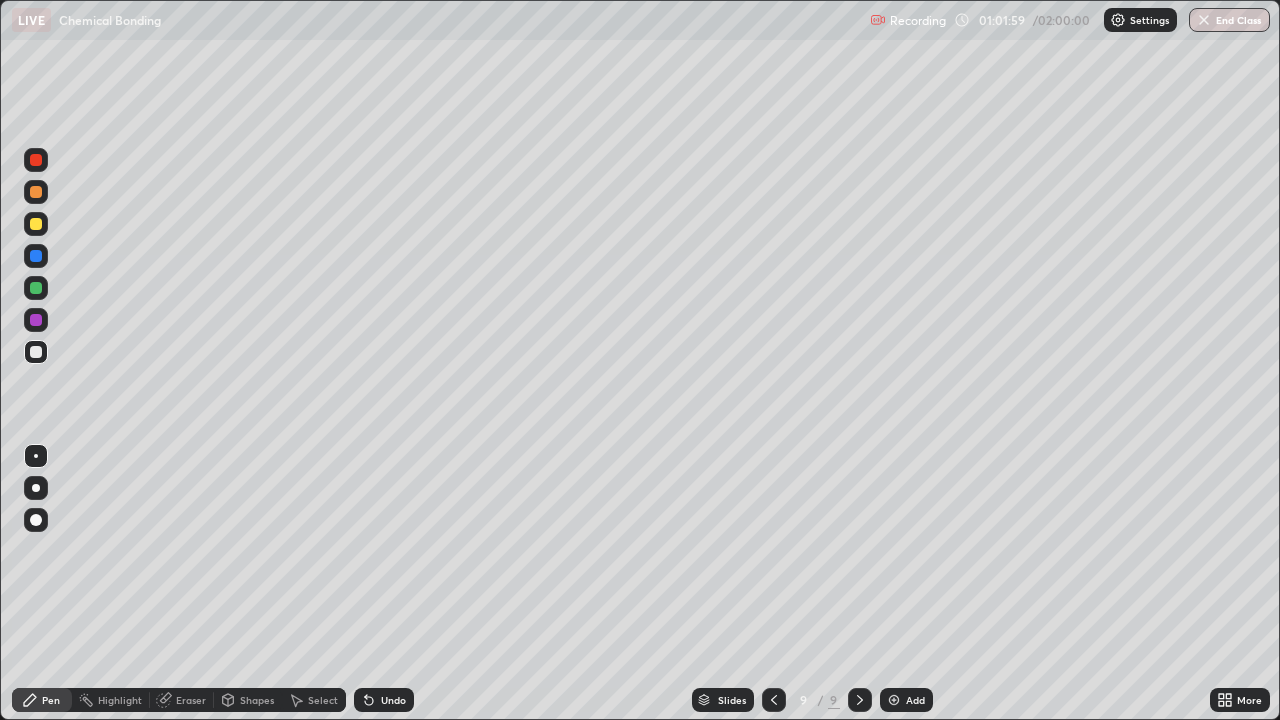 click on "Undo" at bounding box center (393, 700) 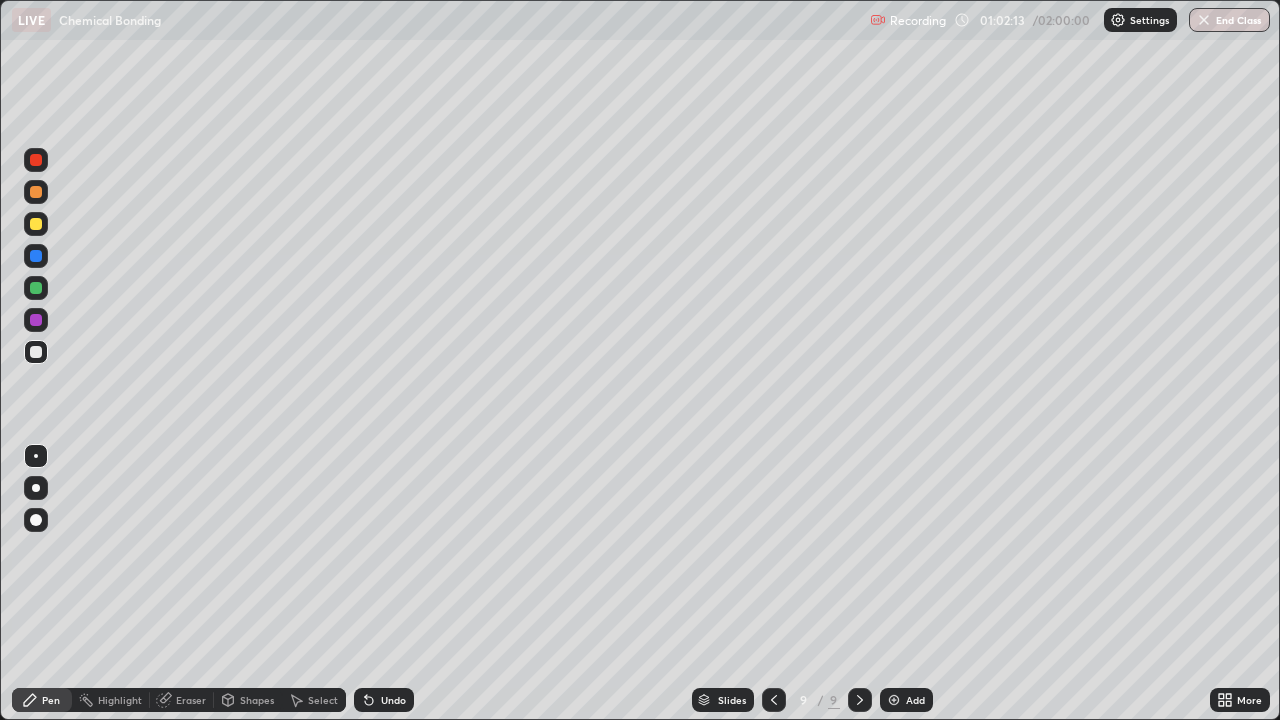 click at bounding box center [36, 224] 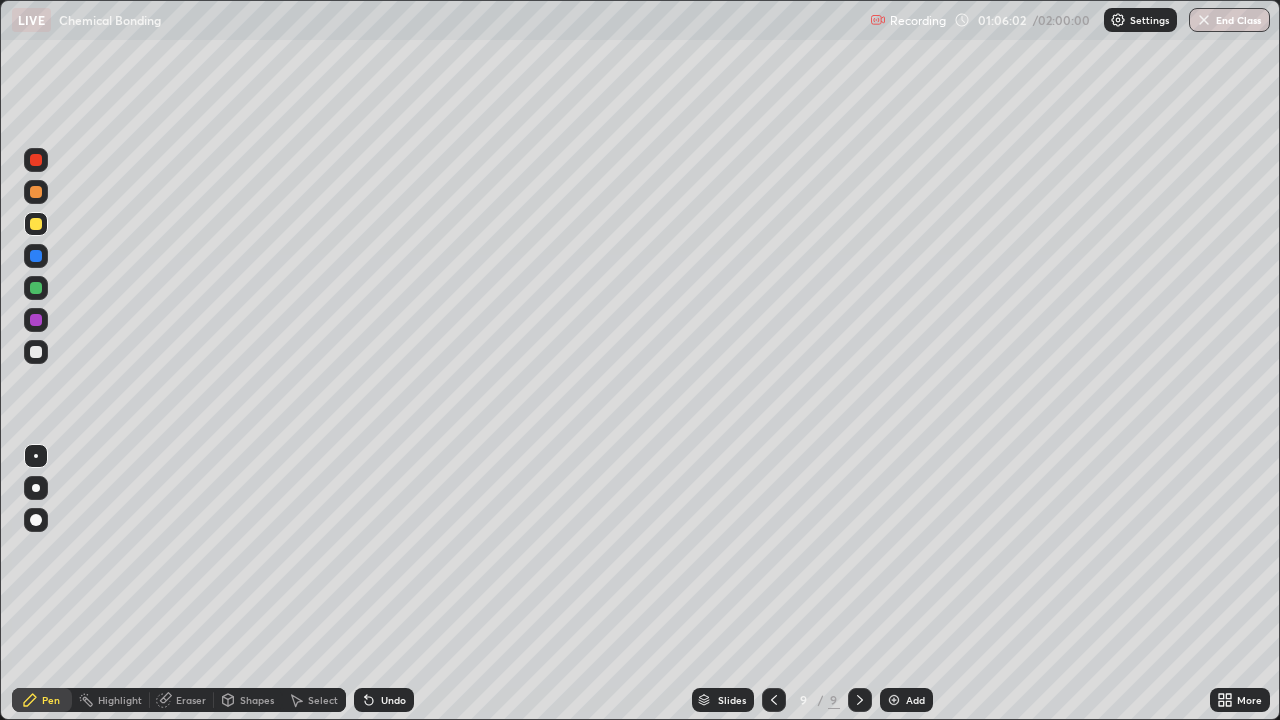 click at bounding box center [36, 320] 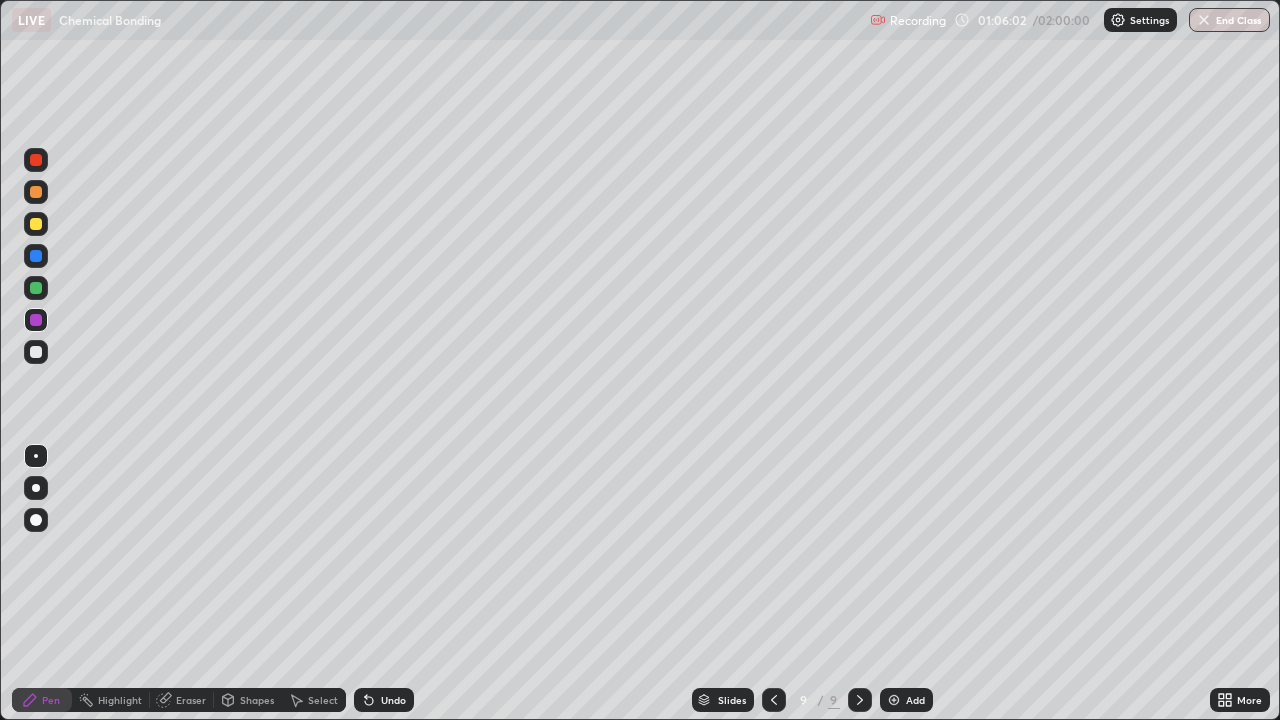 click at bounding box center (36, 320) 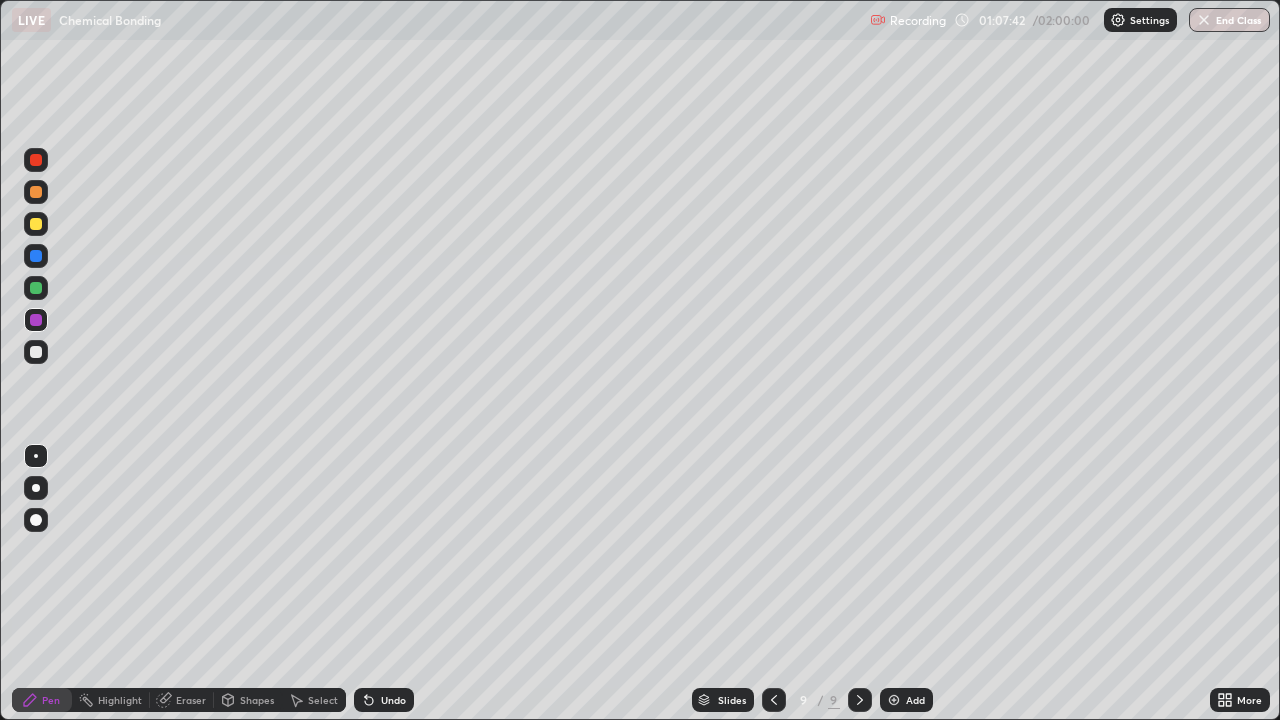 click at bounding box center (36, 352) 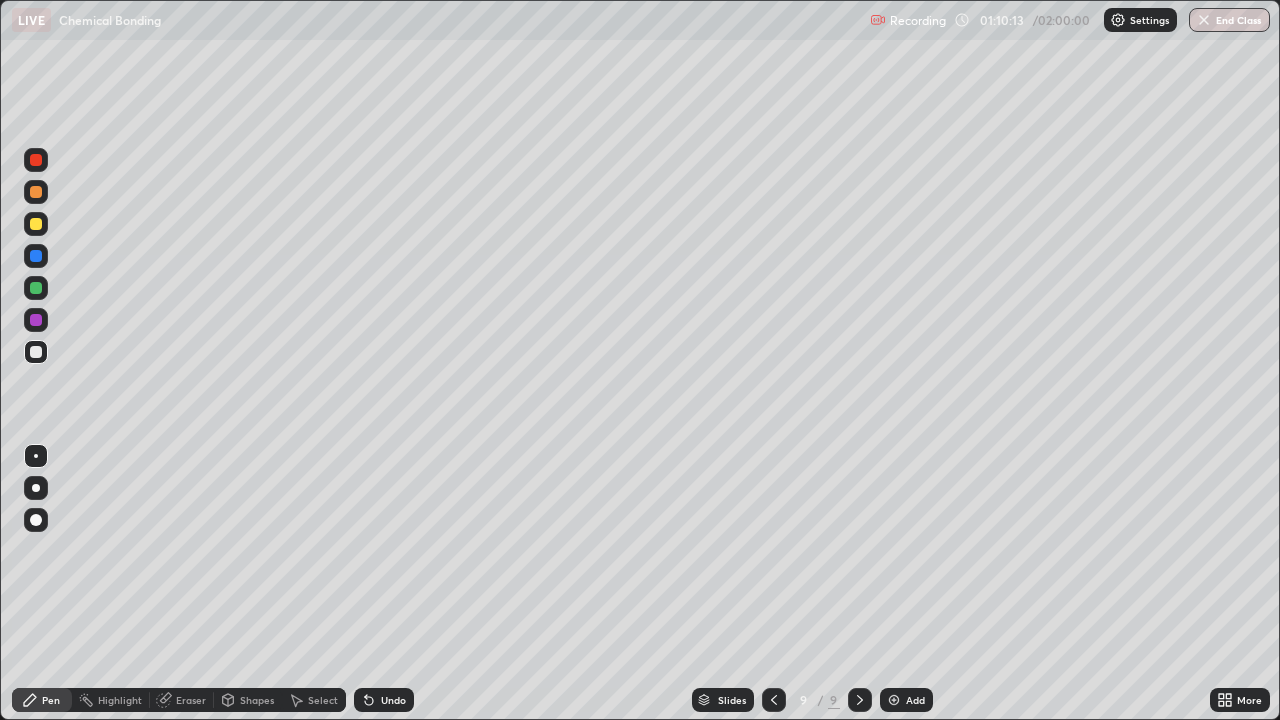 click at bounding box center [860, 700] 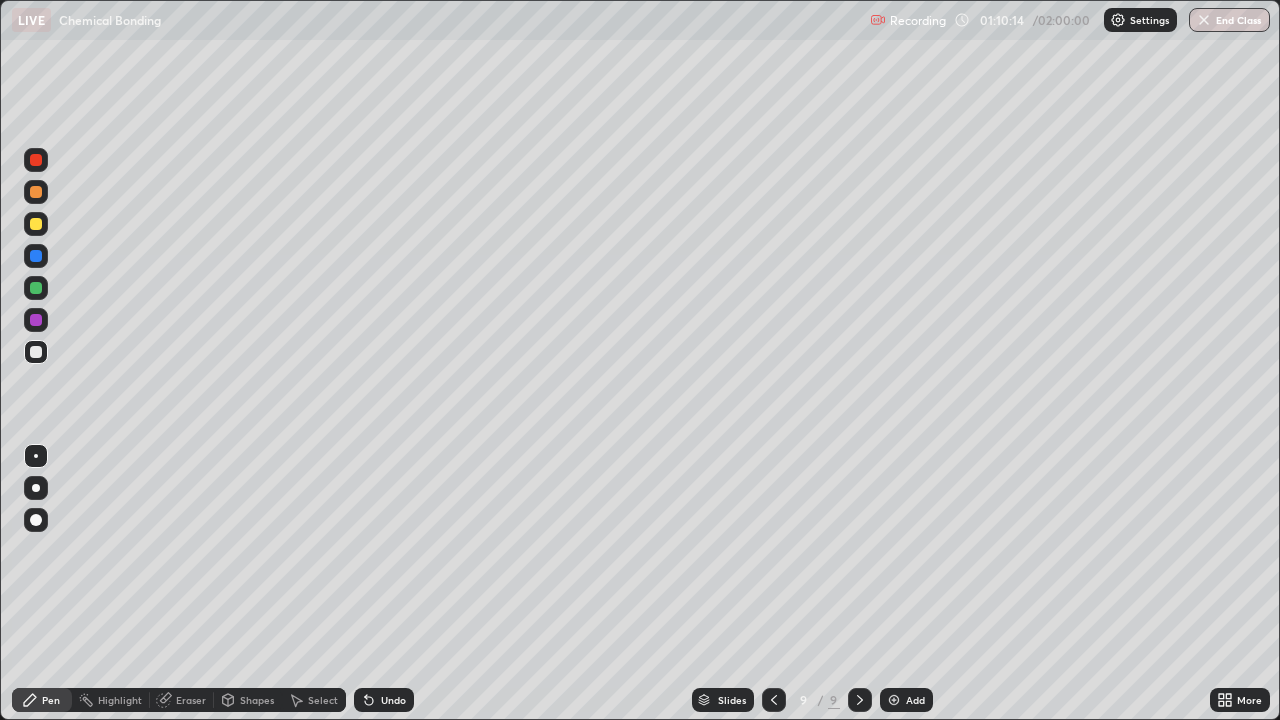 click on "Add" at bounding box center [906, 700] 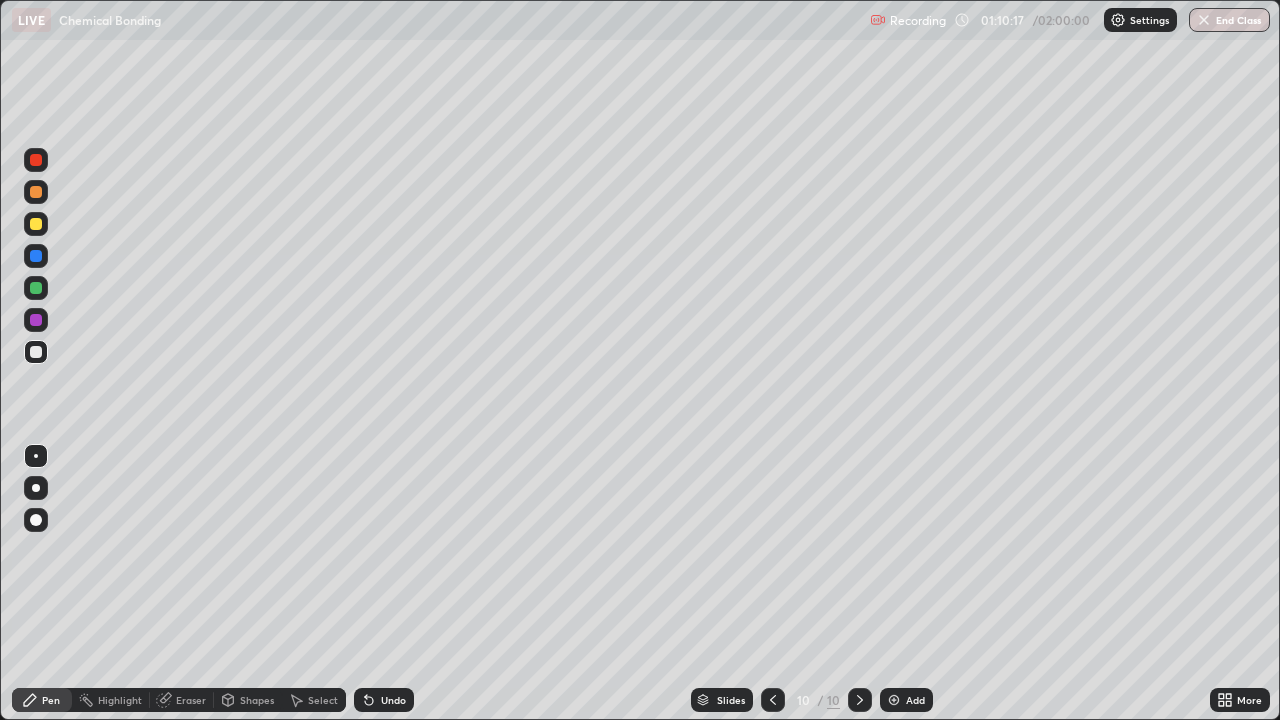click at bounding box center (36, 352) 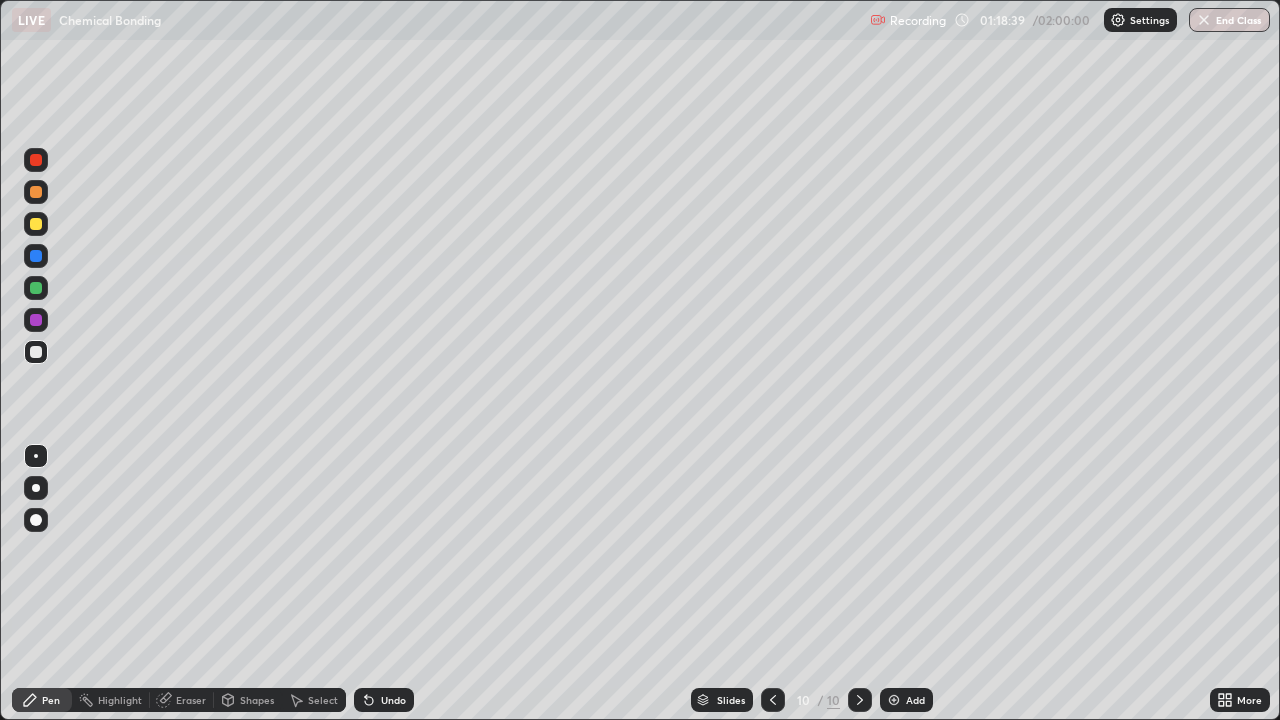 click on "Undo" at bounding box center [393, 700] 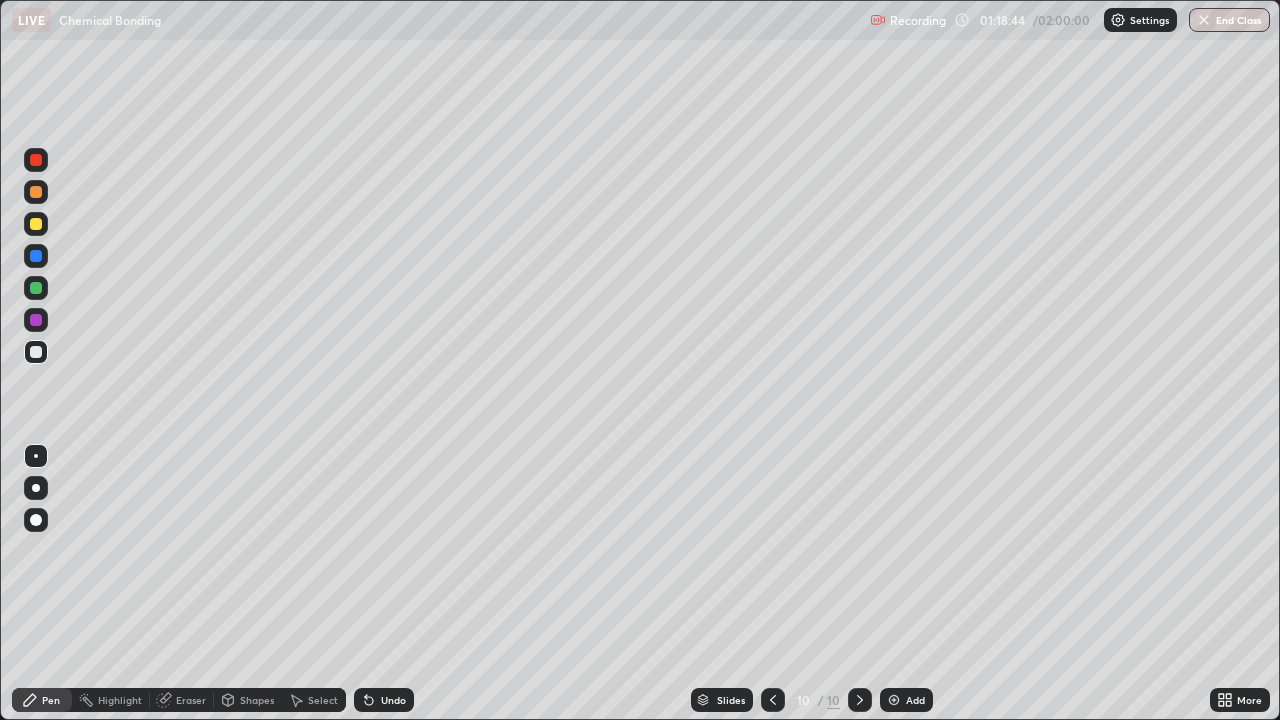 click on "Undo" at bounding box center (393, 700) 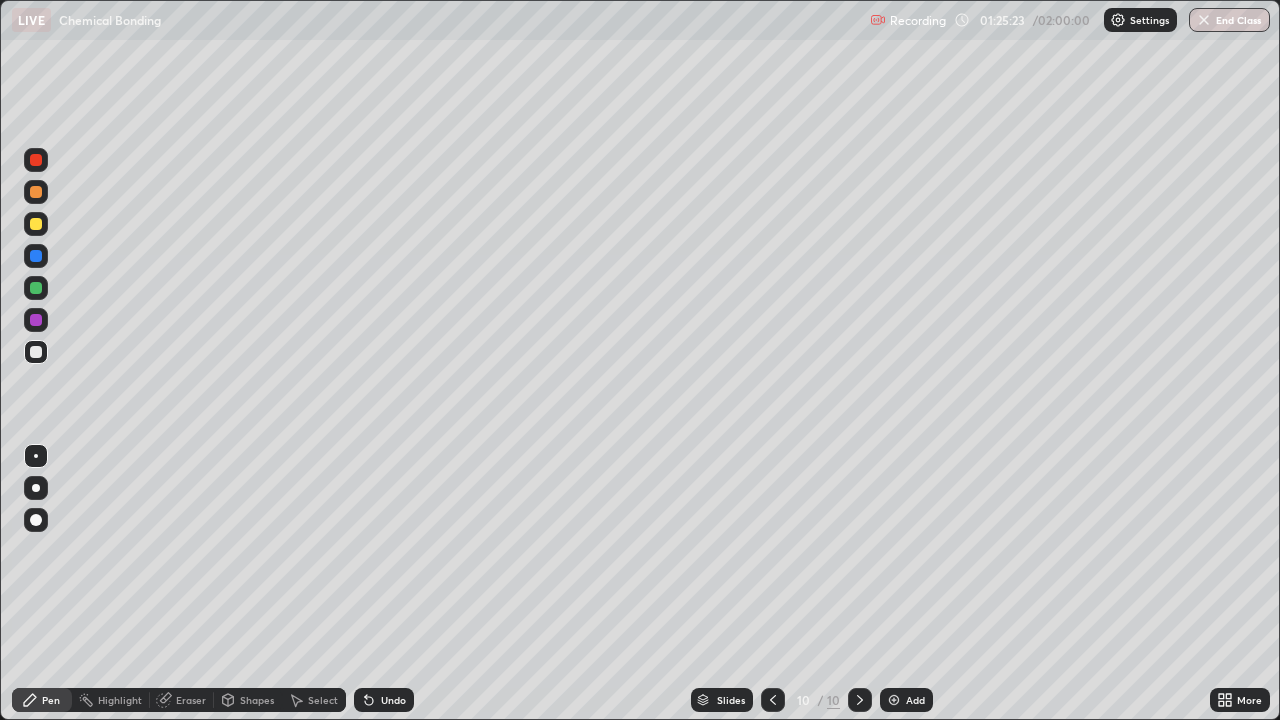 click at bounding box center [36, 160] 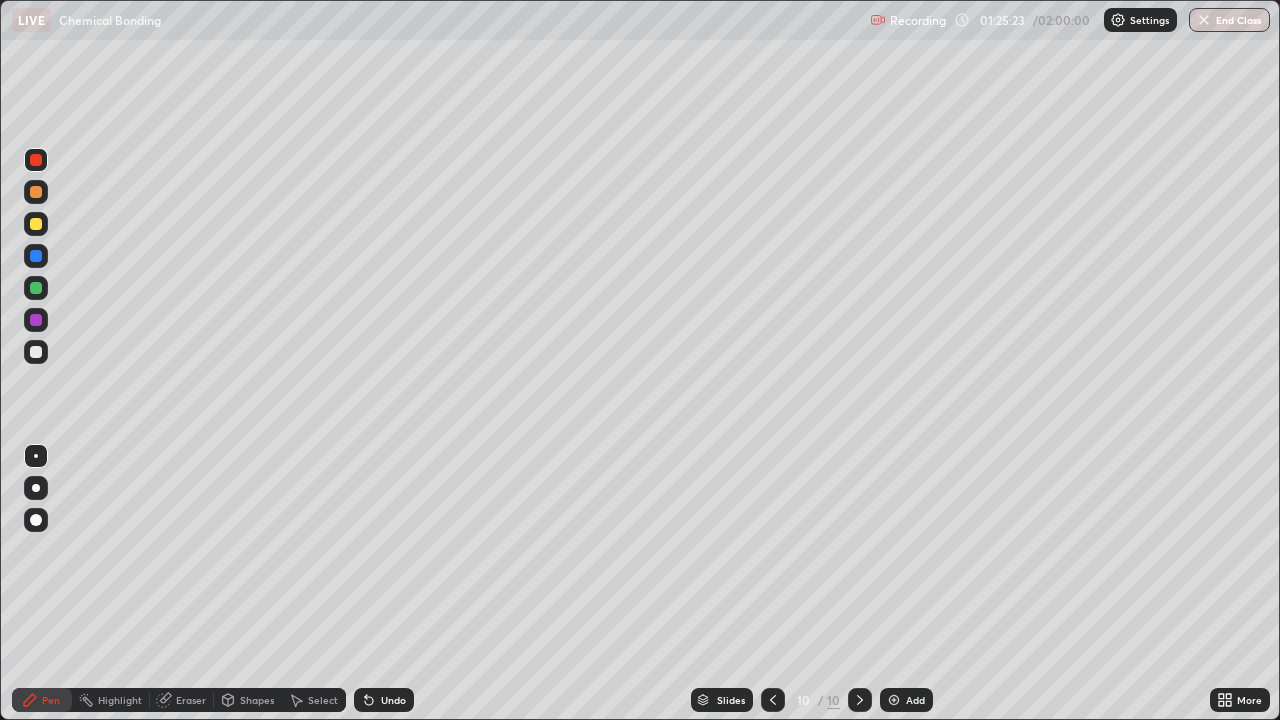 click at bounding box center (36, 160) 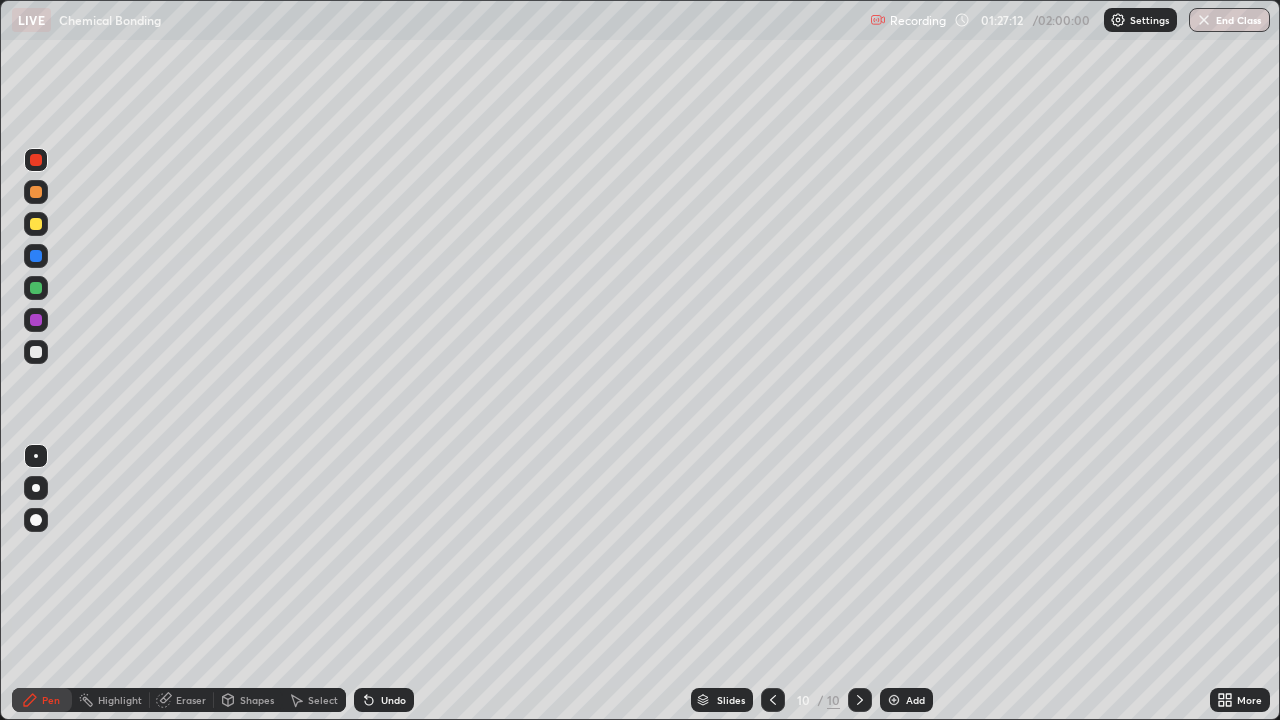 click at bounding box center (773, 700) 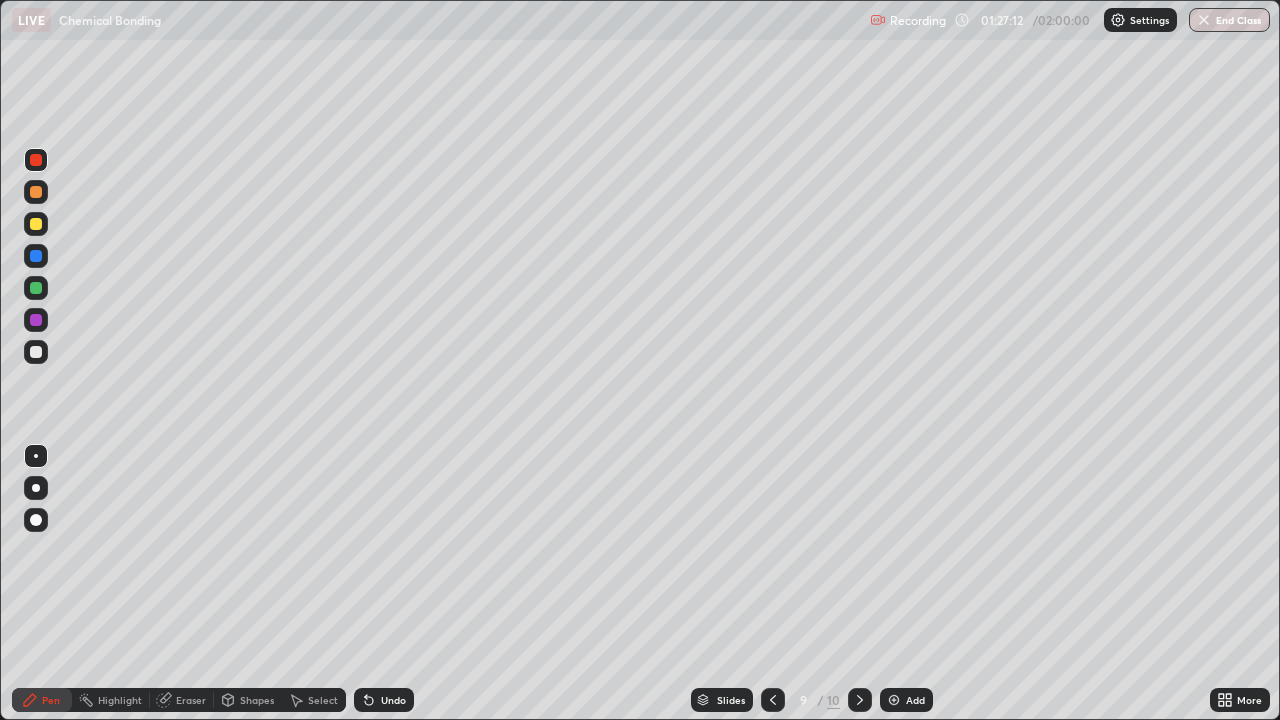 click 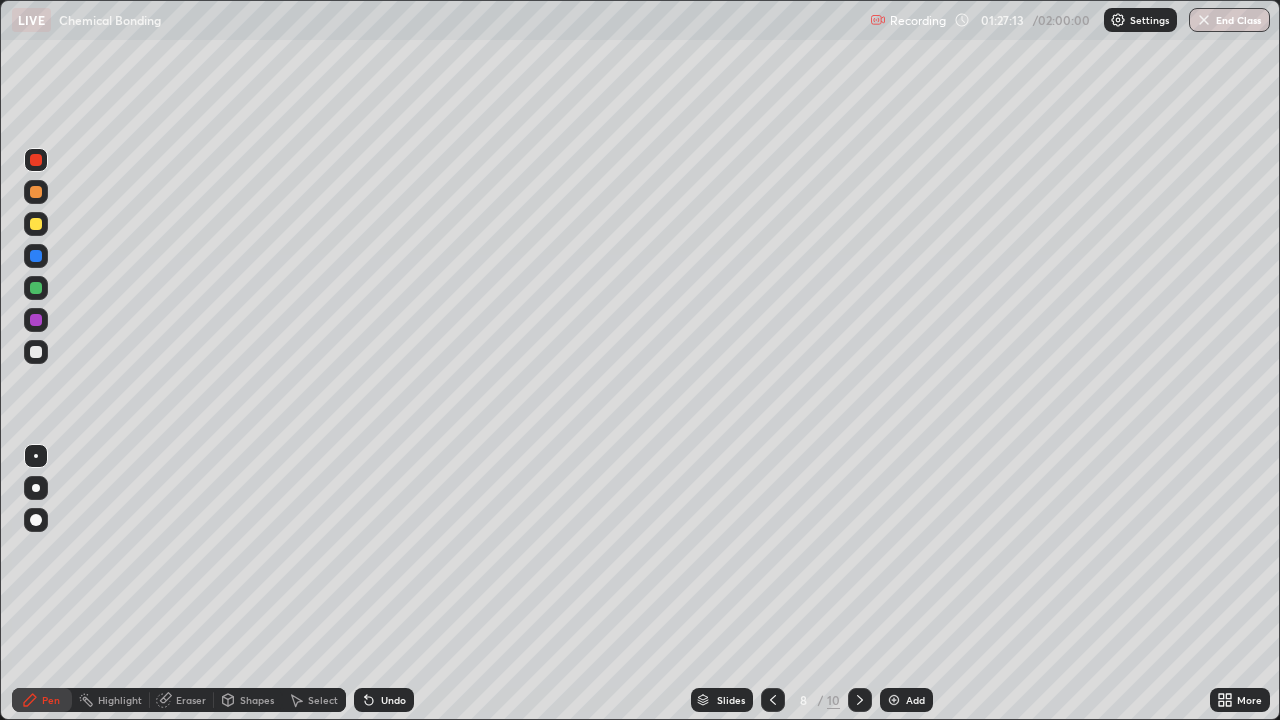 click at bounding box center [773, 700] 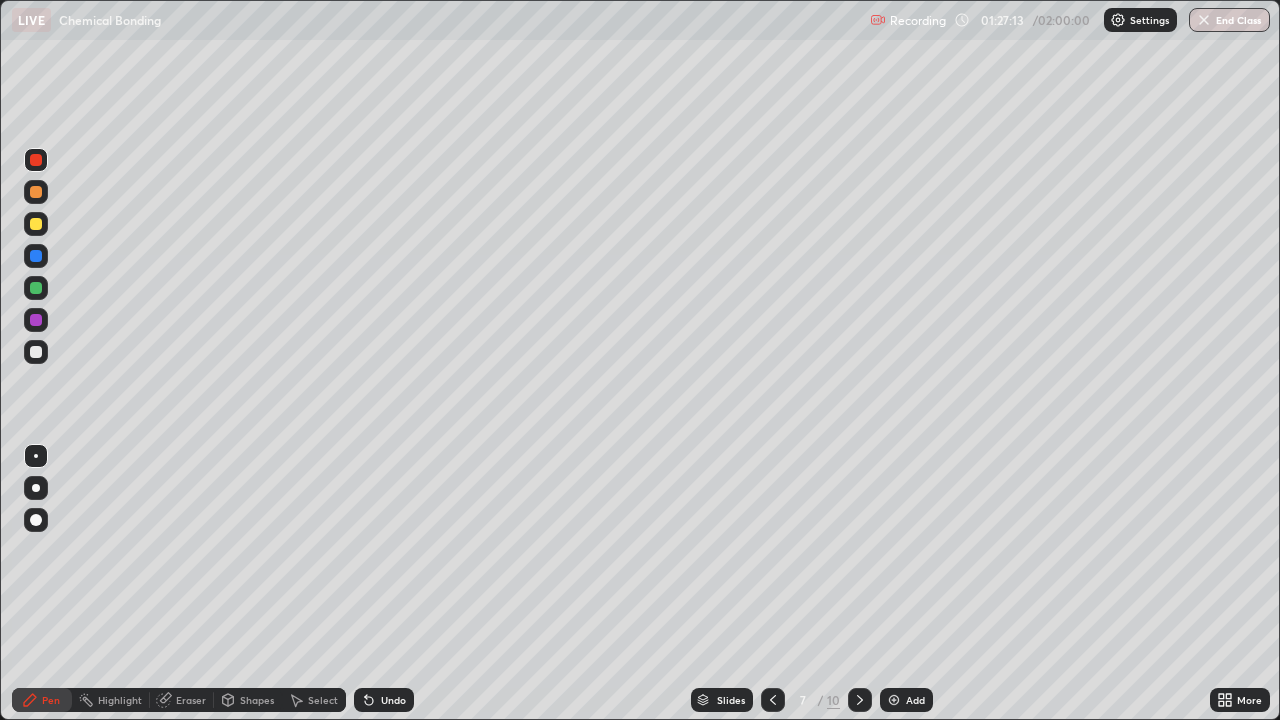 click at bounding box center [773, 700] 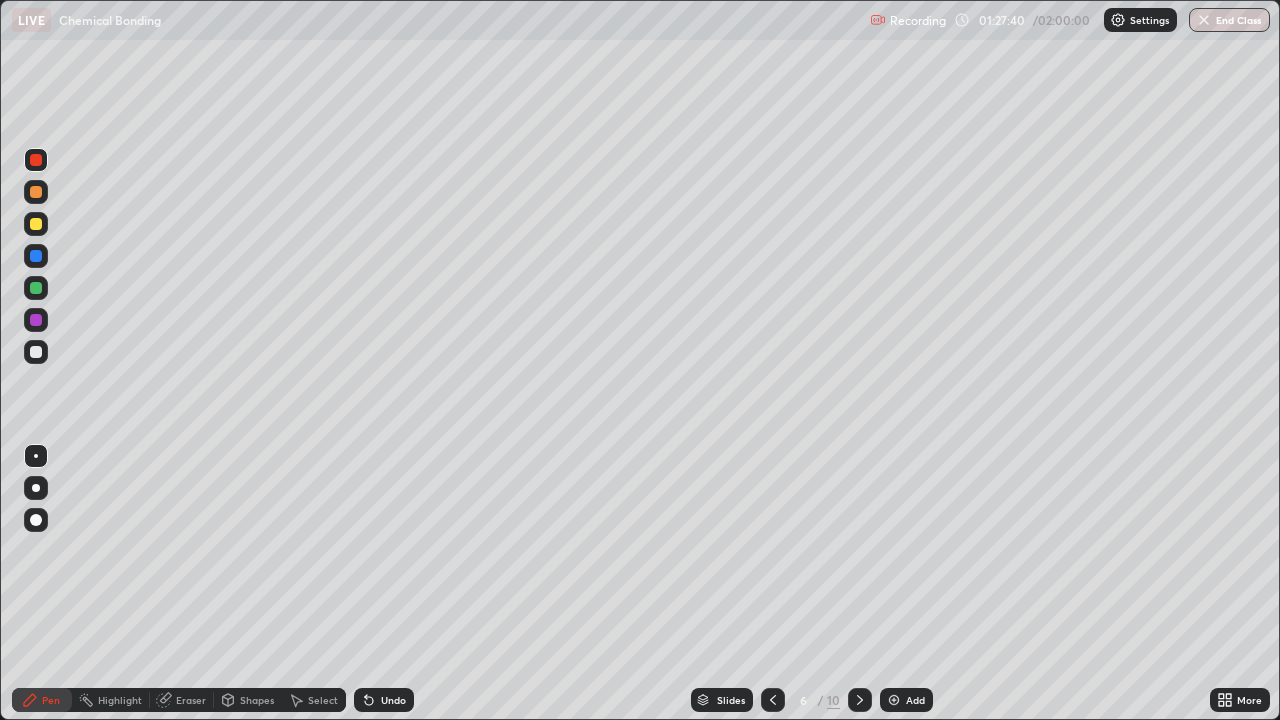 click at bounding box center [860, 700] 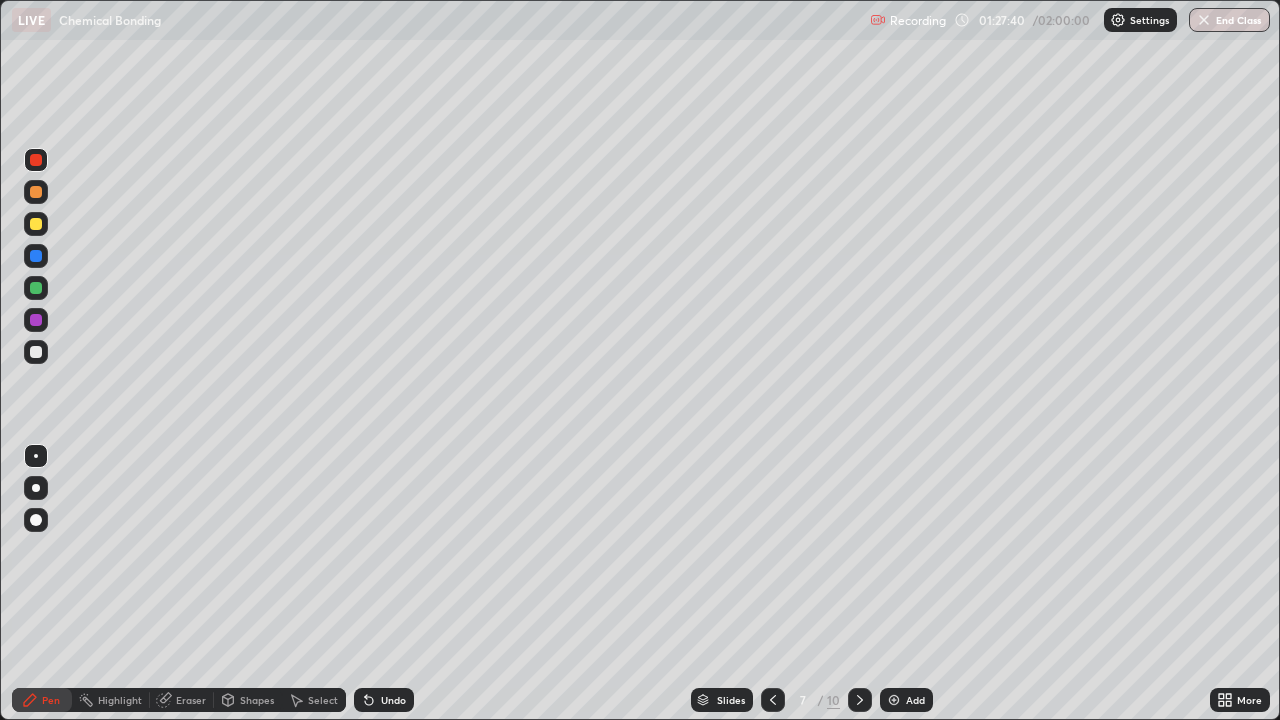 click 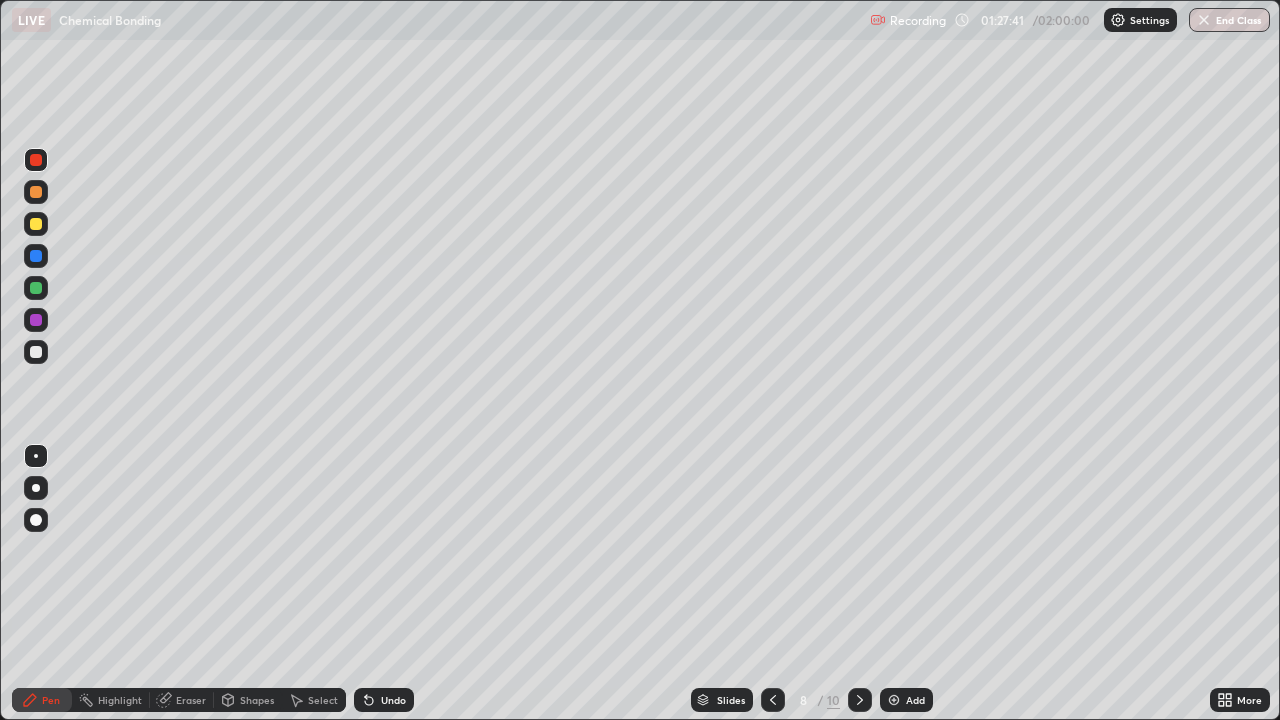 click 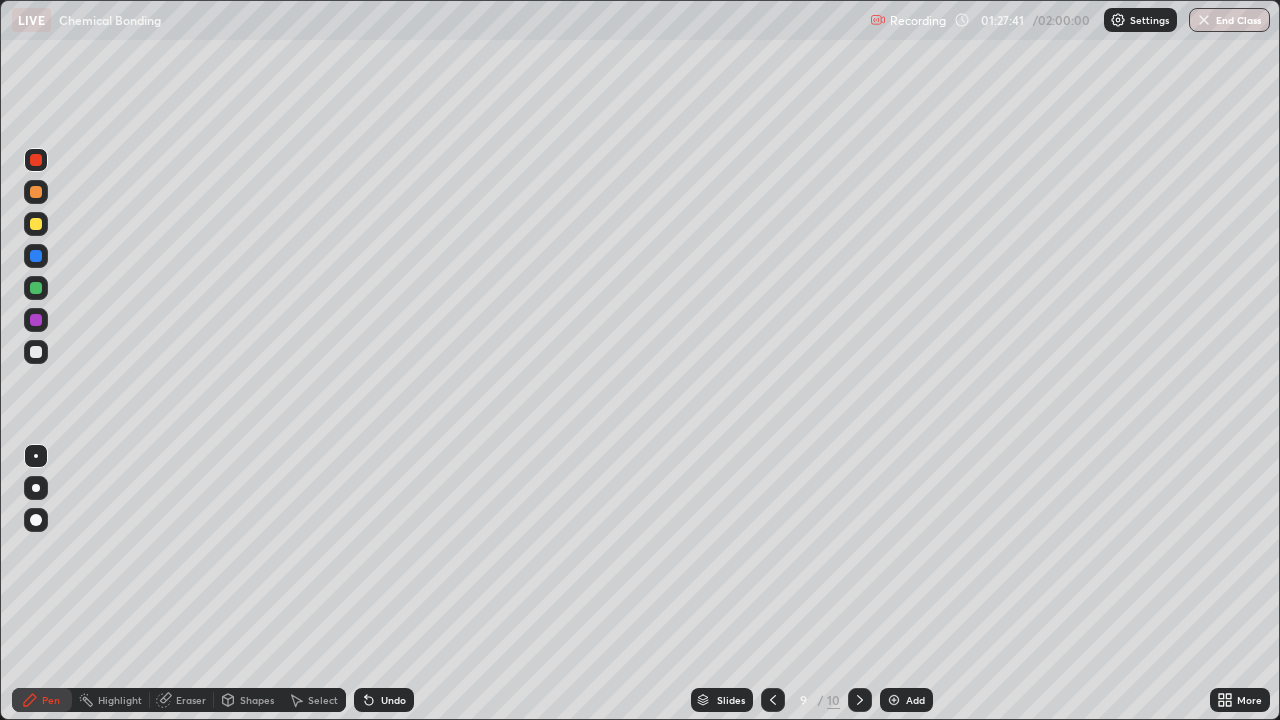 click 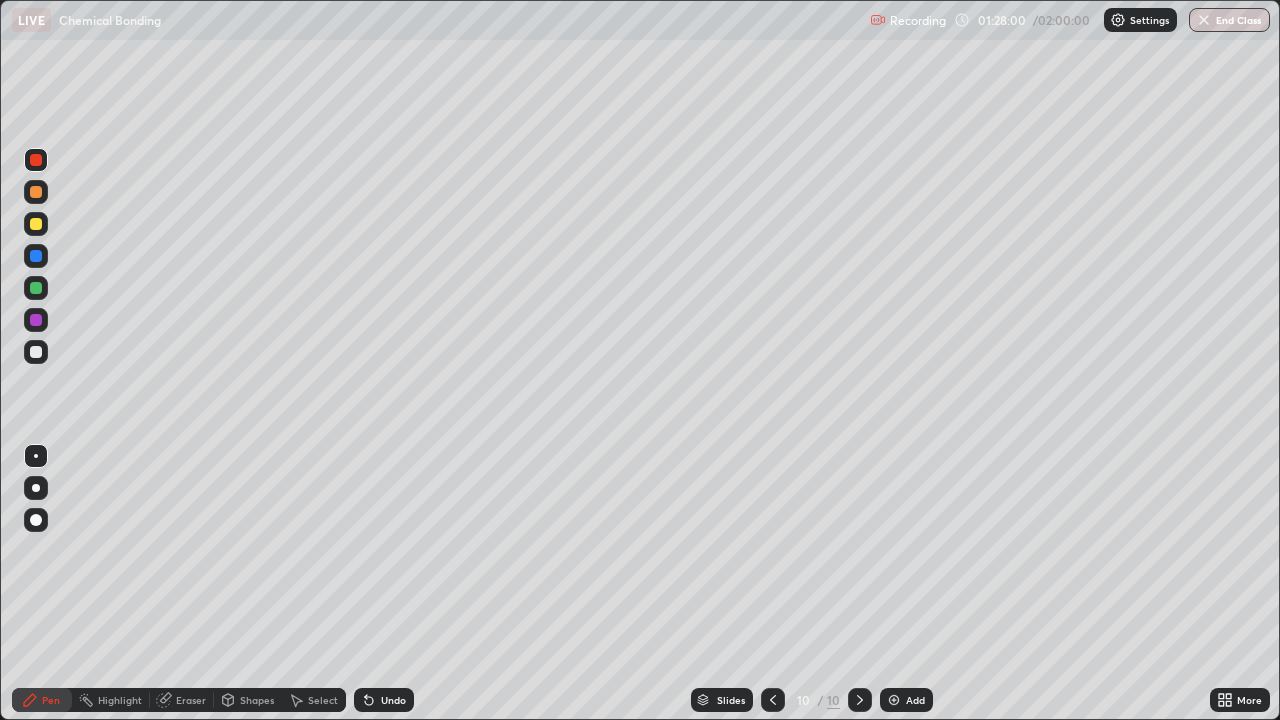click at bounding box center [36, 520] 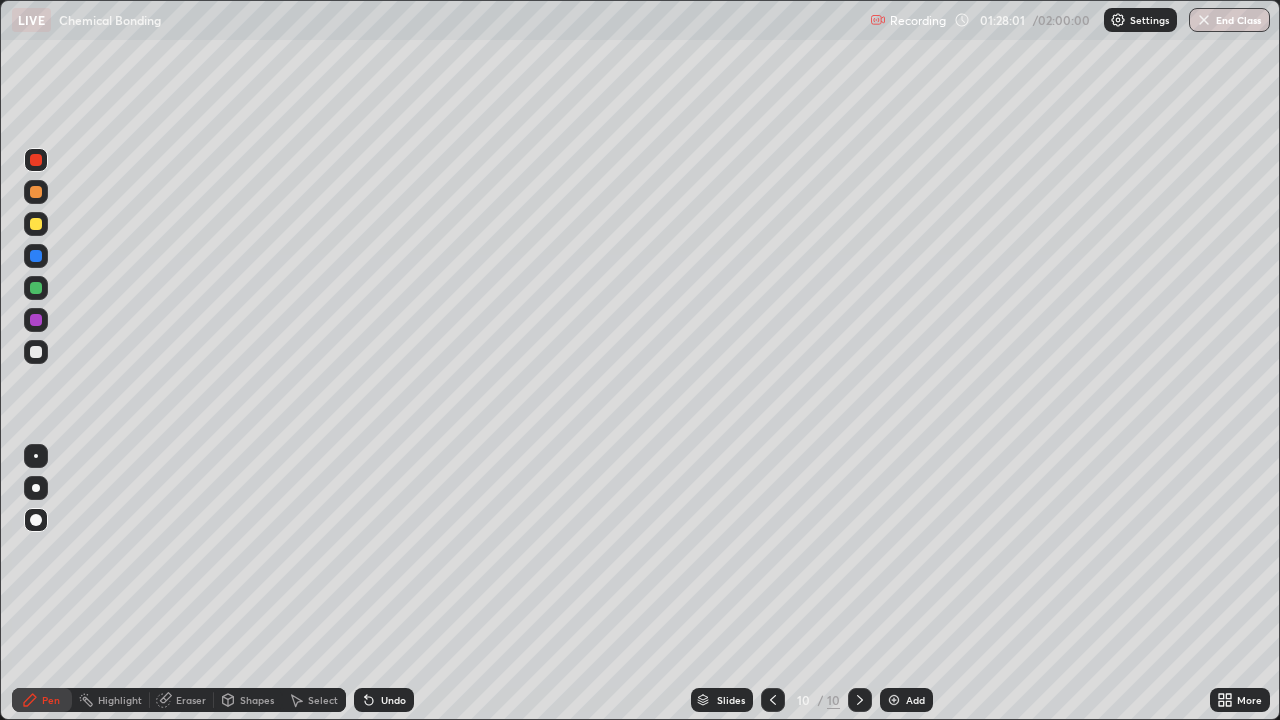click at bounding box center [36, 456] 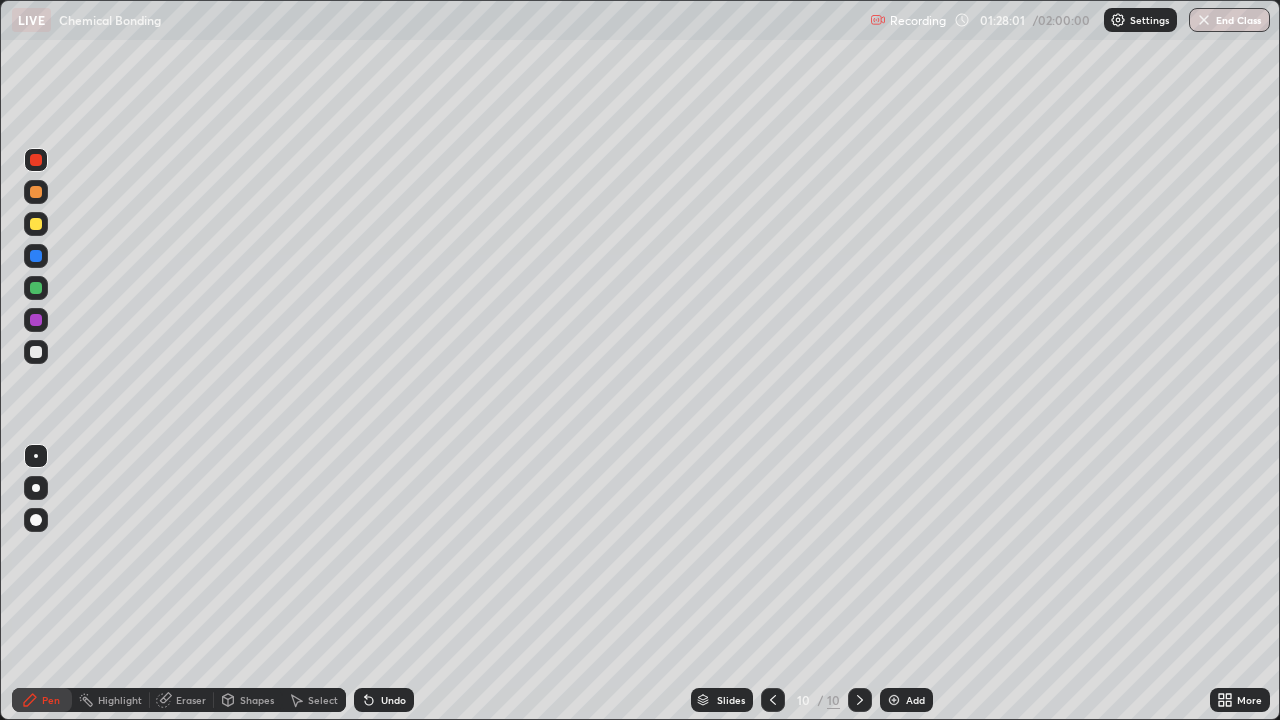 click at bounding box center [36, 352] 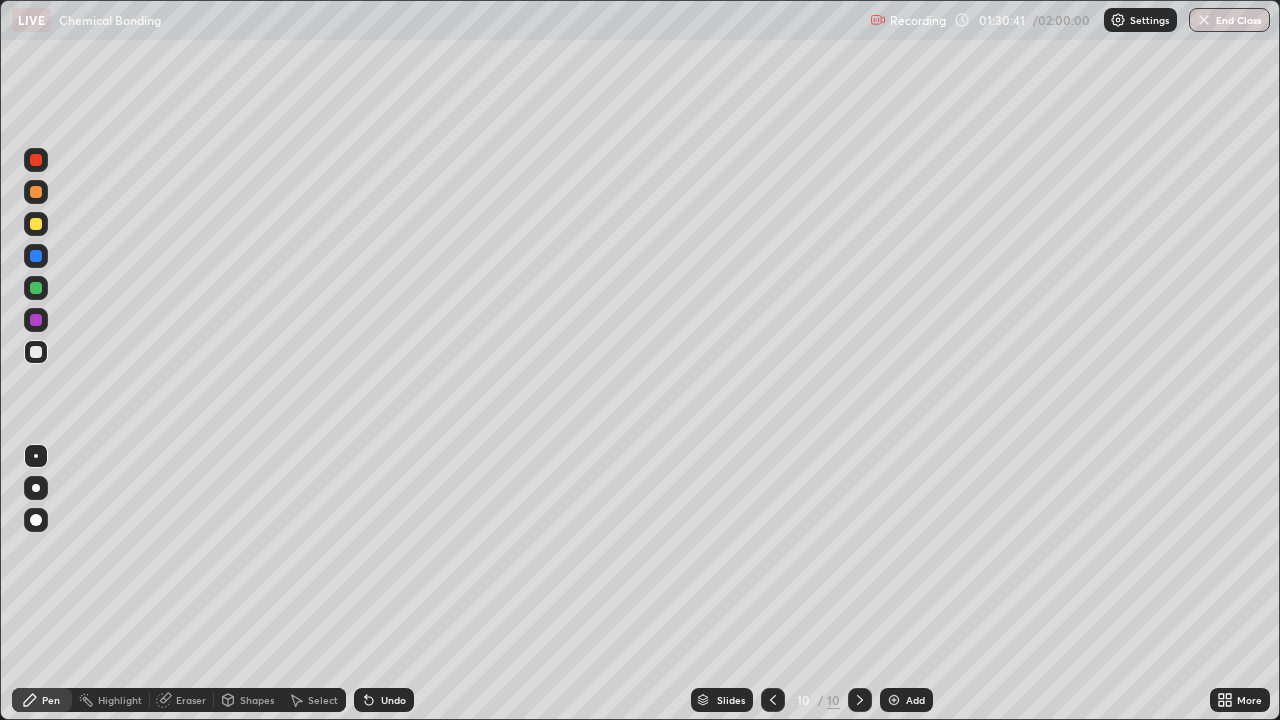 click at bounding box center [36, 224] 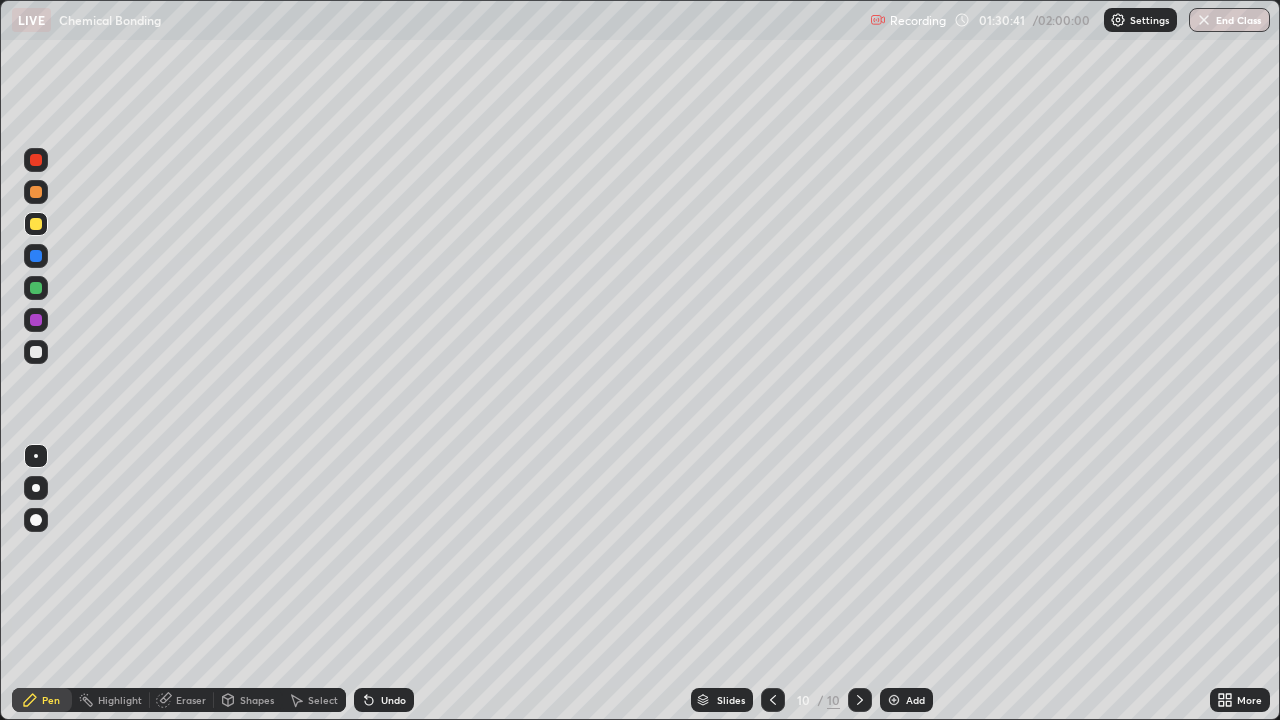click at bounding box center [36, 224] 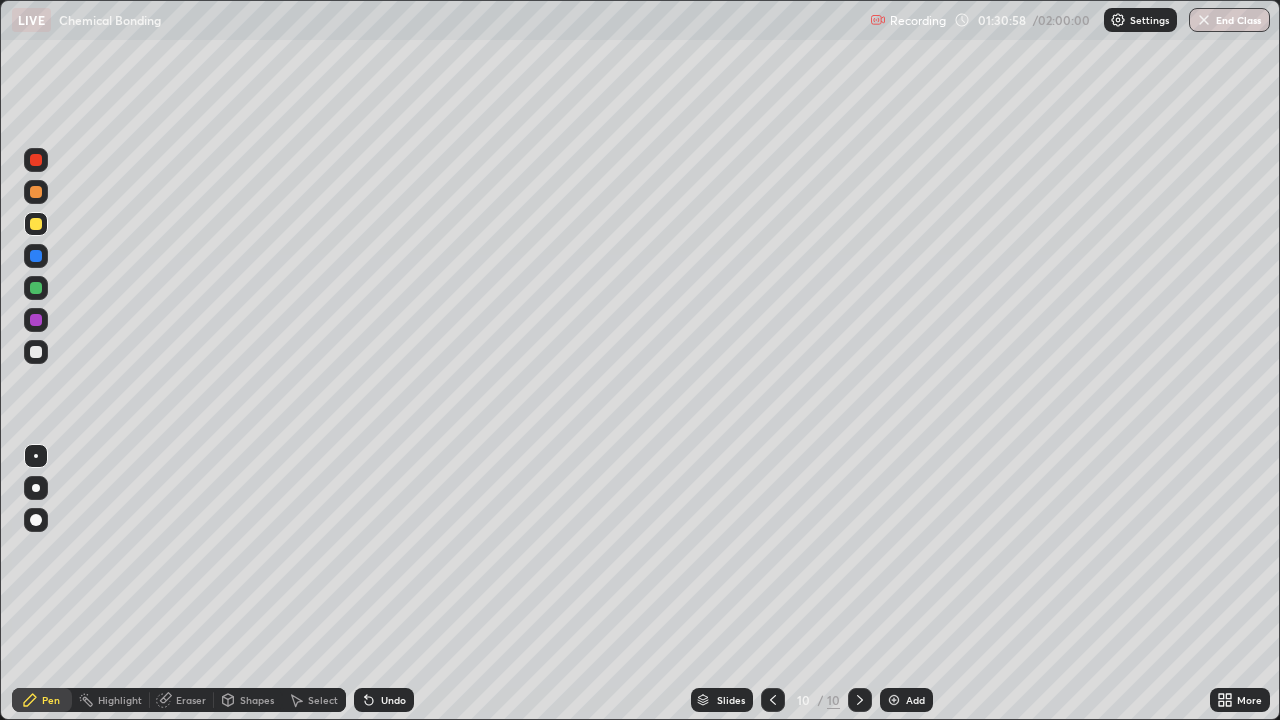 click on "Add" at bounding box center [906, 700] 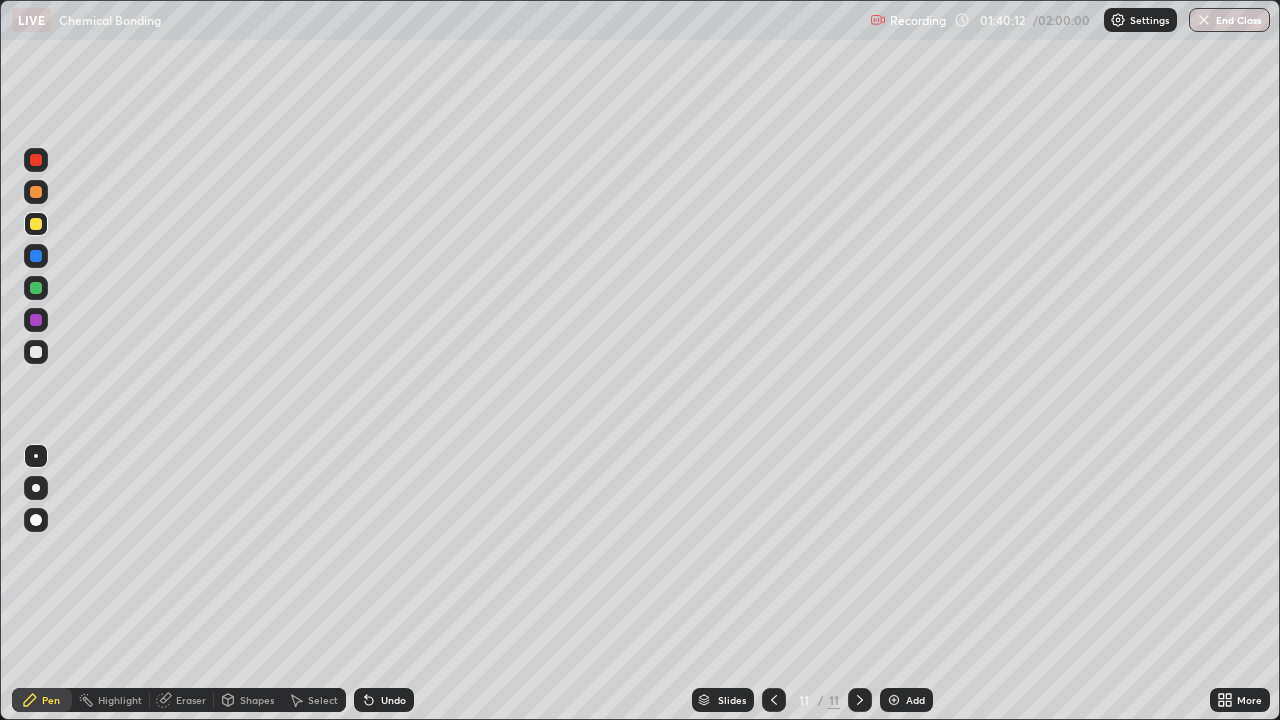 click on "Undo" at bounding box center [384, 700] 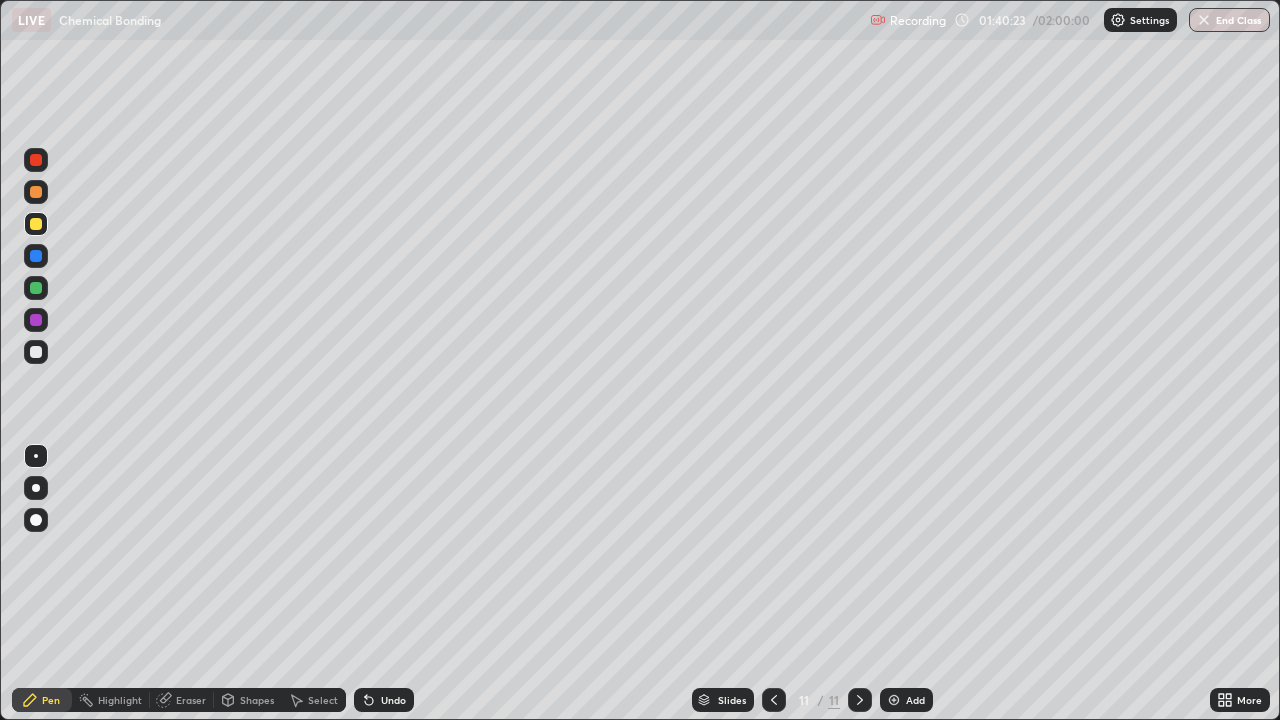 click on "Undo" at bounding box center [393, 700] 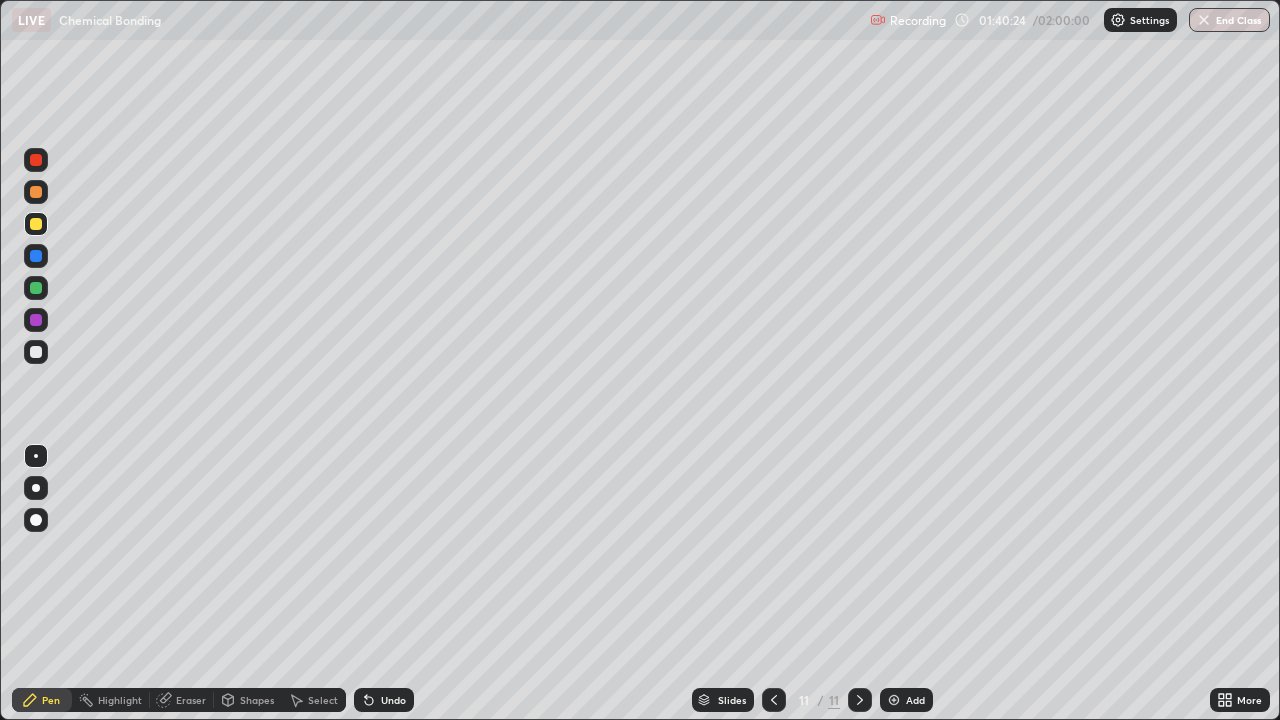 click on "Undo" at bounding box center (384, 700) 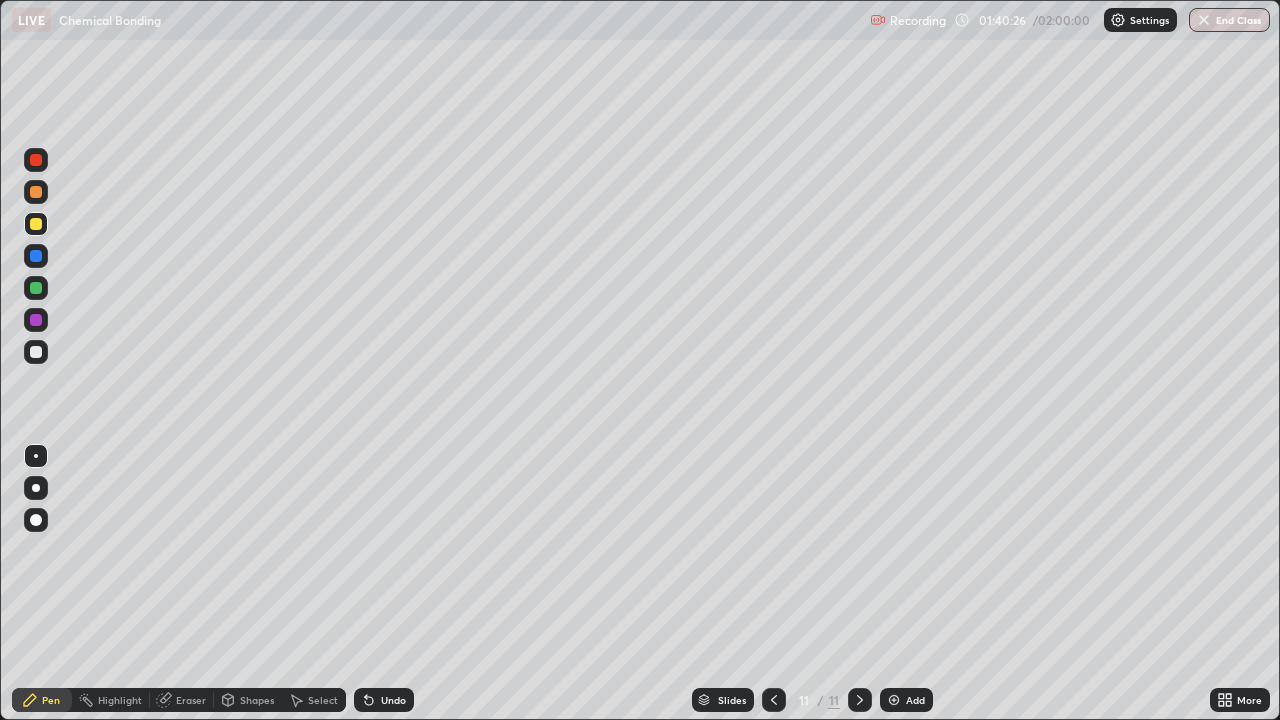 click on "Undo" at bounding box center [393, 700] 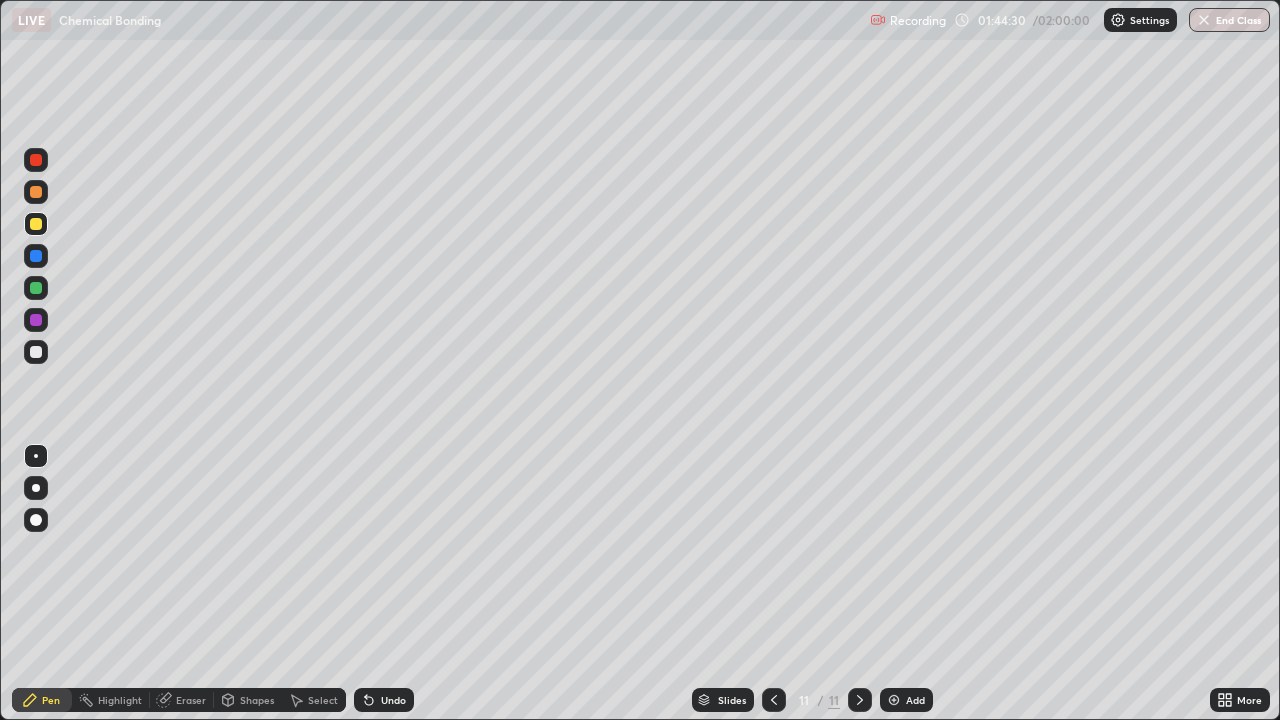 click at bounding box center [36, 352] 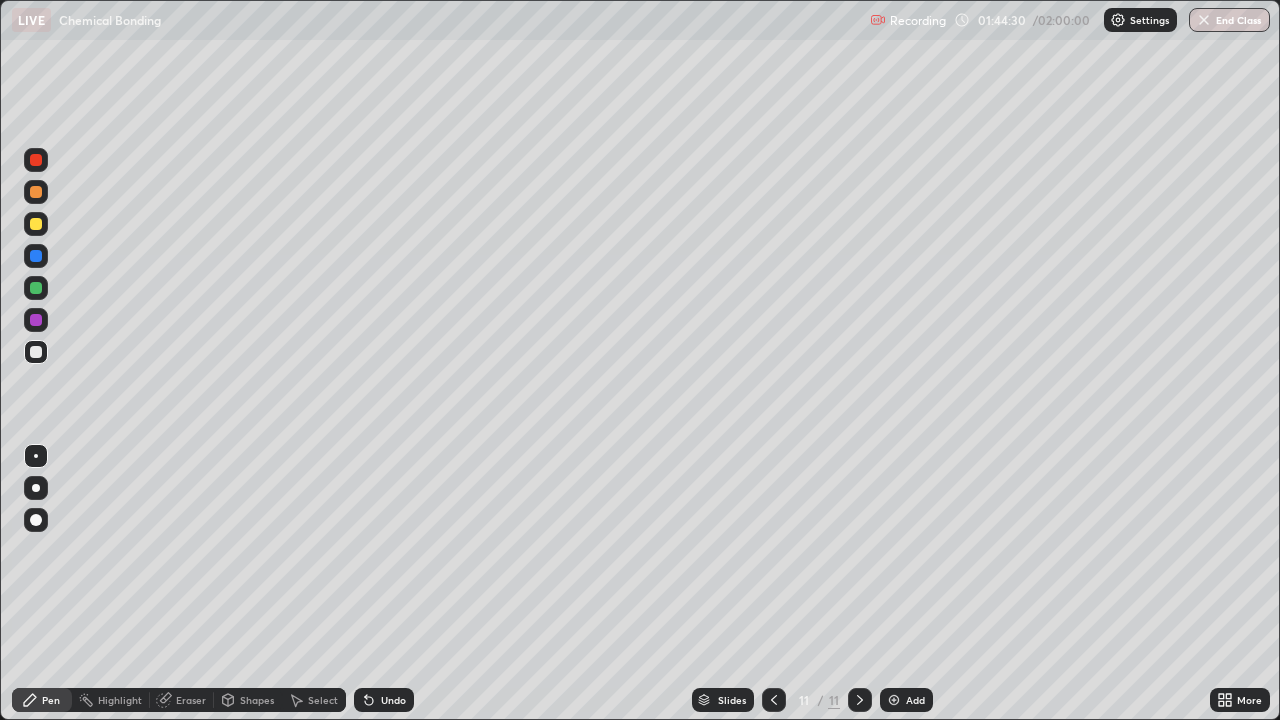 click at bounding box center [36, 352] 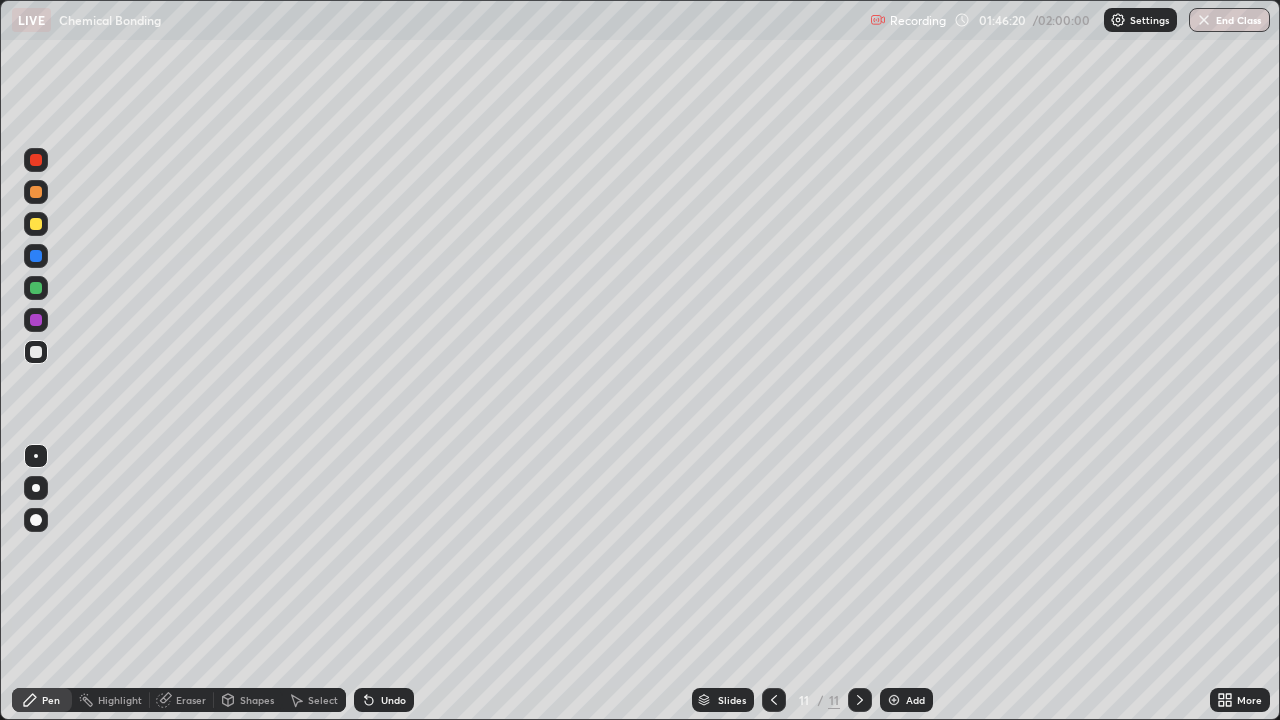 click on "Add" at bounding box center (906, 700) 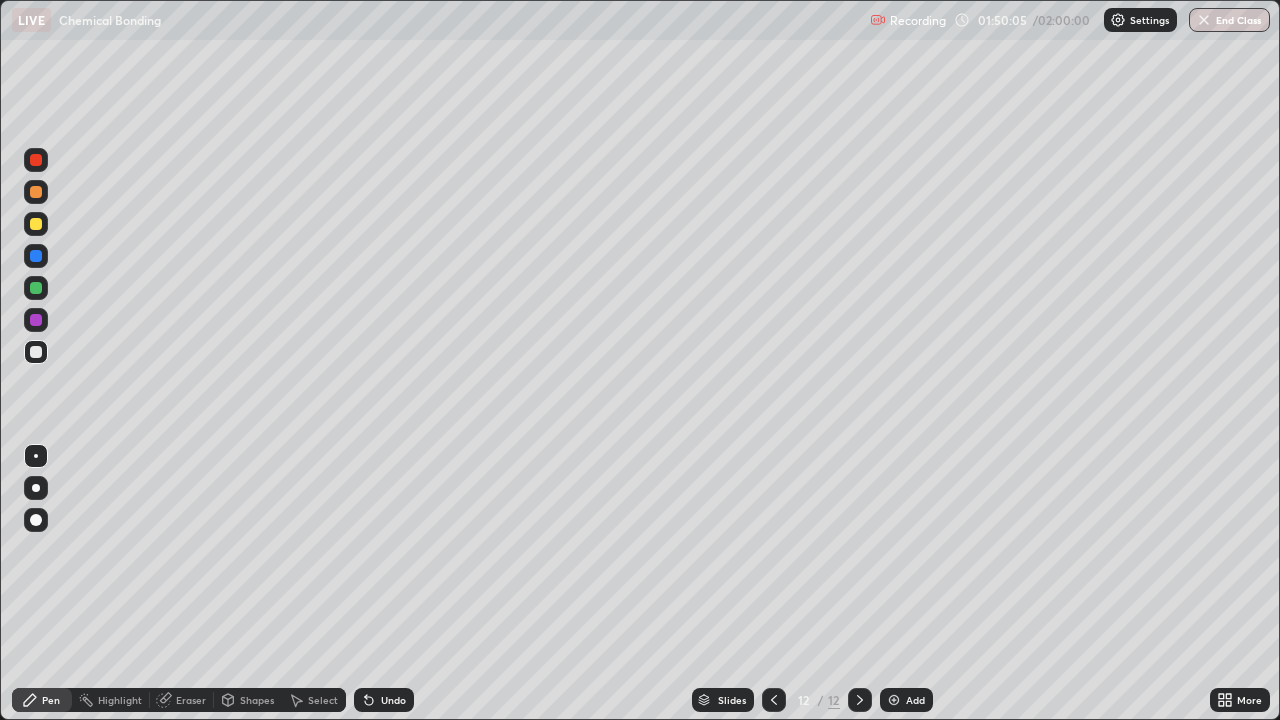 click at bounding box center (860, 700) 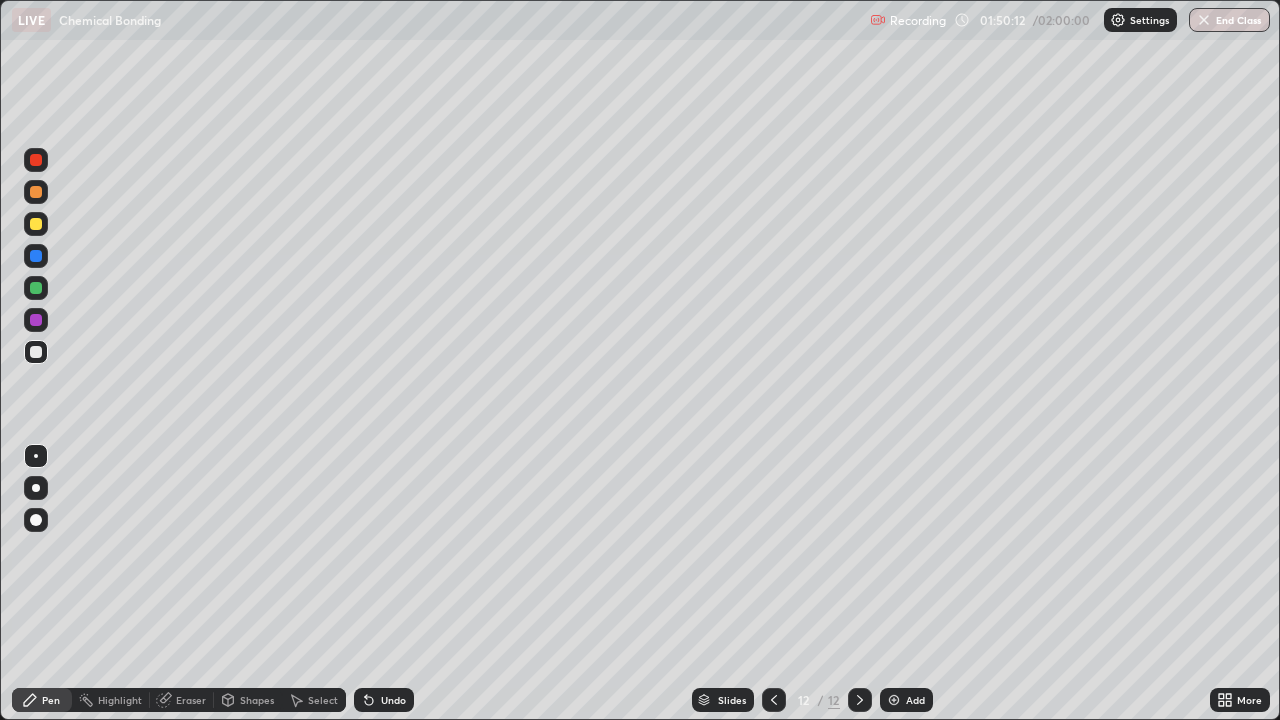 click 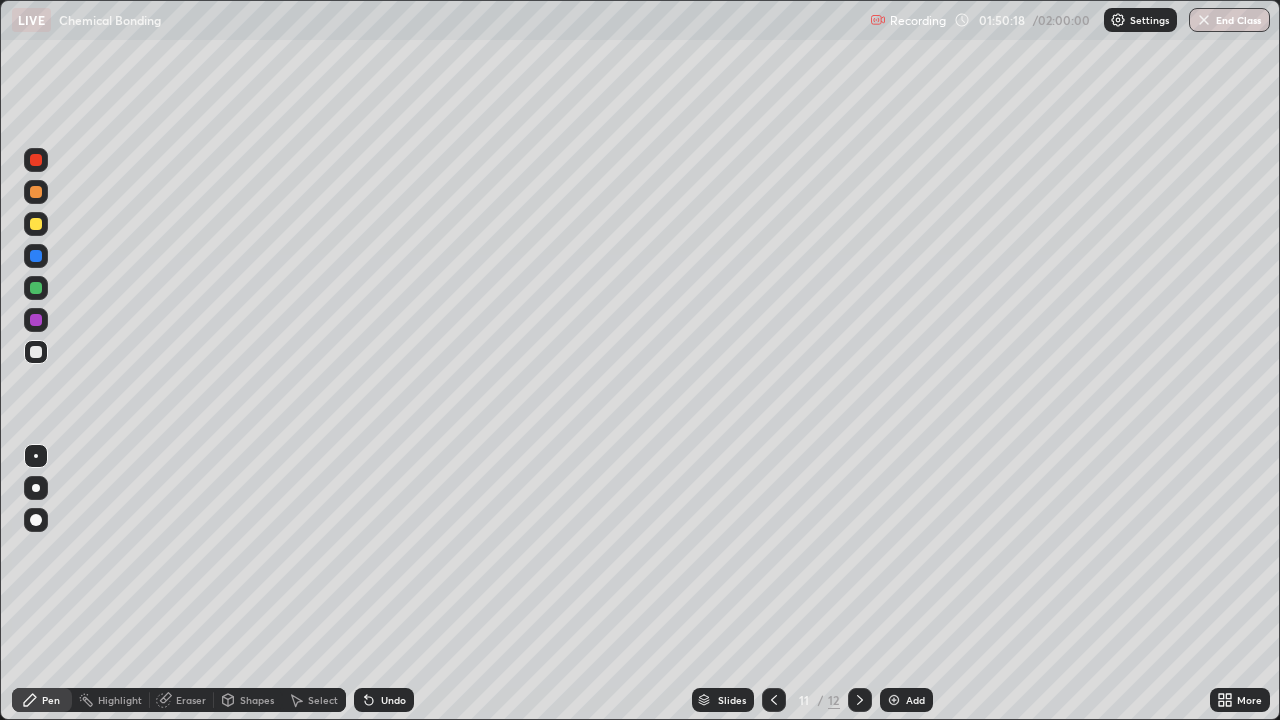 click 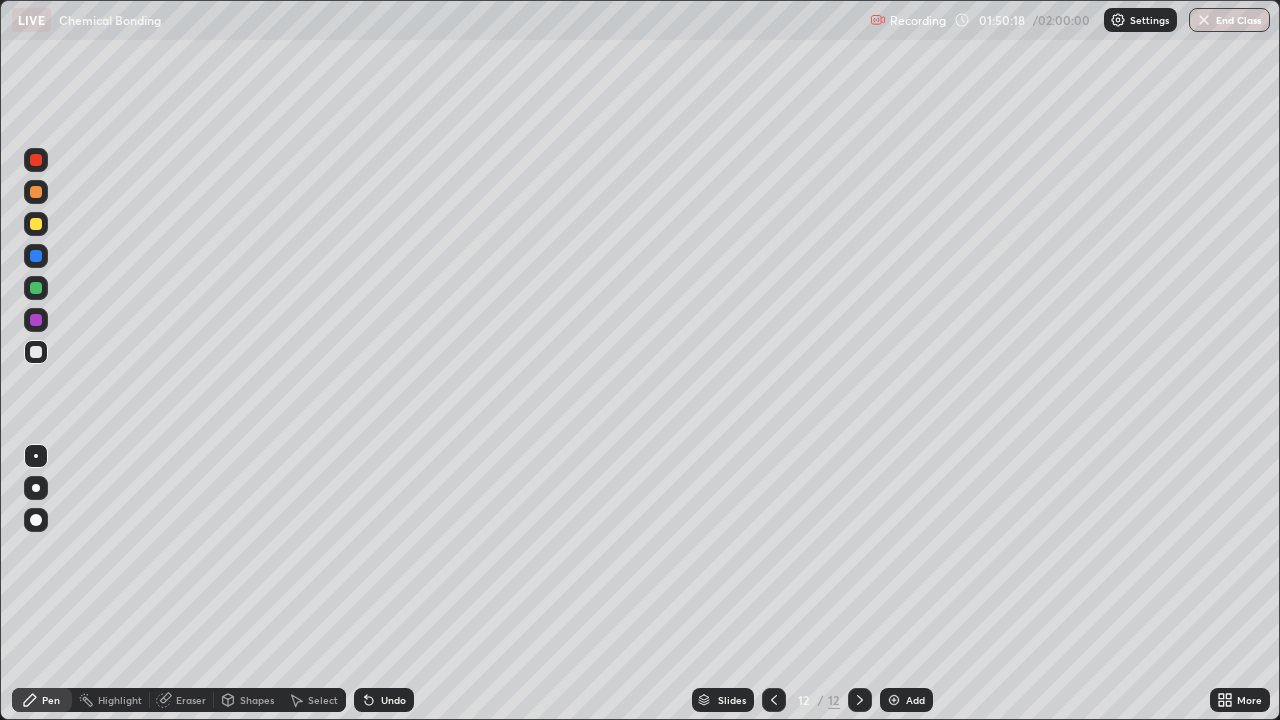 click 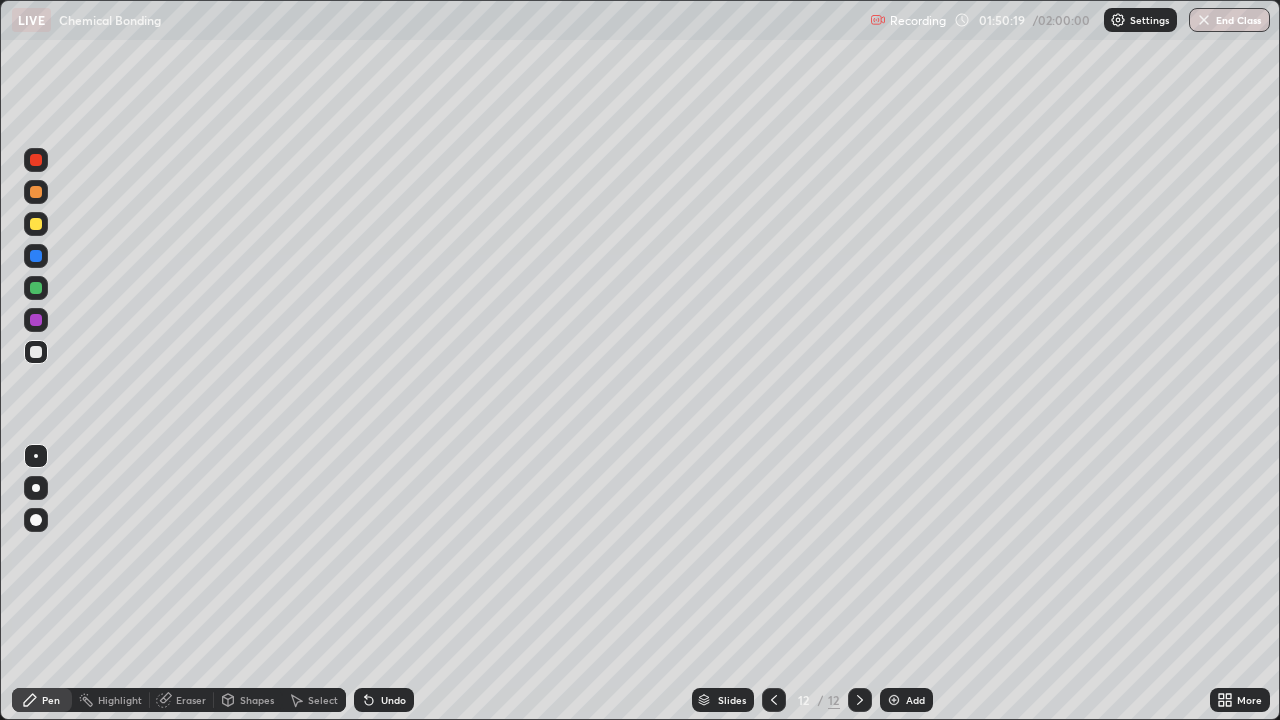 click on "Add" at bounding box center [915, 700] 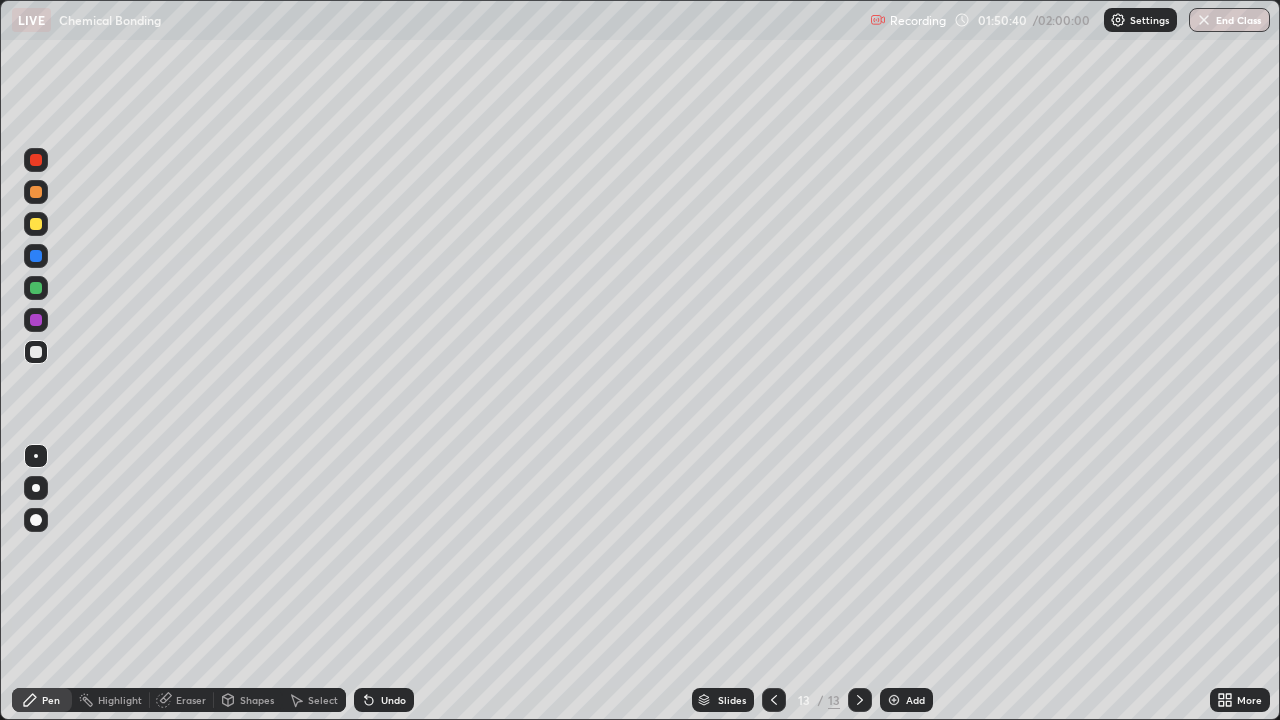 click at bounding box center [36, 224] 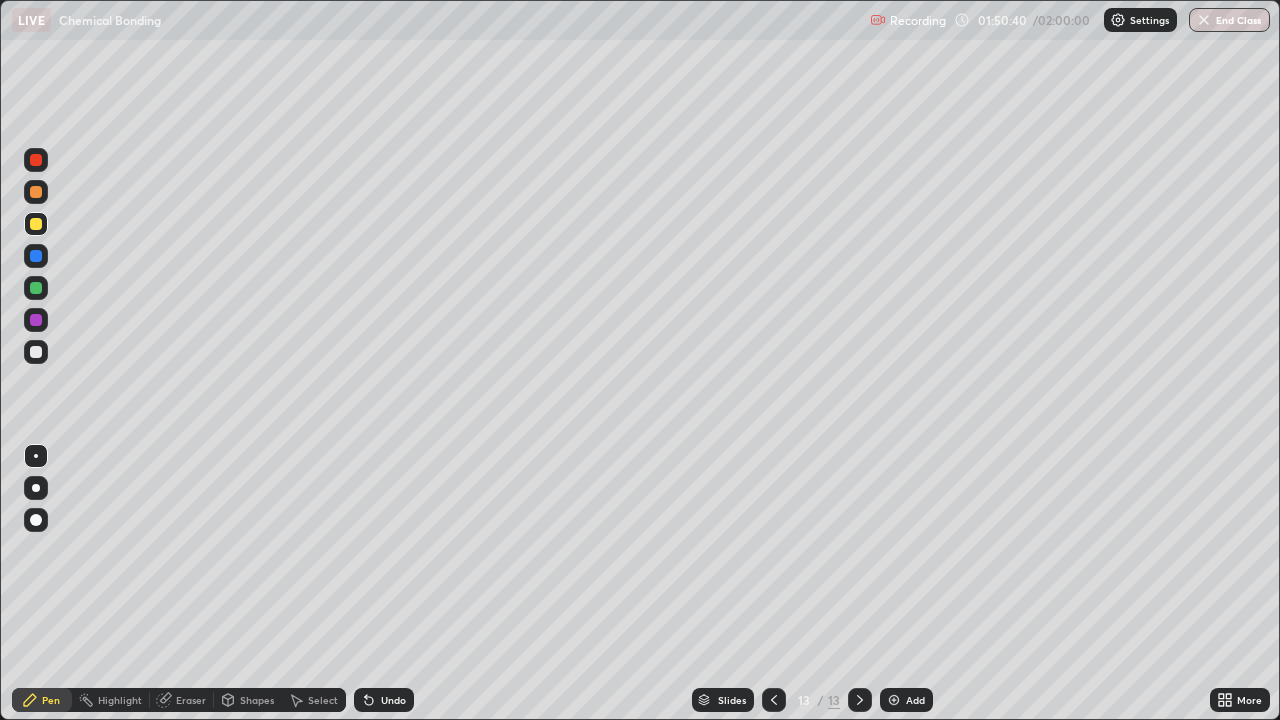 click at bounding box center [36, 224] 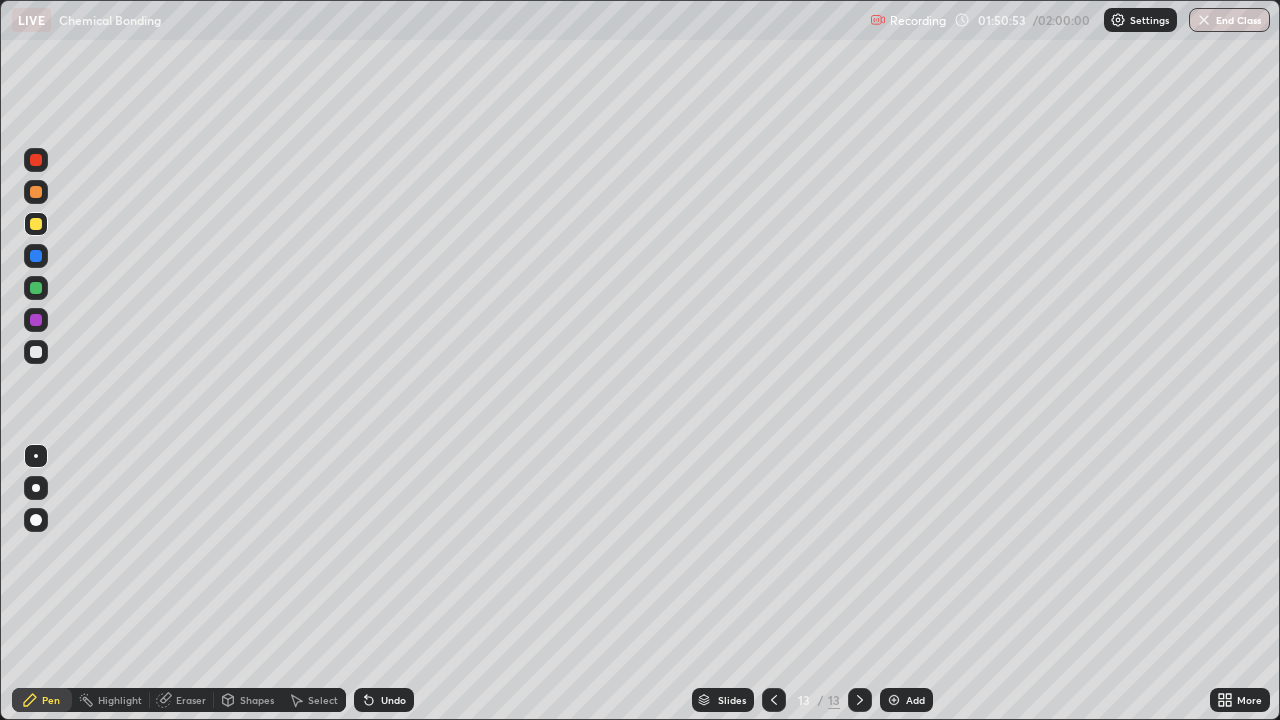 click on "Undo" at bounding box center [393, 700] 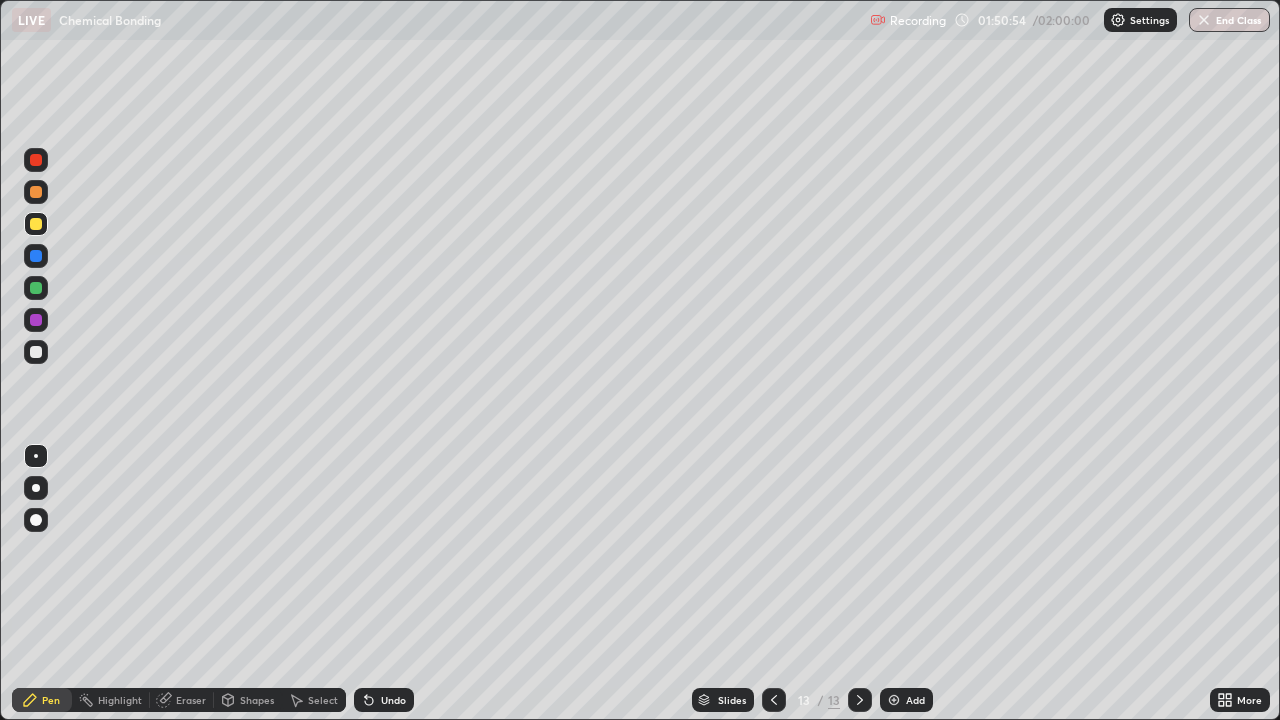 click on "Undo" at bounding box center [393, 700] 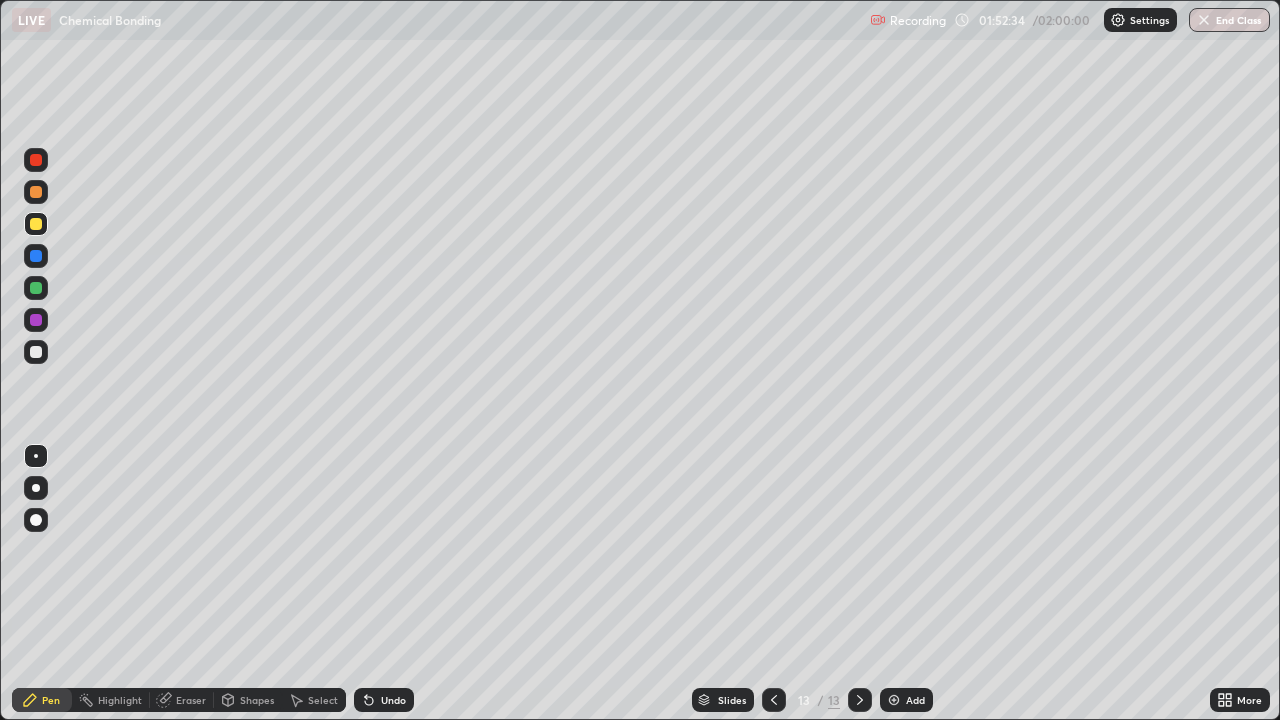 click at bounding box center (36, 352) 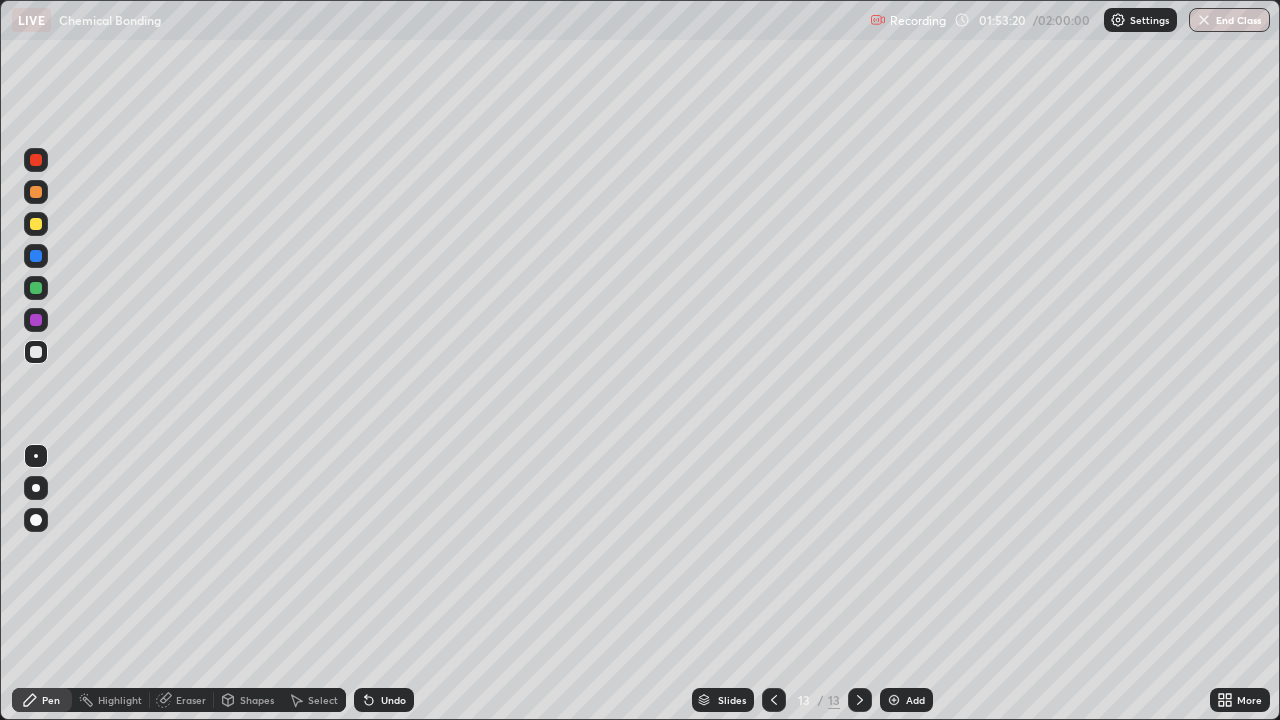 click at bounding box center (36, 160) 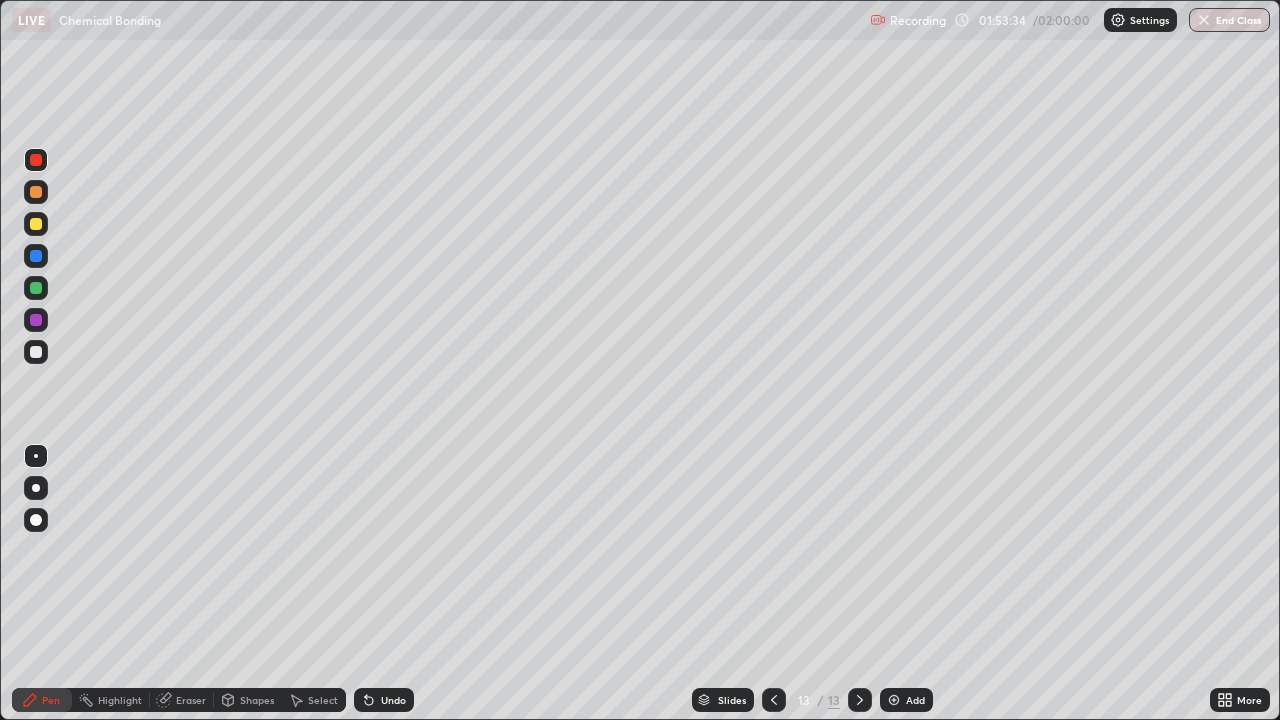 click at bounding box center [36, 352] 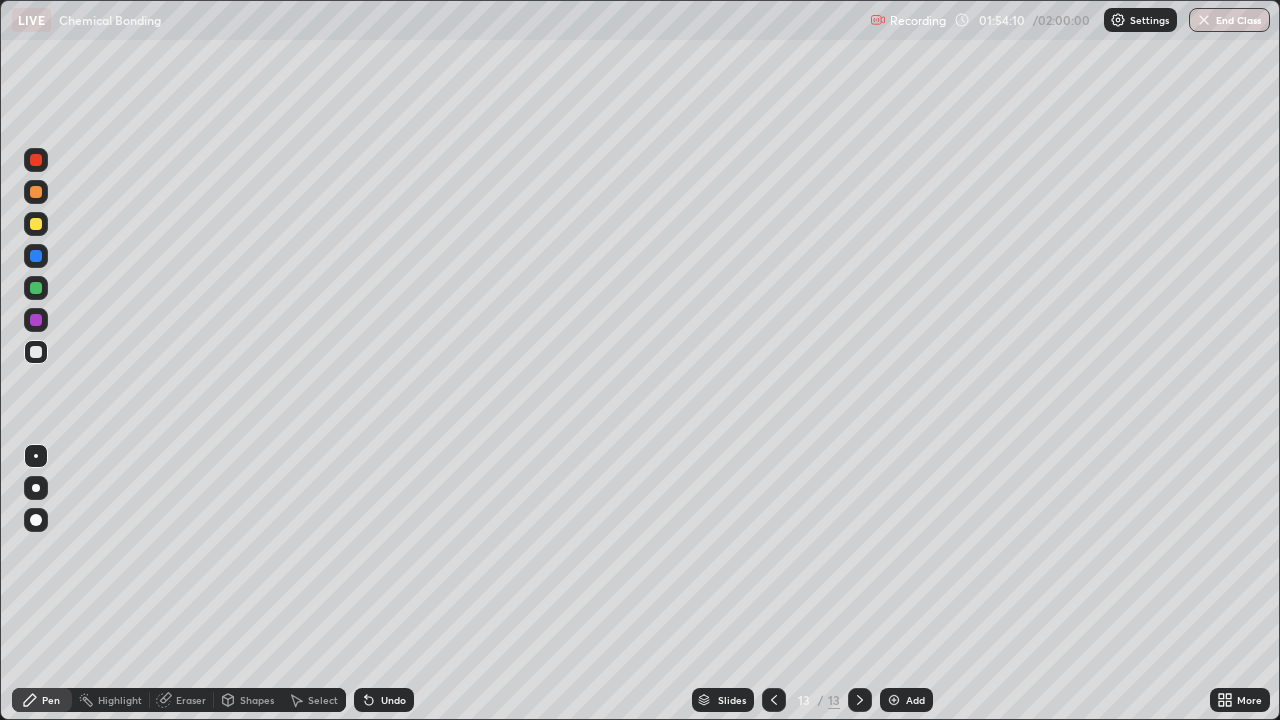 click on "Undo" at bounding box center [384, 700] 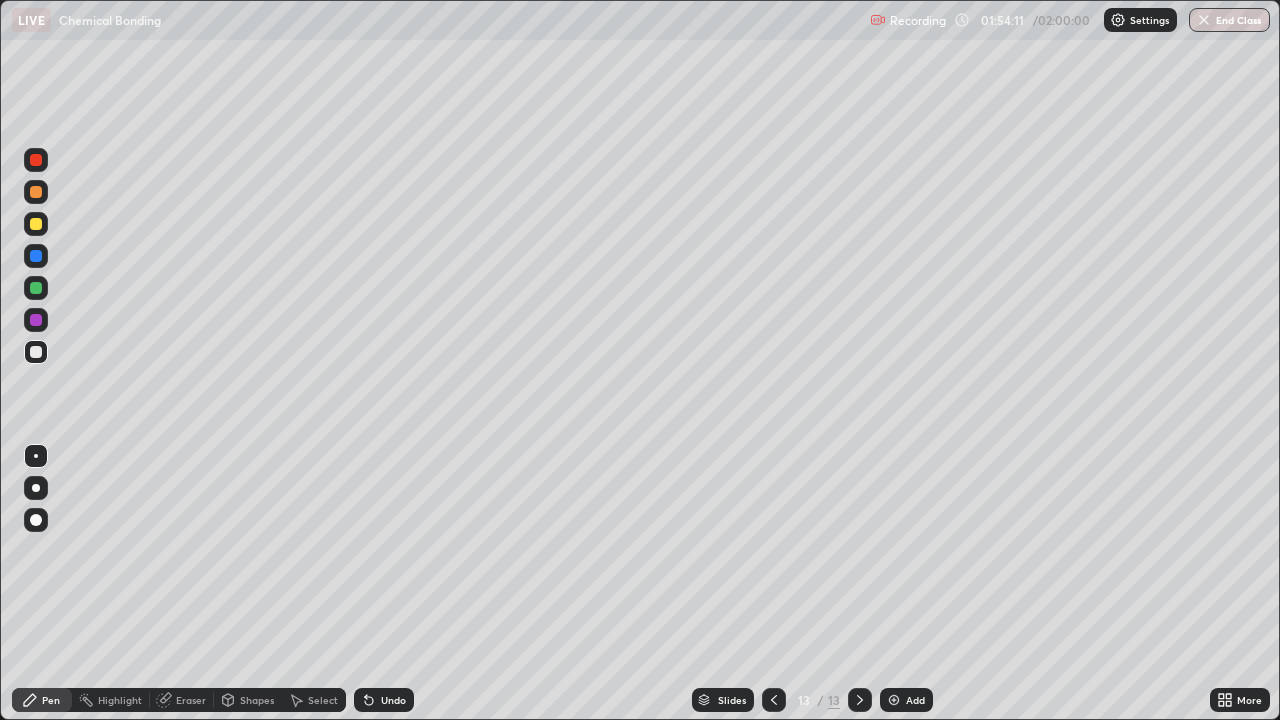 click 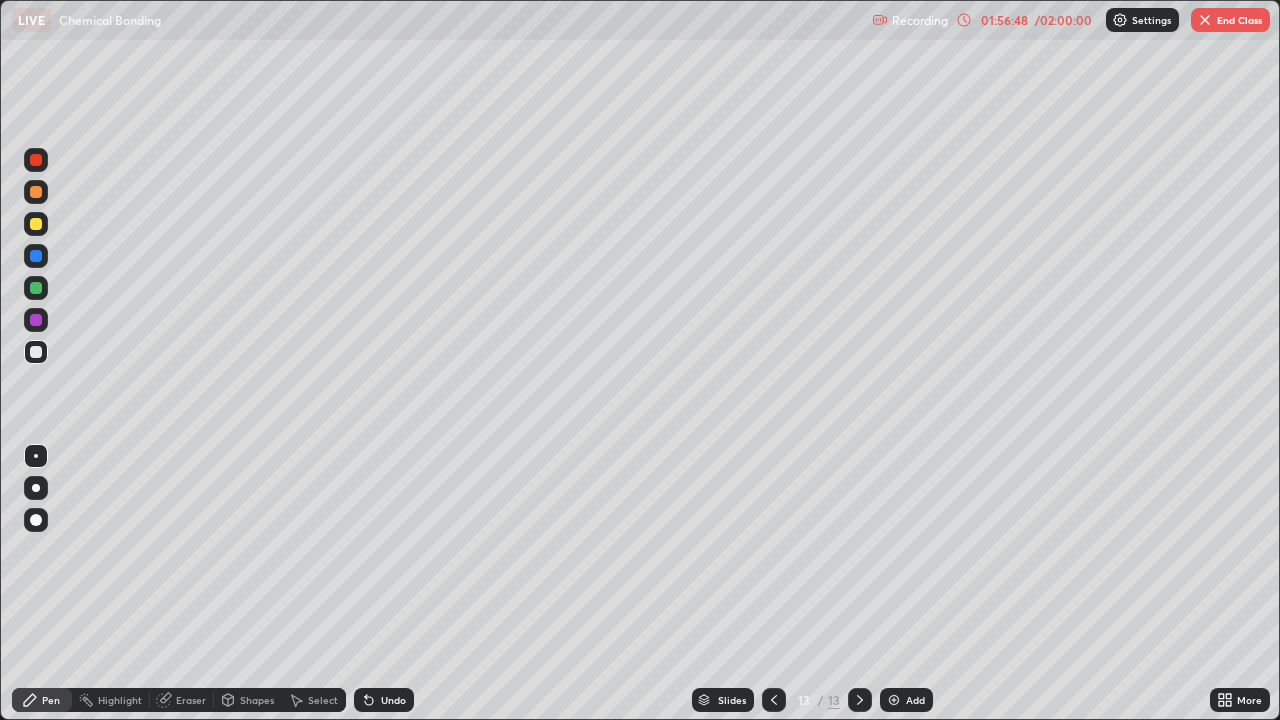 click at bounding box center (860, 700) 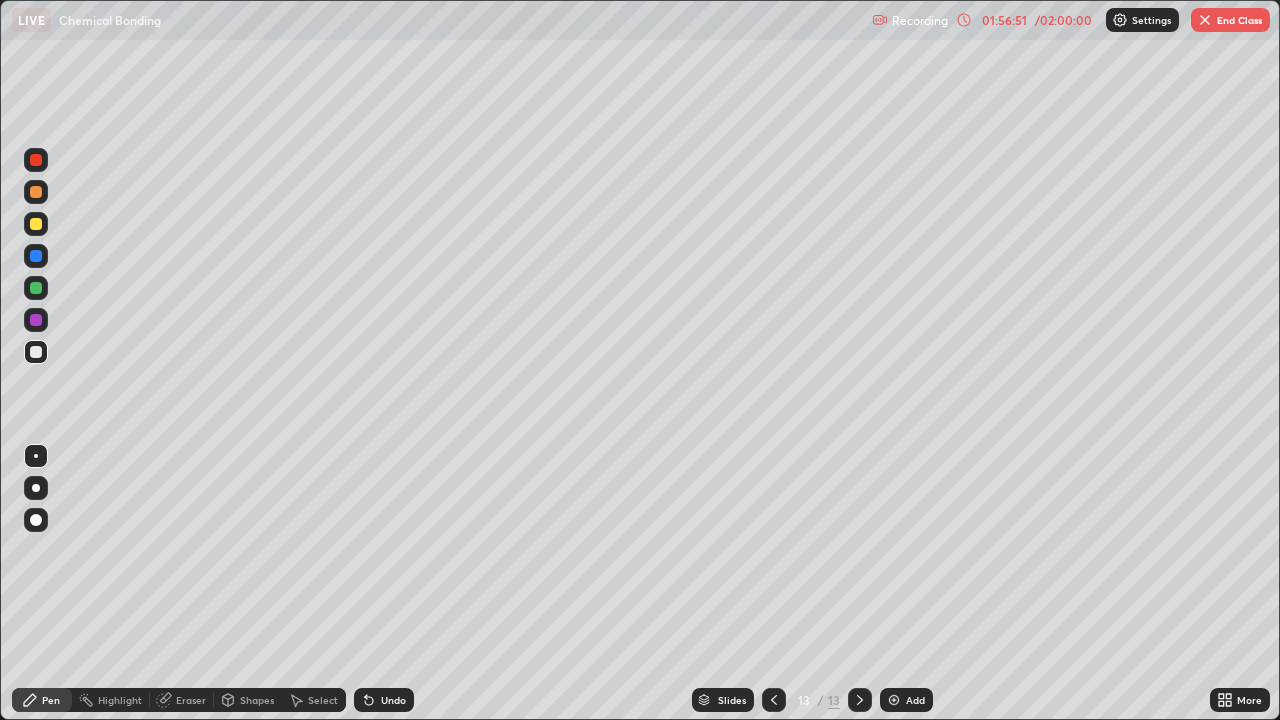 click on "Add" at bounding box center [915, 700] 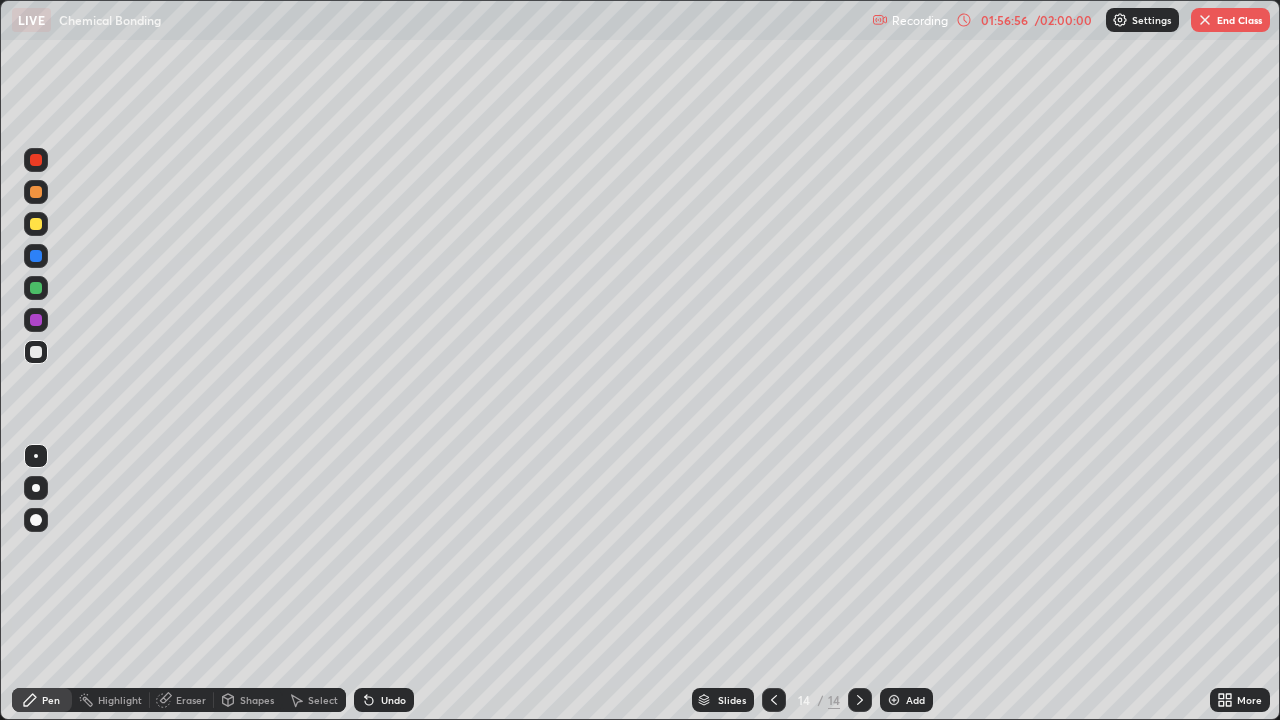 click at bounding box center [36, 224] 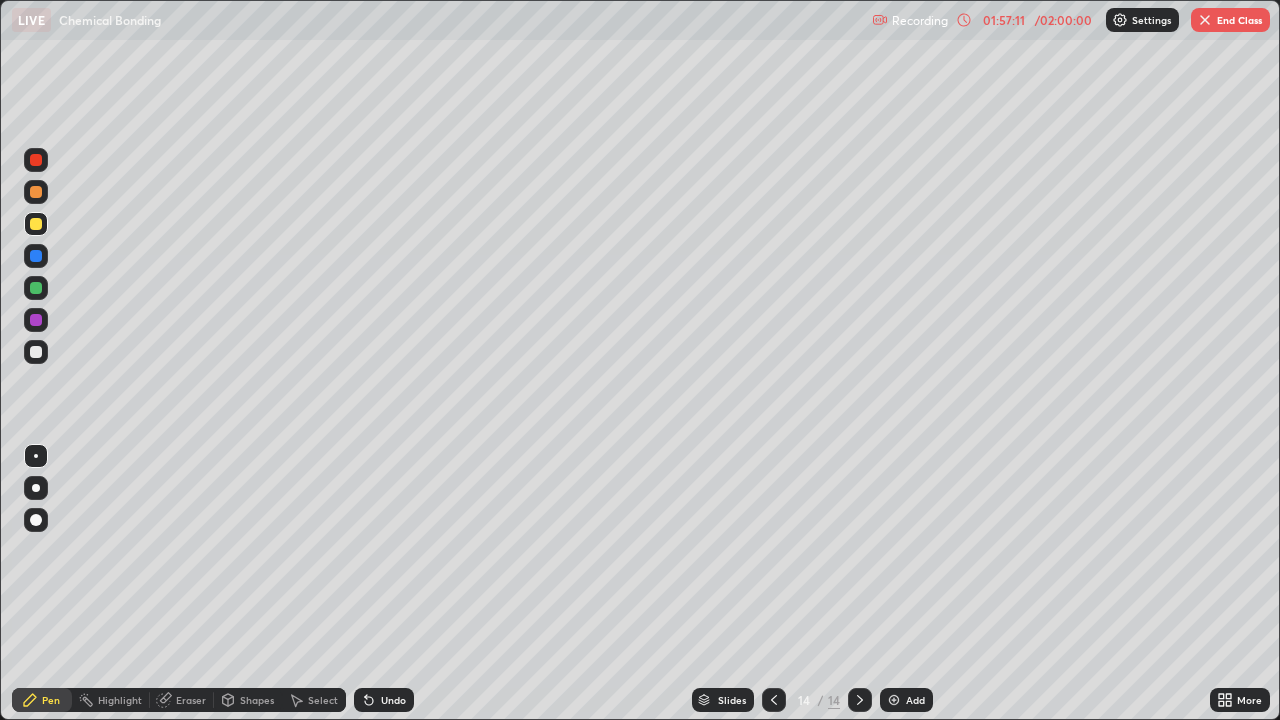 click at bounding box center (36, 352) 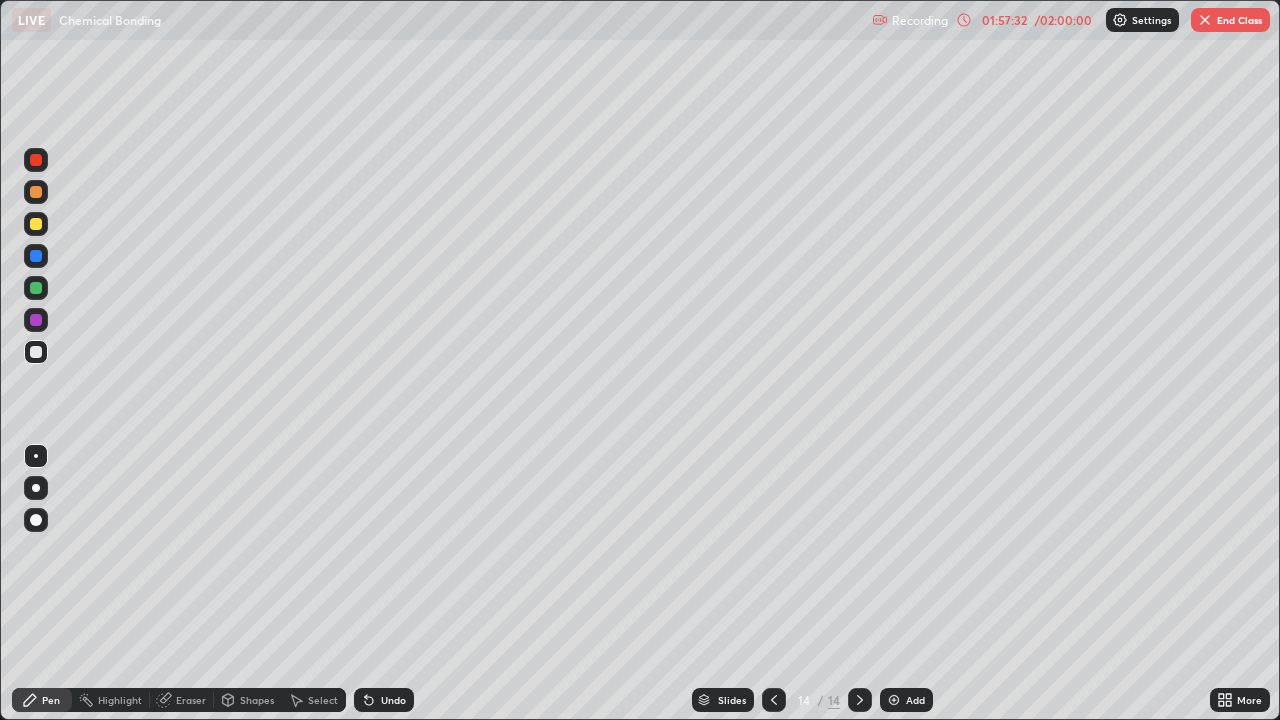click on "Undo" at bounding box center [384, 700] 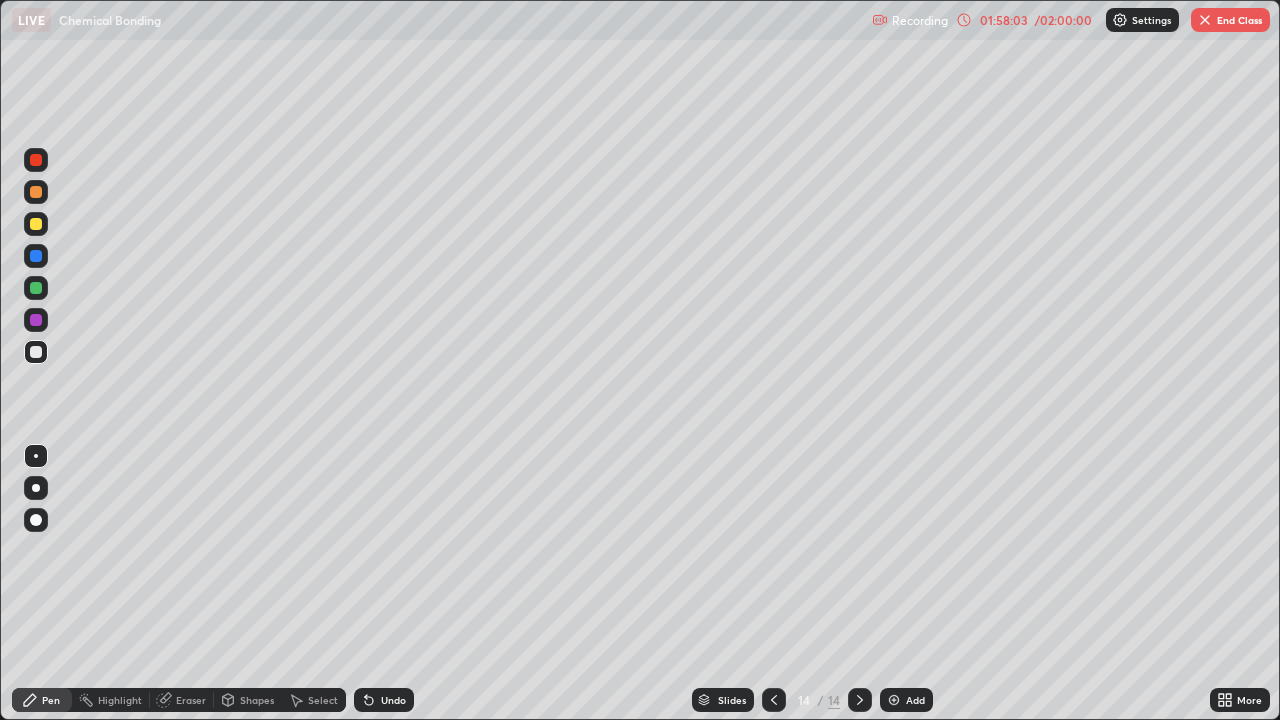 click at bounding box center [36, 224] 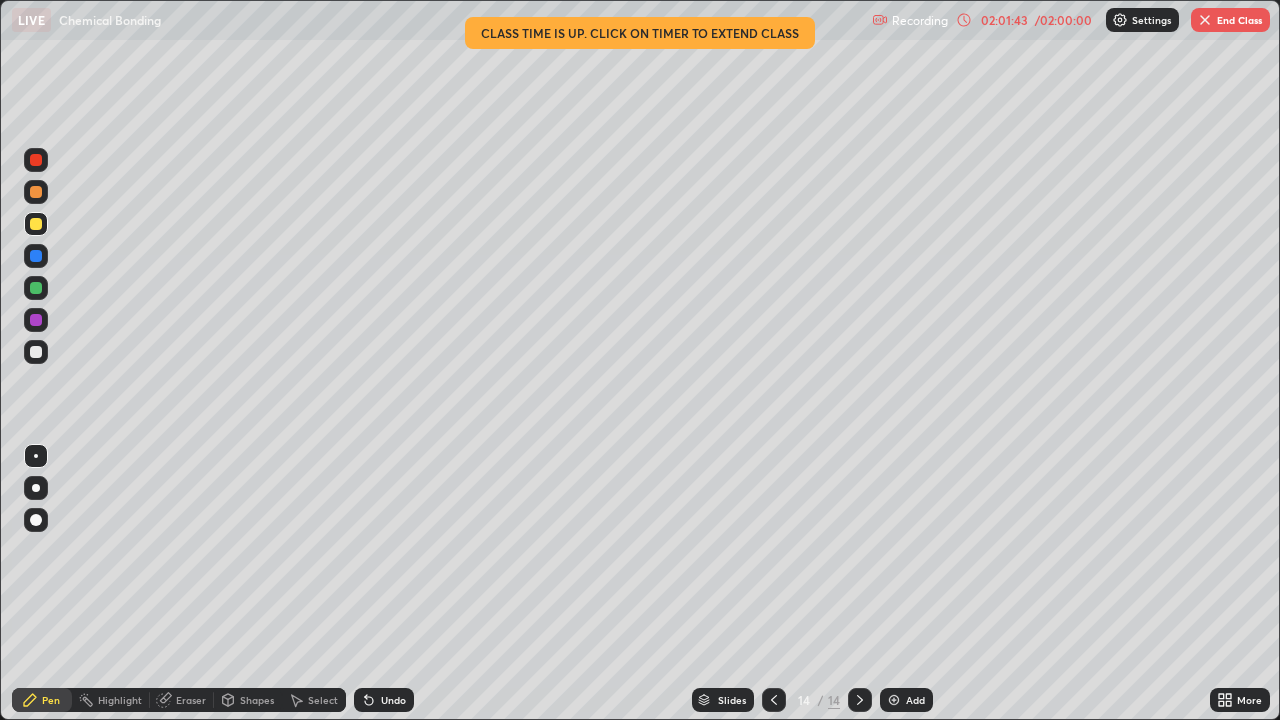 click 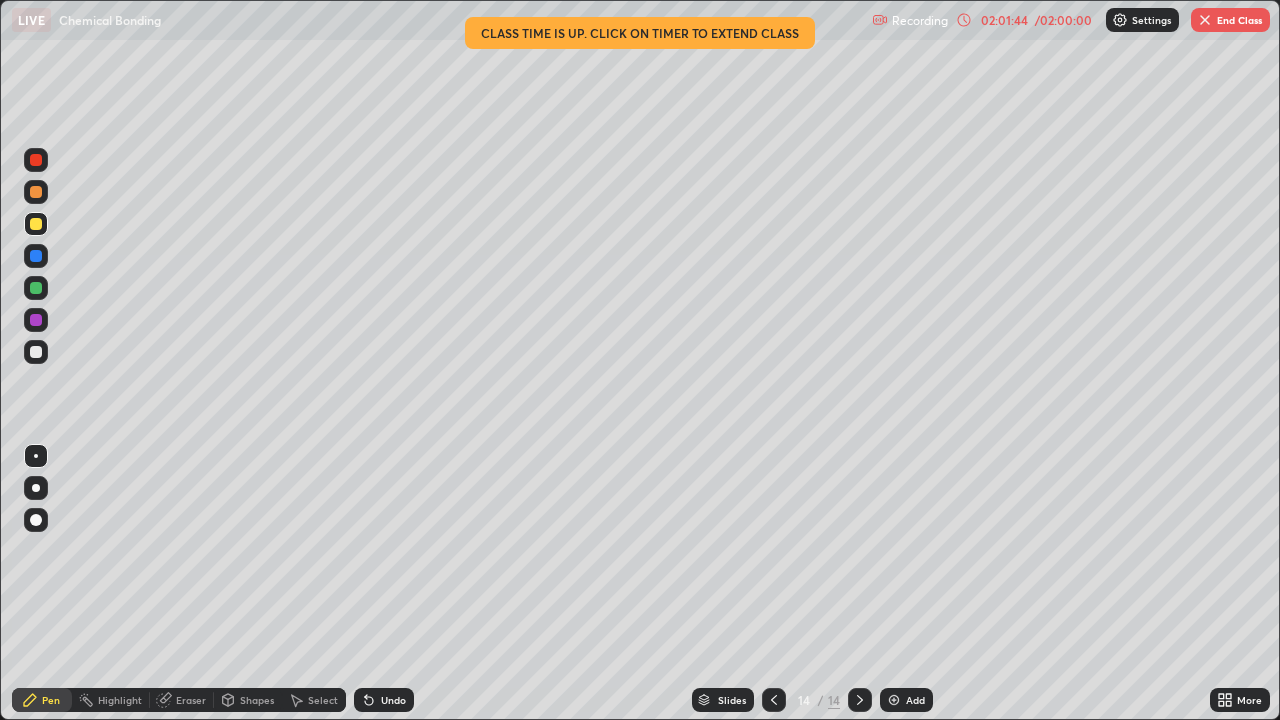 click on "Add" at bounding box center [915, 700] 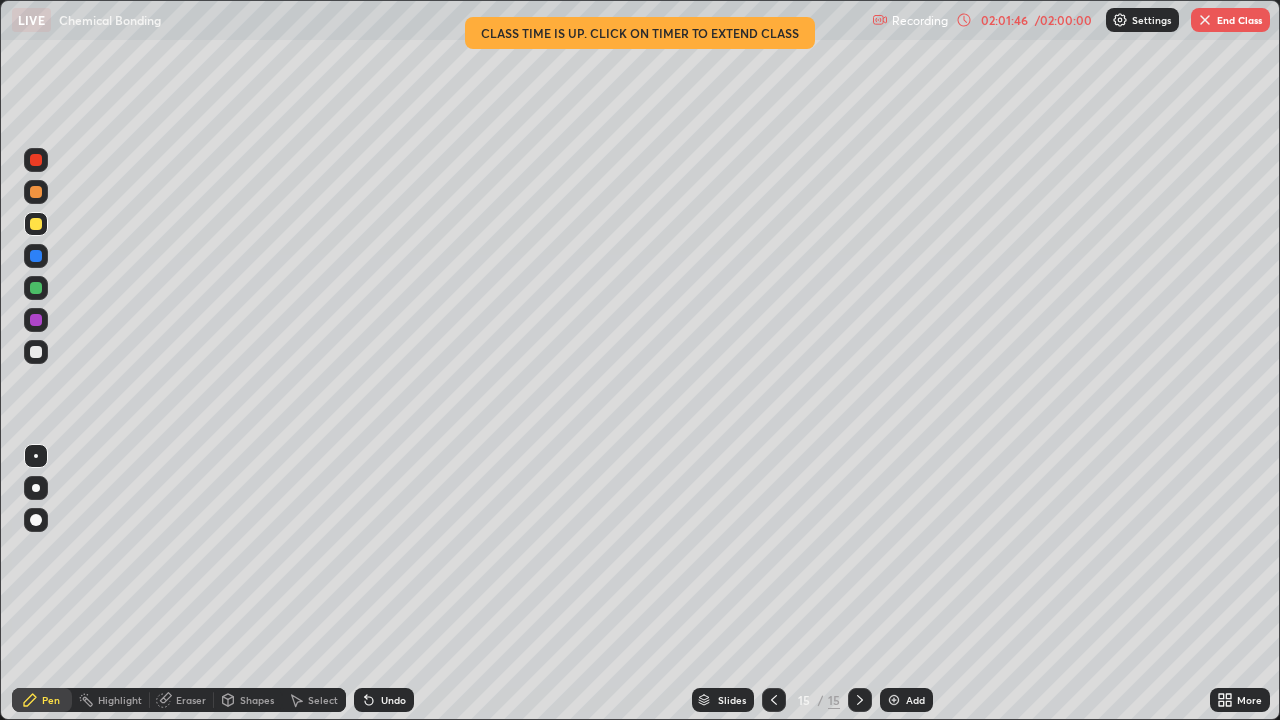 click at bounding box center (36, 352) 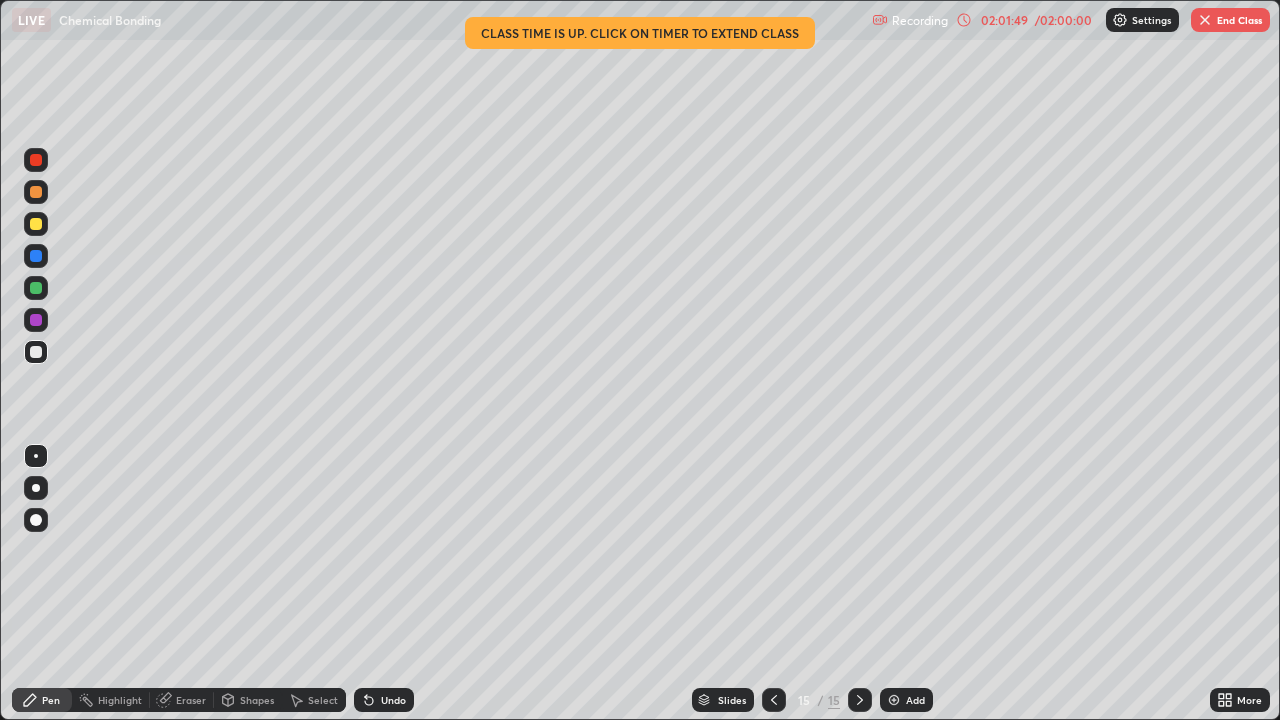 click on "02:01:49" at bounding box center (1004, 20) 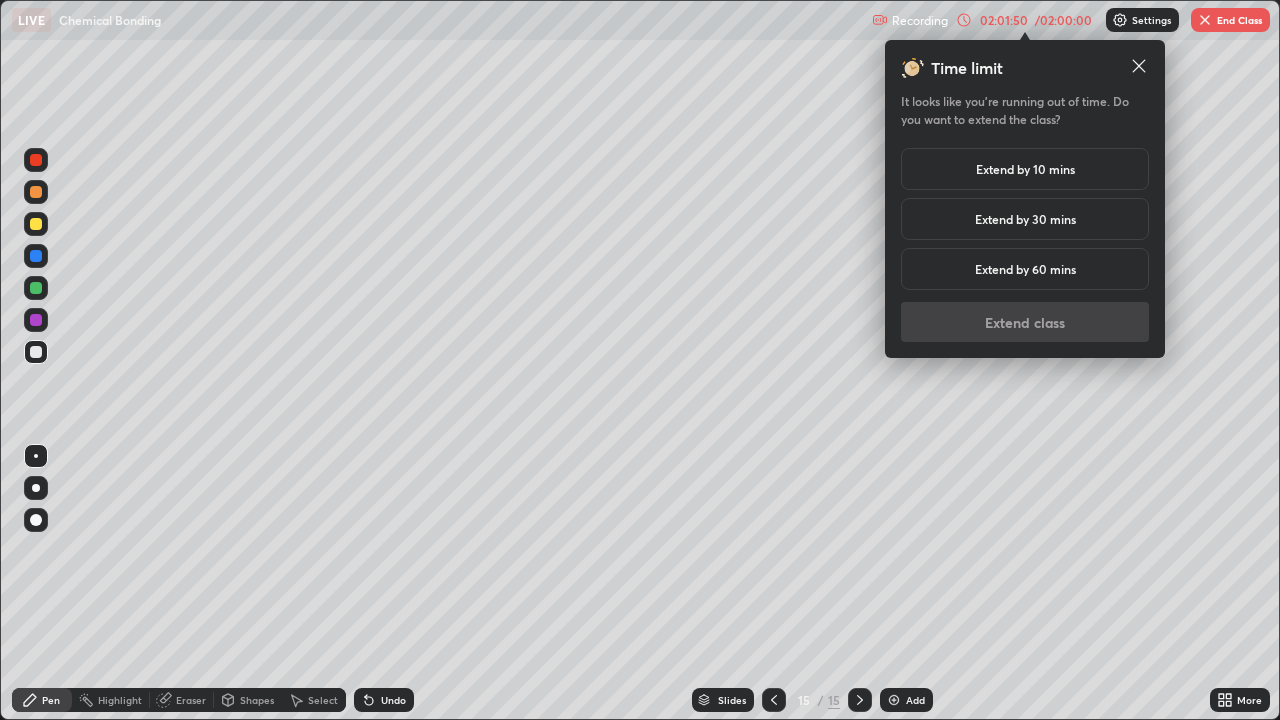 click on "Extend by 10 mins" at bounding box center (1025, 169) 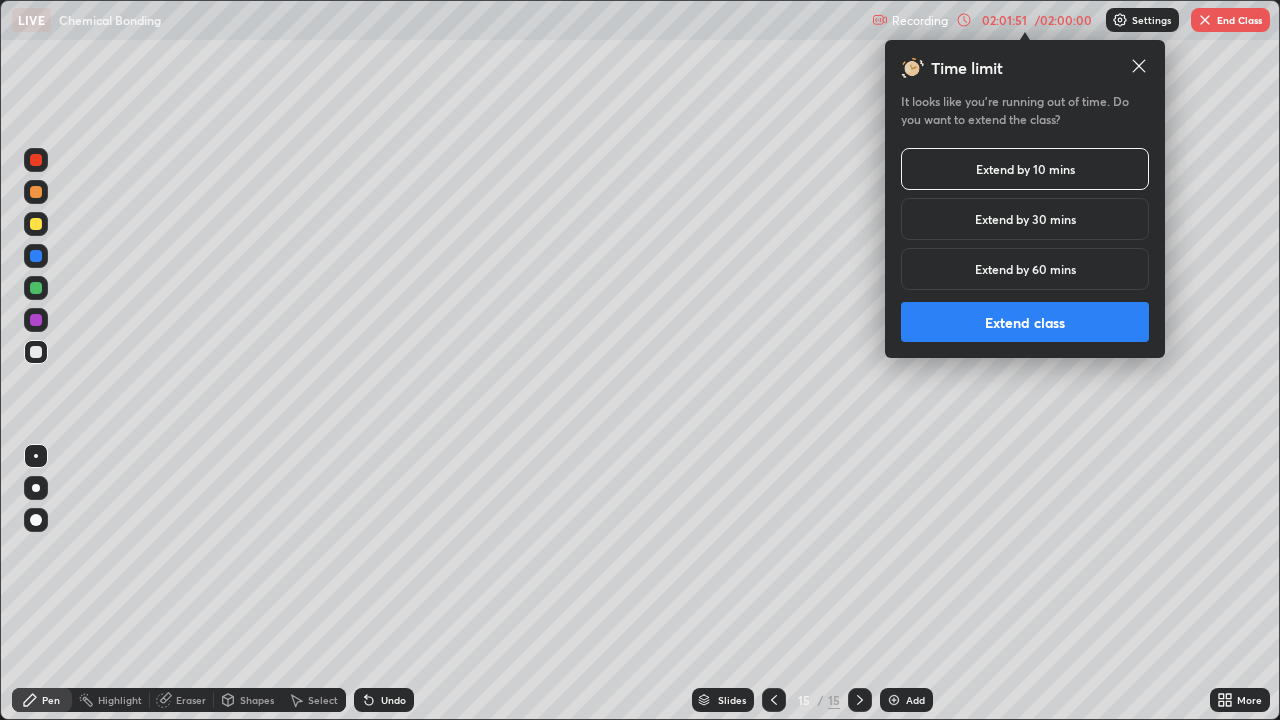 click on "Extend class" at bounding box center (1025, 322) 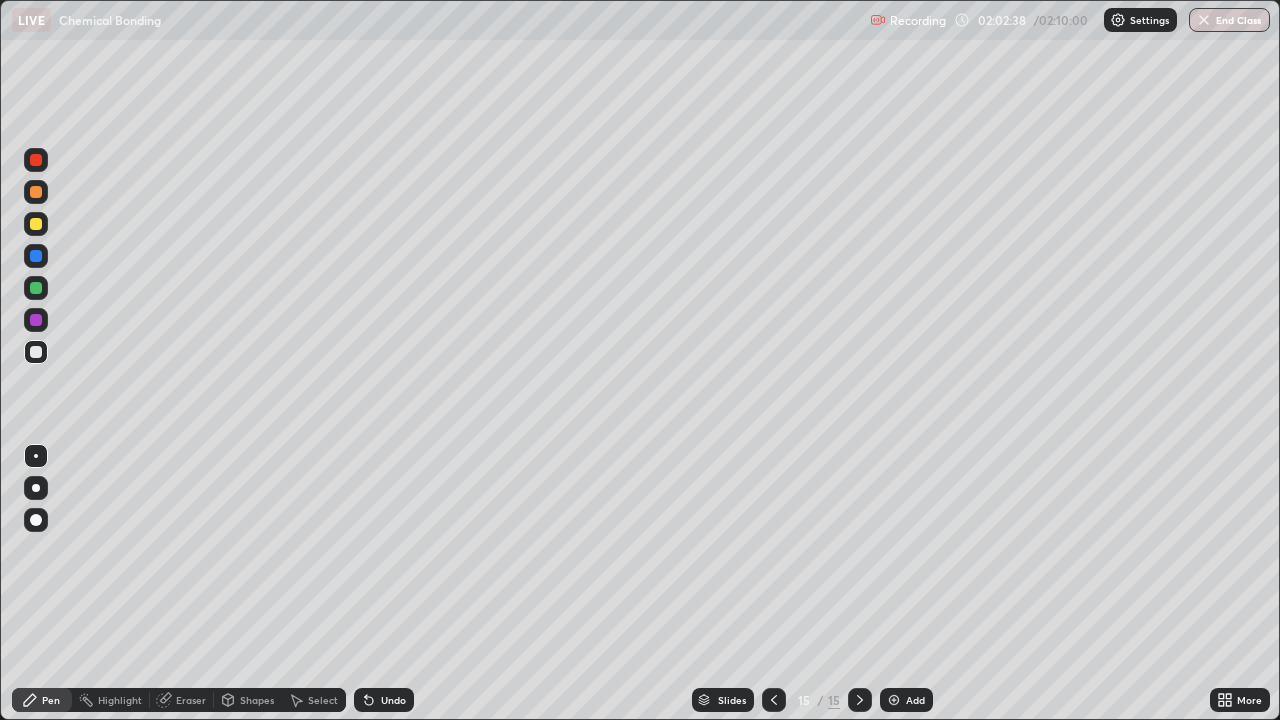 click on "Eraser" at bounding box center (191, 700) 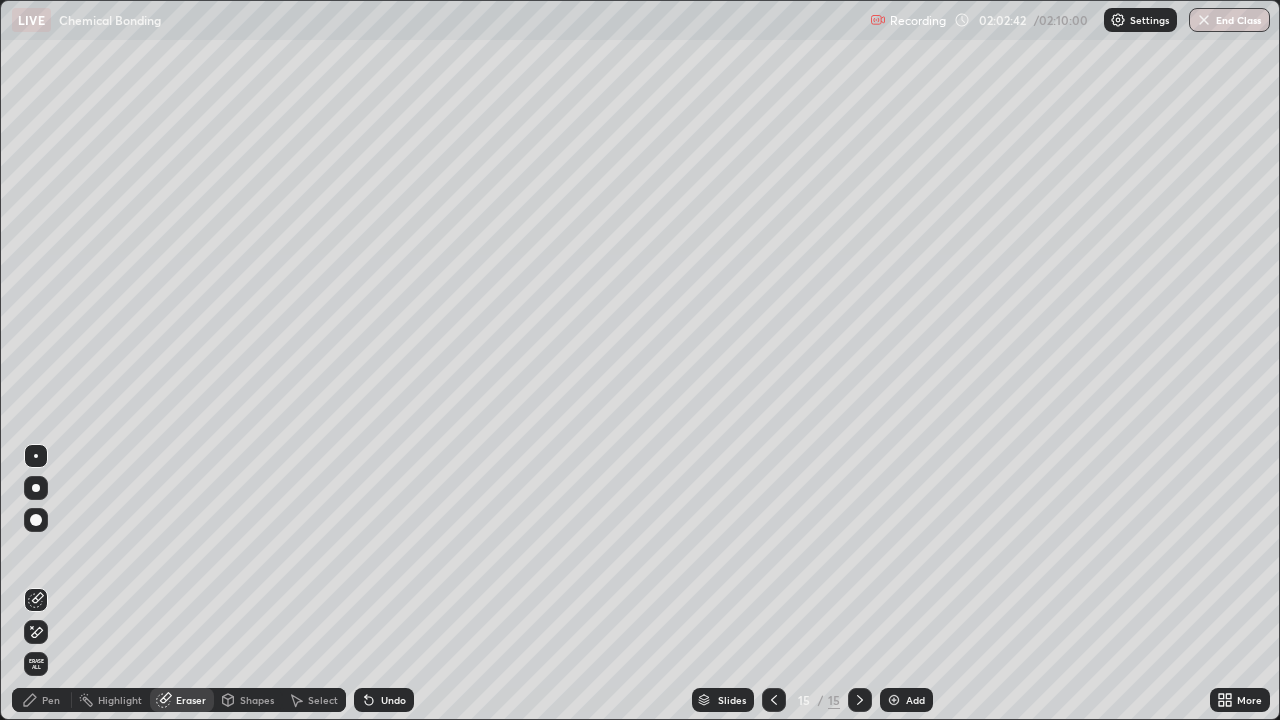 click on "Pen" at bounding box center [51, 700] 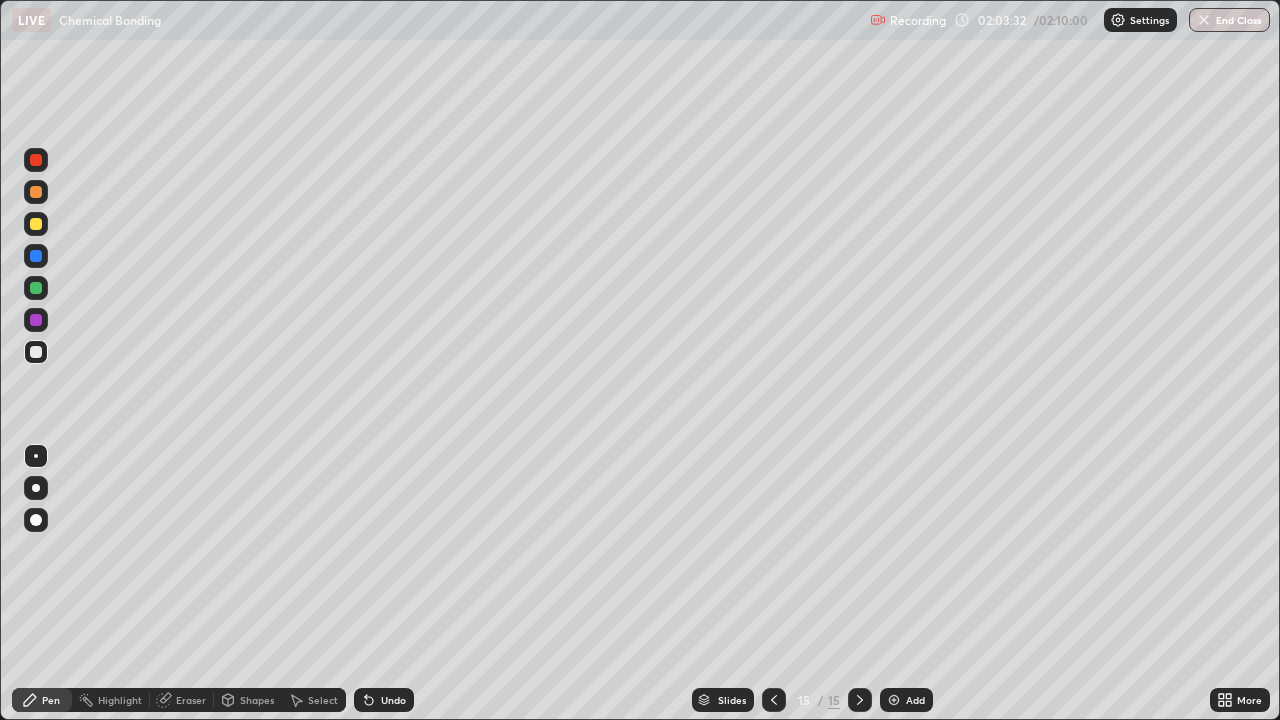 click on "Undo" at bounding box center (393, 700) 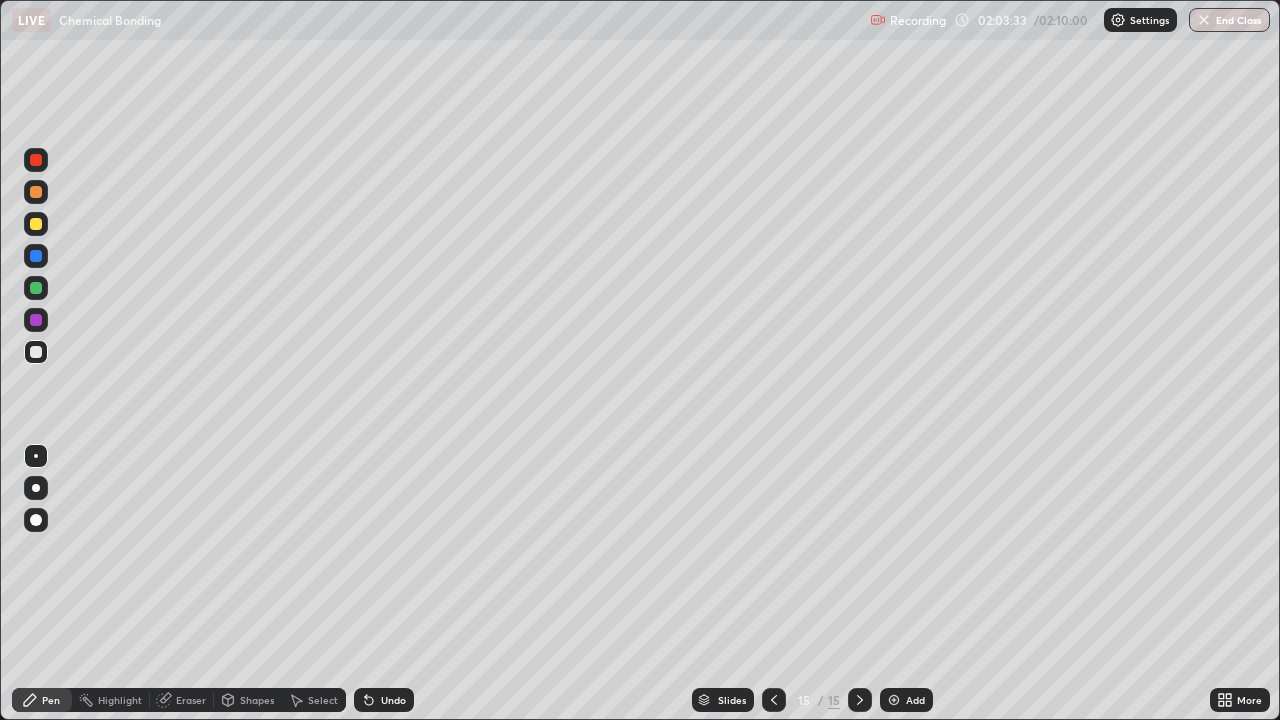 click on "Undo" at bounding box center (384, 700) 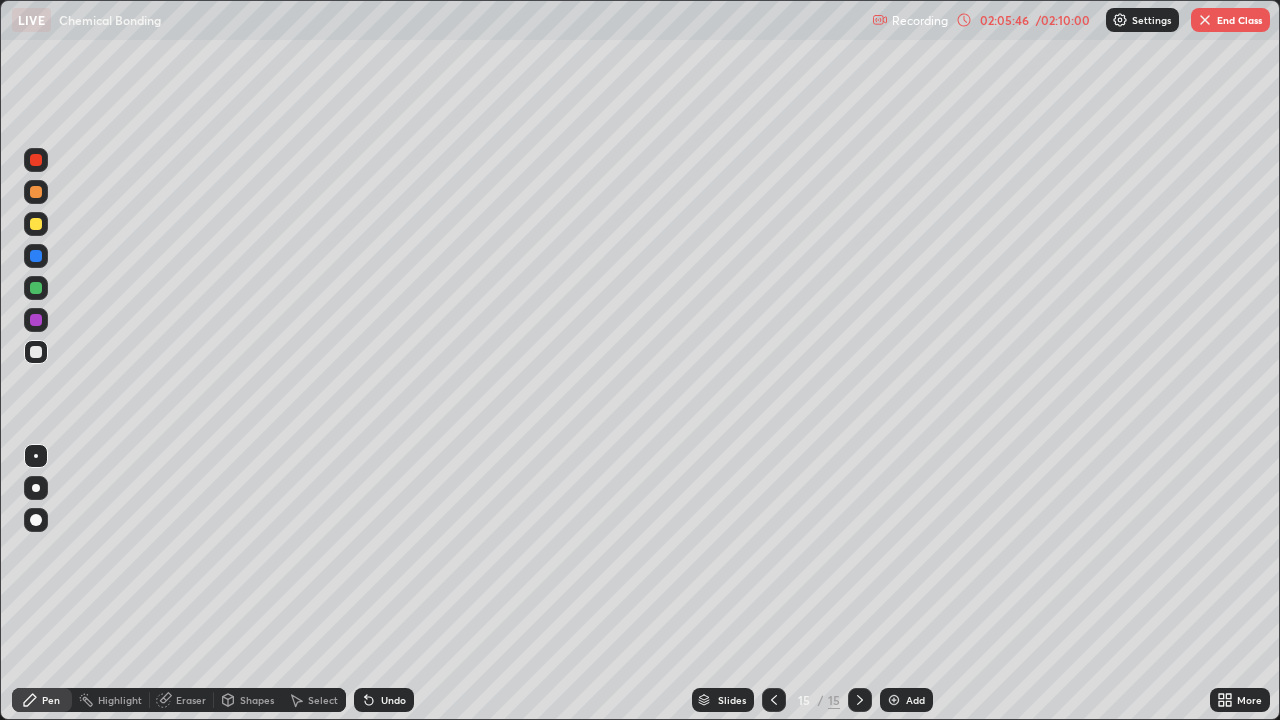 click 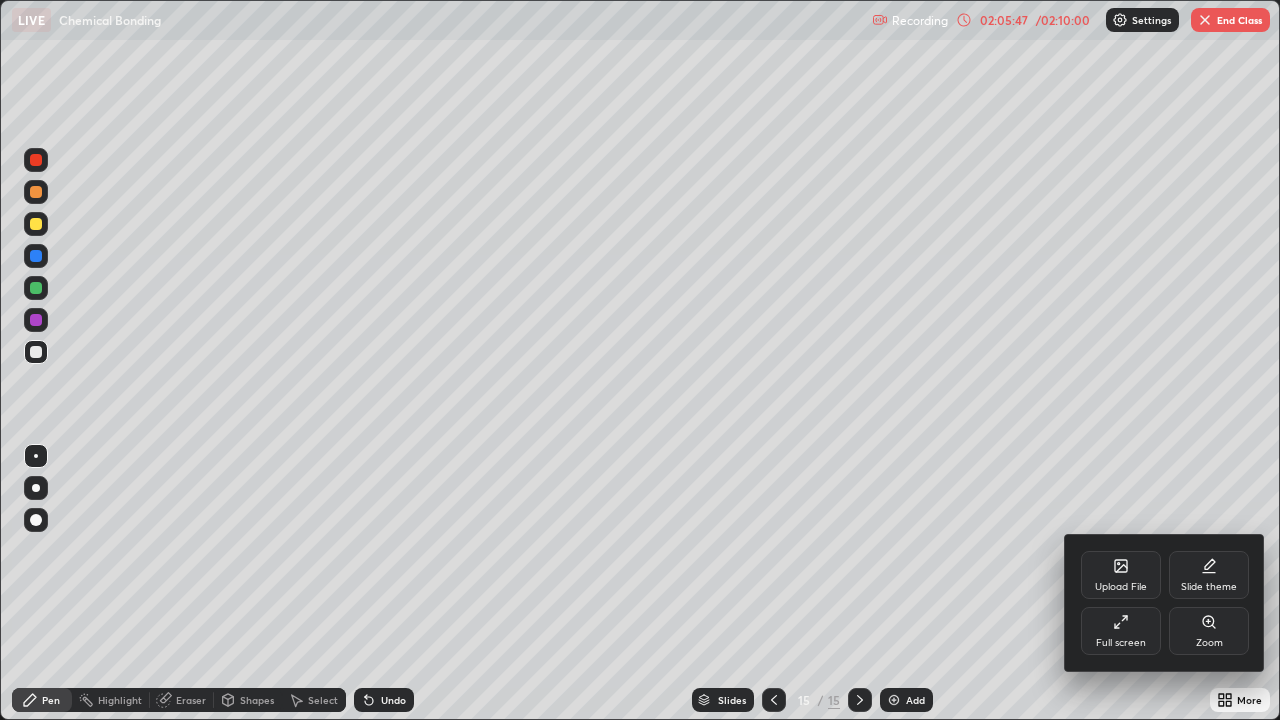 click 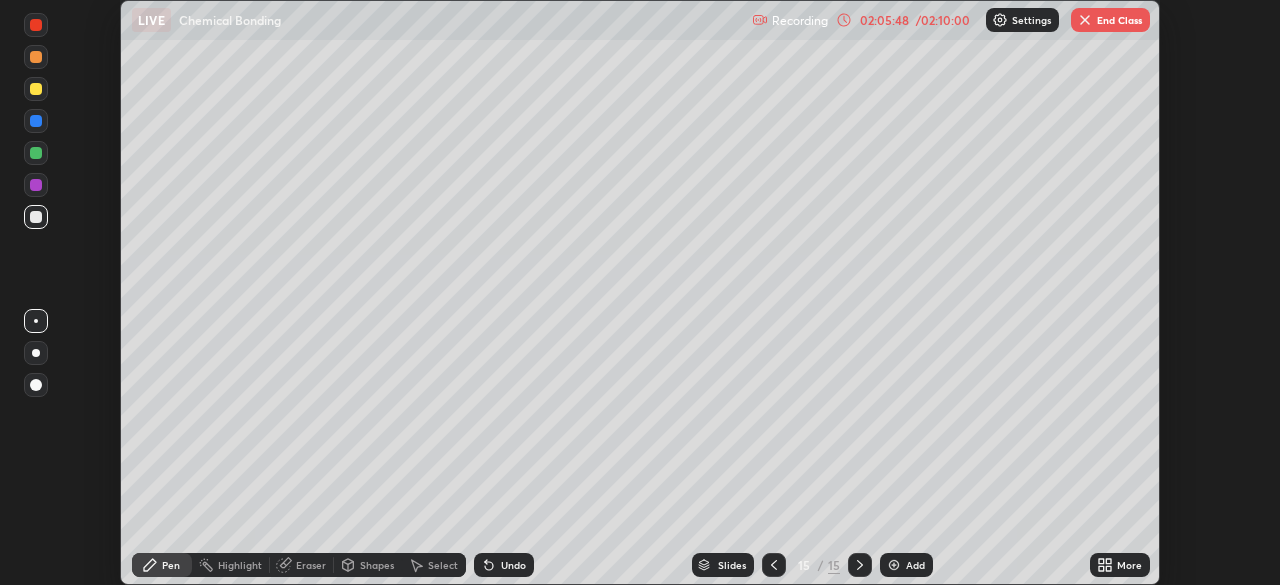 scroll, scrollTop: 585, scrollLeft: 1280, axis: both 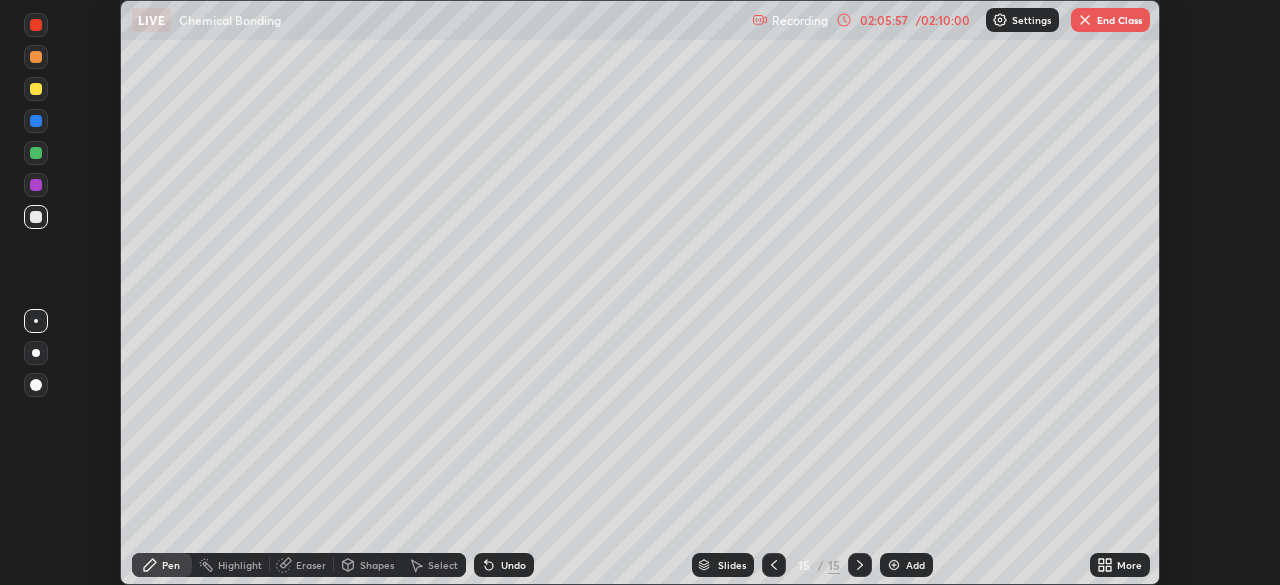 click on "End Class" at bounding box center (1110, 20) 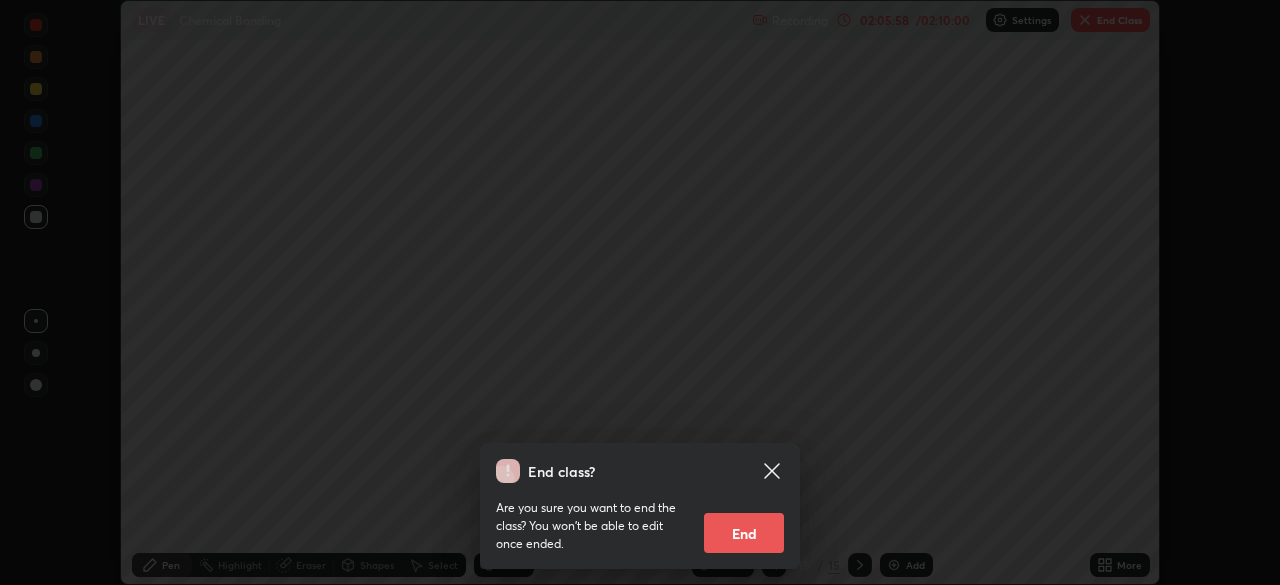 click on "End" at bounding box center (744, 533) 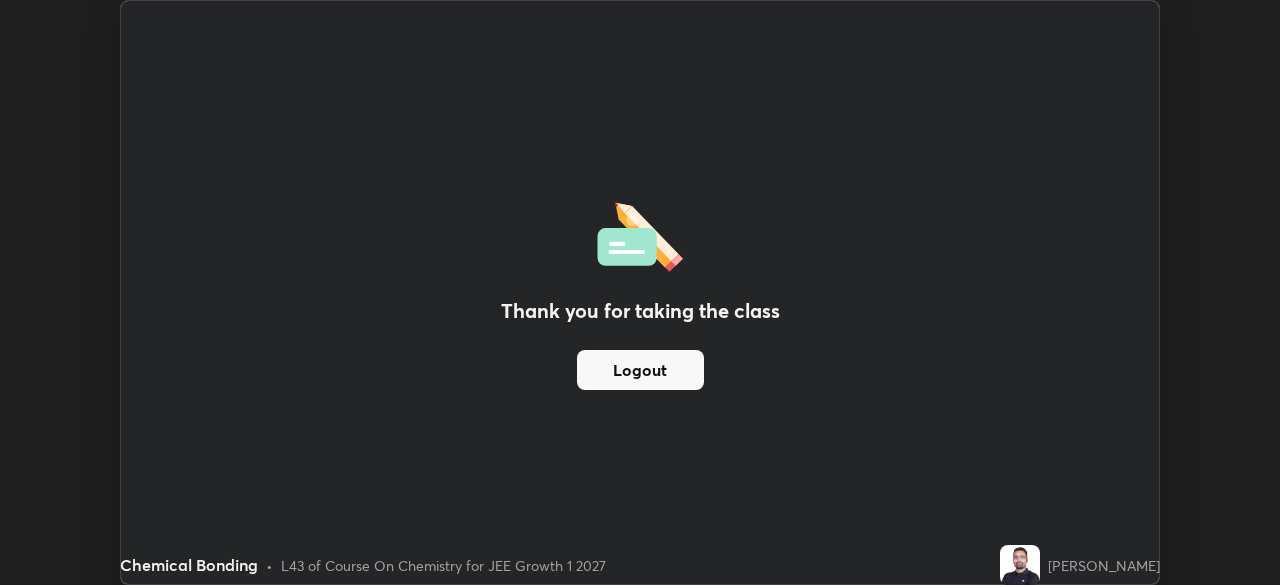 click on "Thank you for taking the class Logout" at bounding box center [640, 292] 